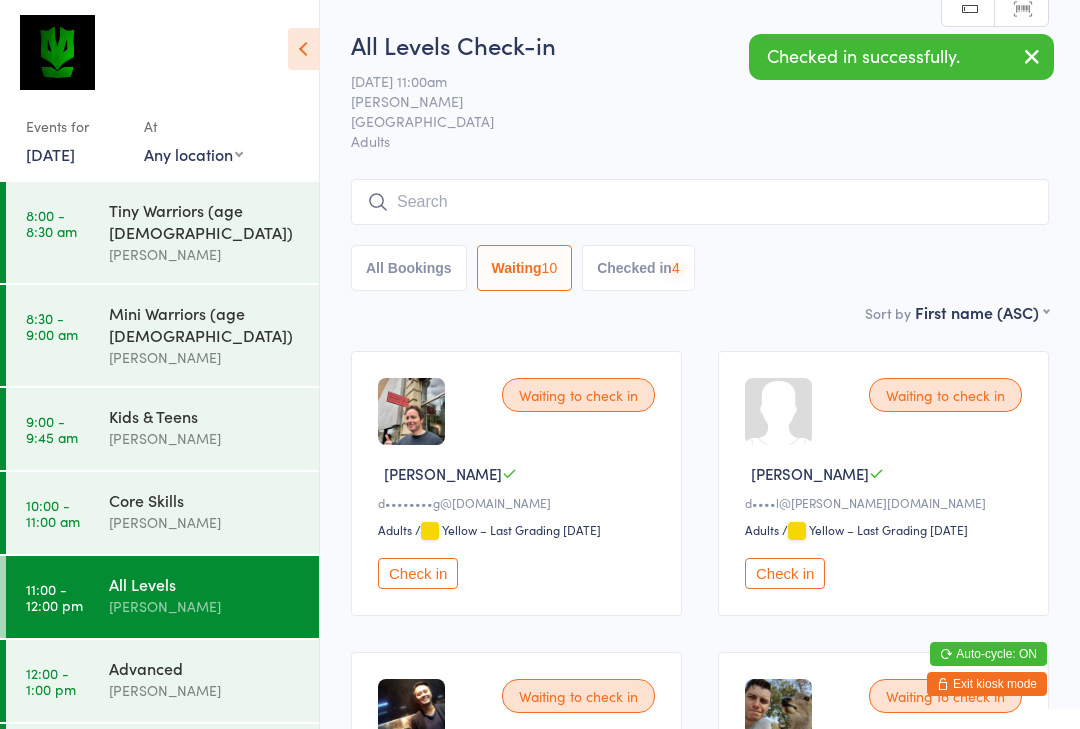 scroll, scrollTop: 688, scrollLeft: 0, axis: vertical 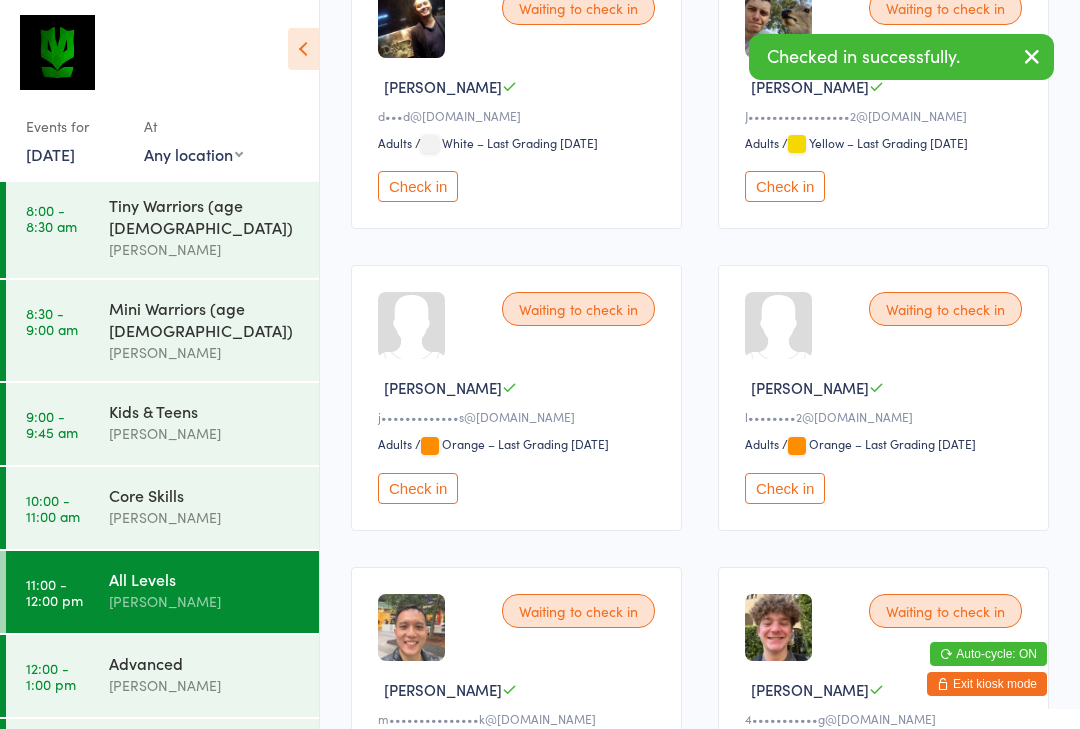 click on "[PERSON_NAME]" at bounding box center [205, 685] 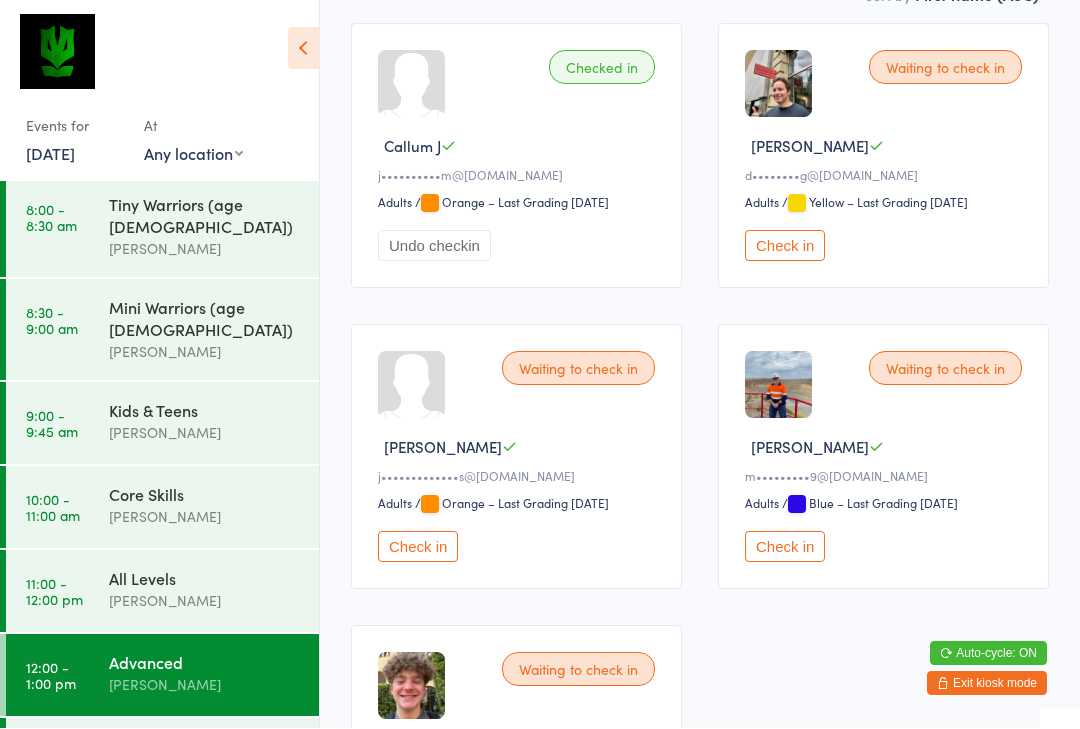 scroll, scrollTop: 328, scrollLeft: 0, axis: vertical 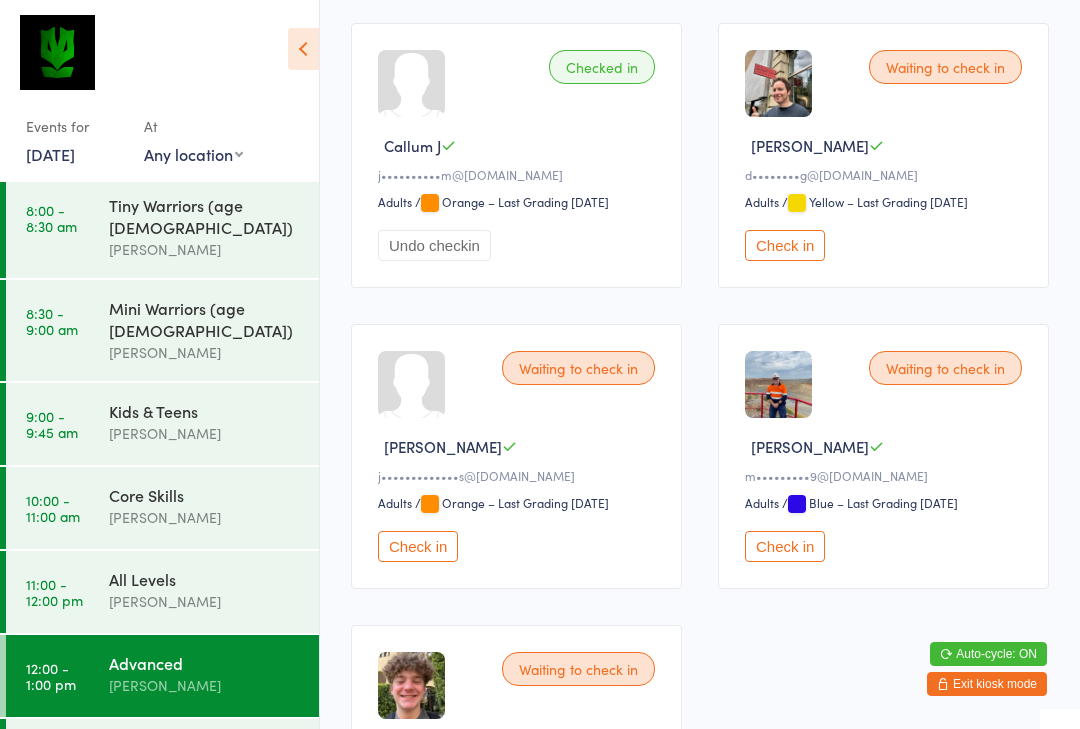 click on "Check in" at bounding box center (785, 546) 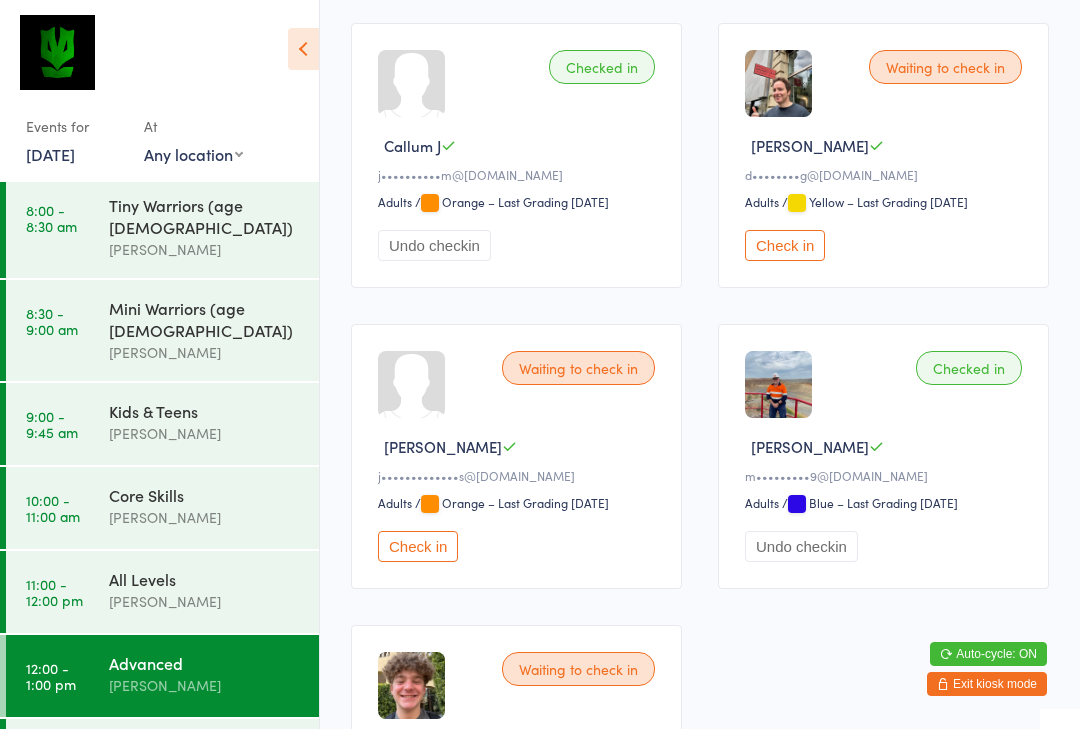 click on "All Levels" at bounding box center (205, 579) 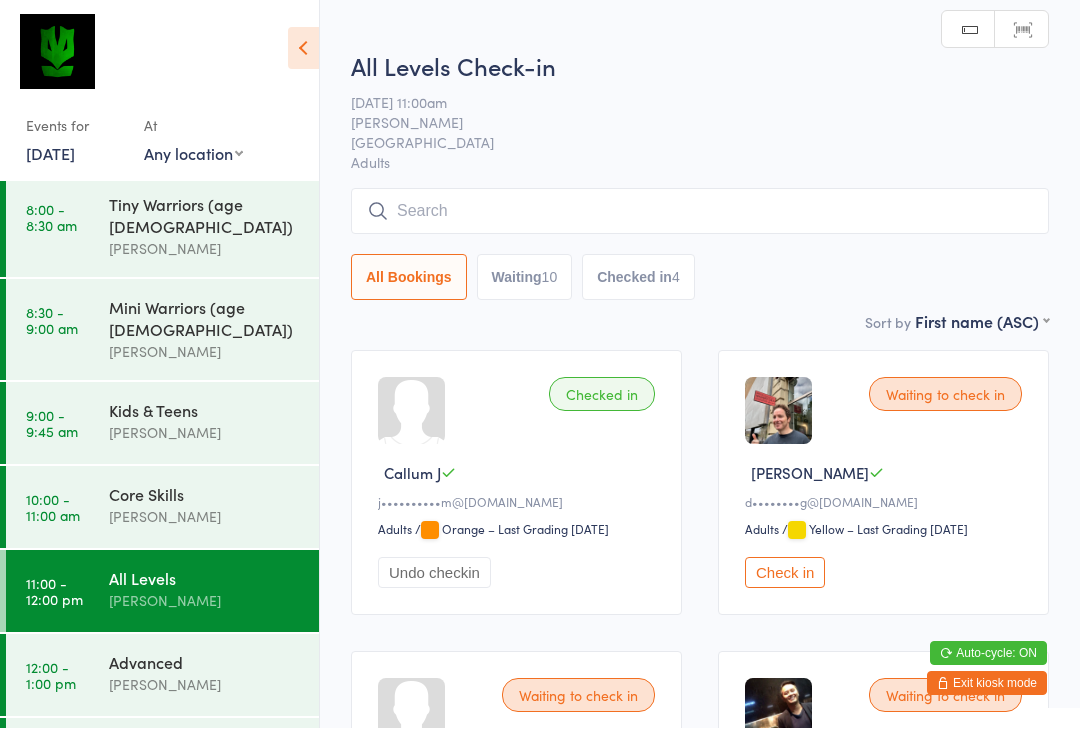 scroll, scrollTop: 1, scrollLeft: 0, axis: vertical 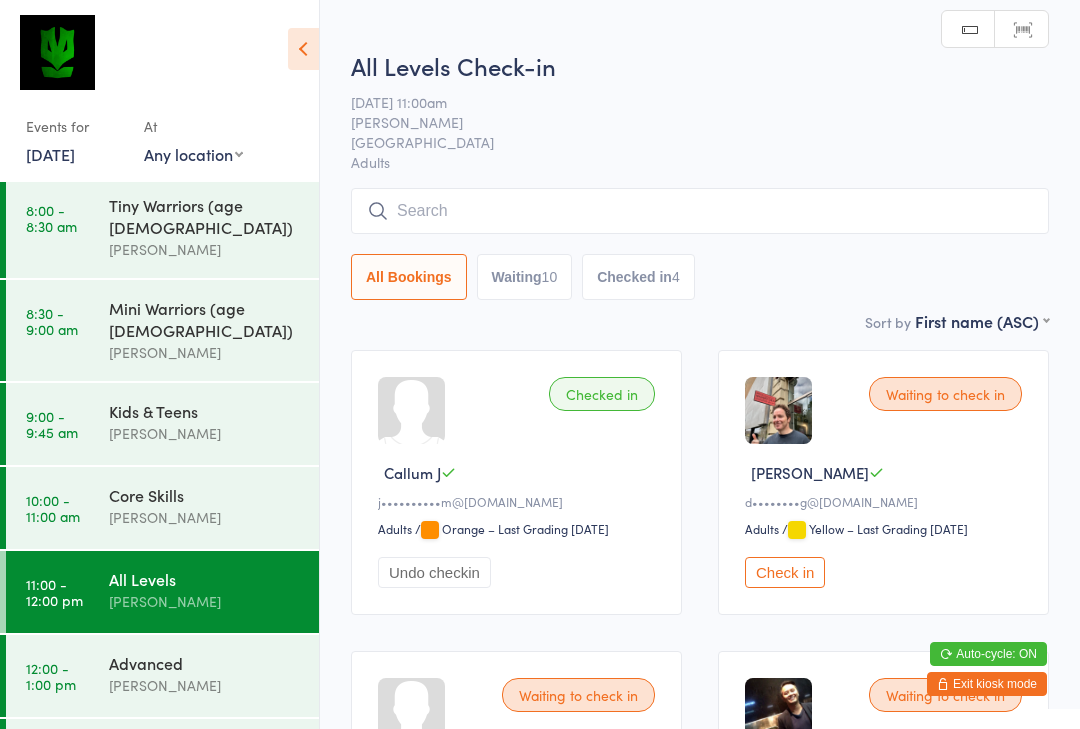 click at bounding box center [700, 211] 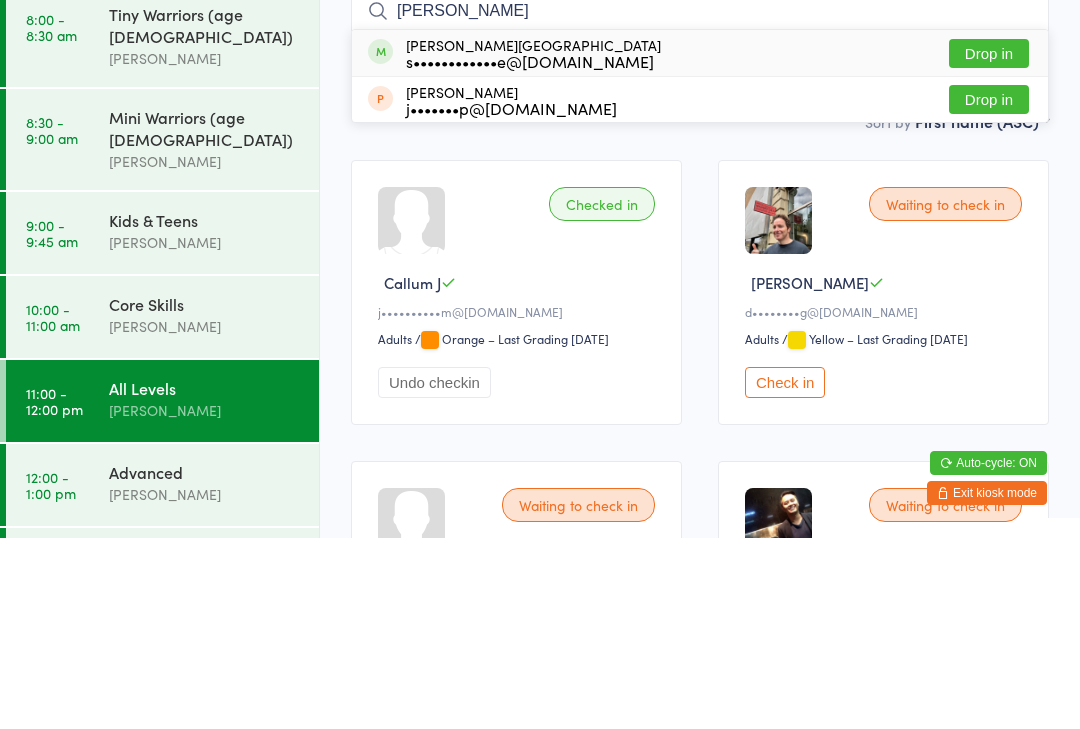 type on "[PERSON_NAME]" 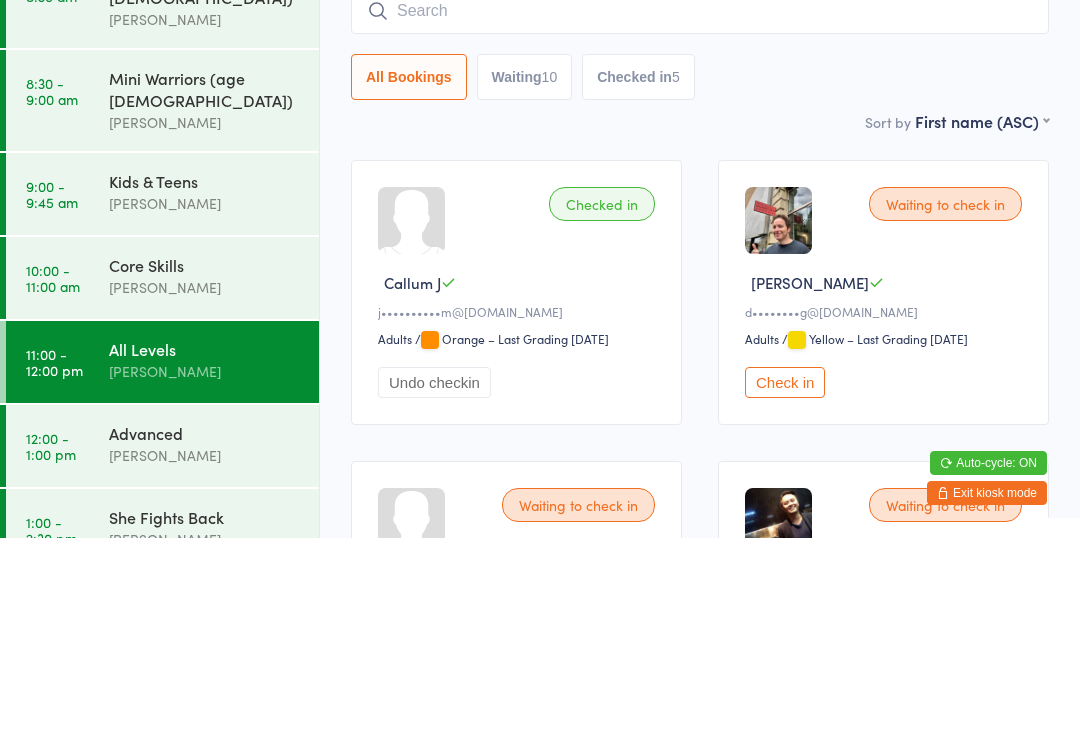 scroll, scrollTop: 41, scrollLeft: 0, axis: vertical 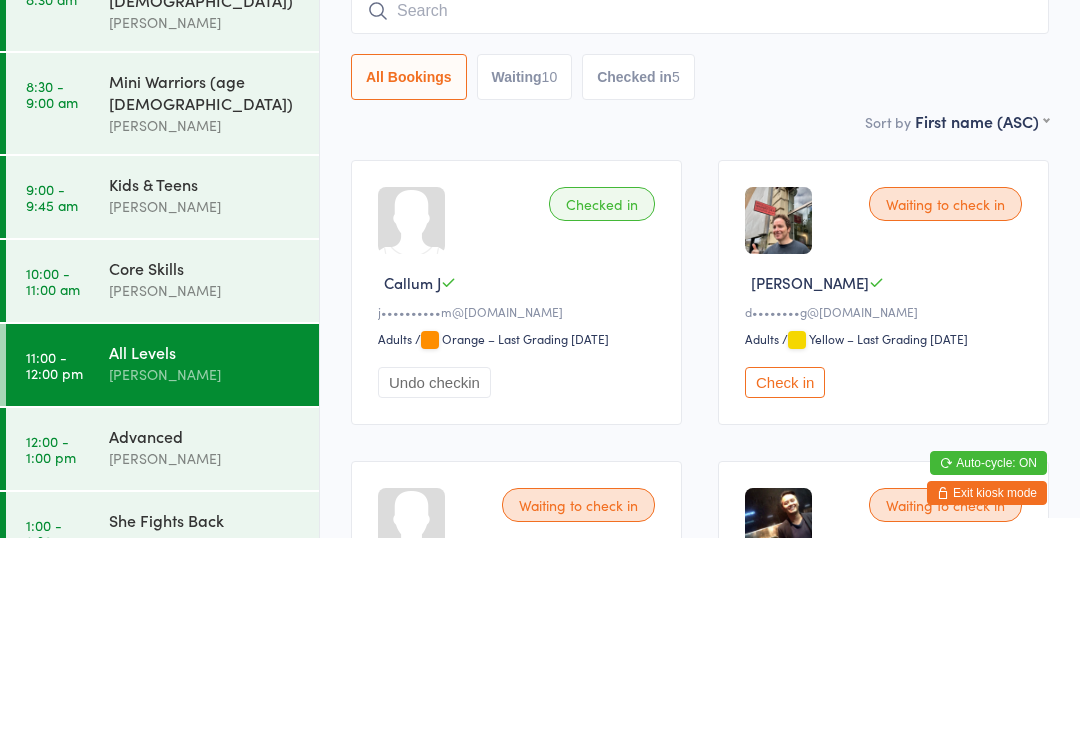 click on "Checked in Callum J  j••••••••••m@[DOMAIN_NAME] Adults  Adults   /  Orange – Last Grading [DATE]   Undo checkin Waiting to check in [PERSON_NAME] G  d••••••••g@[DOMAIN_NAME] Adults  Adults   /  Yellow – Last Grading [DATE]   Check in Waiting to check in [PERSON_NAME]  d••••l@[PERSON_NAME][DOMAIN_NAME] Adults  Adults   /  Yellow – Last Grading [DATE]   Check in Waiting to check in [PERSON_NAME] F  d•••d@[DOMAIN_NAME] Adults  Adults   /  White – Last Grading [DATE]   Check in Waiting to check in [PERSON_NAME]•••••••••••••••••2@[DOMAIN_NAME] Adults  Adults   /  Yellow – Last Grading [DATE]   Check in Checked in [PERSON_NAME] A  s••••••••••••e@[DOMAIN_NAME] Adults  Adults   /  White (2) – Last Grading [DATE]   Undo checkin Waiting to check in [PERSON_NAME] E  j•••••••••••••s@[DOMAIN_NAME] Adults  Adults   /  Orange – Last Grading [DATE]   Check in Checked in [PERSON_NAME] L  Adults  Adults   /      /" at bounding box center [700, 1538] 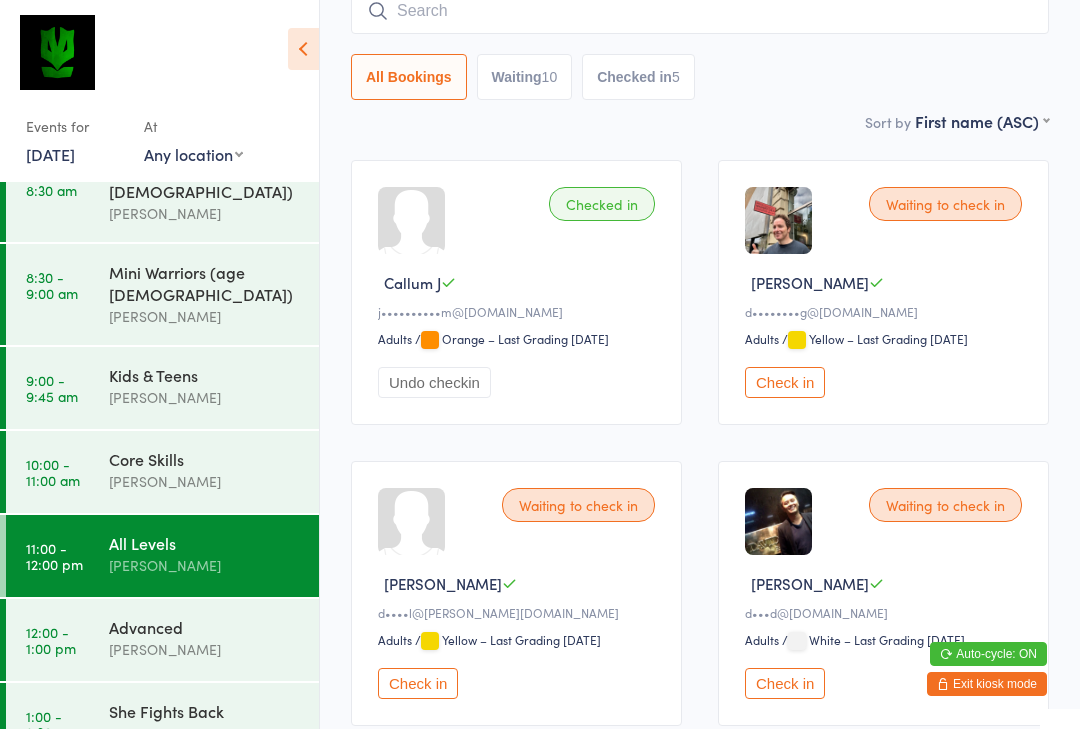 click on "Check in" at bounding box center (785, 382) 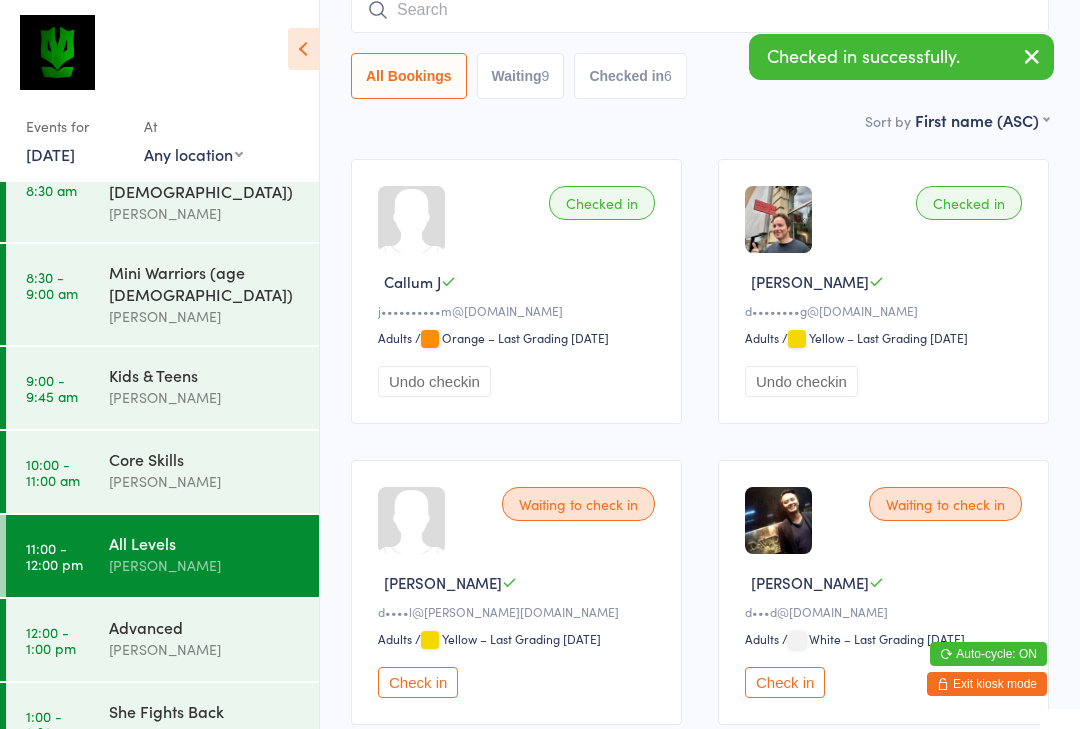 scroll, scrollTop: 318, scrollLeft: 0, axis: vertical 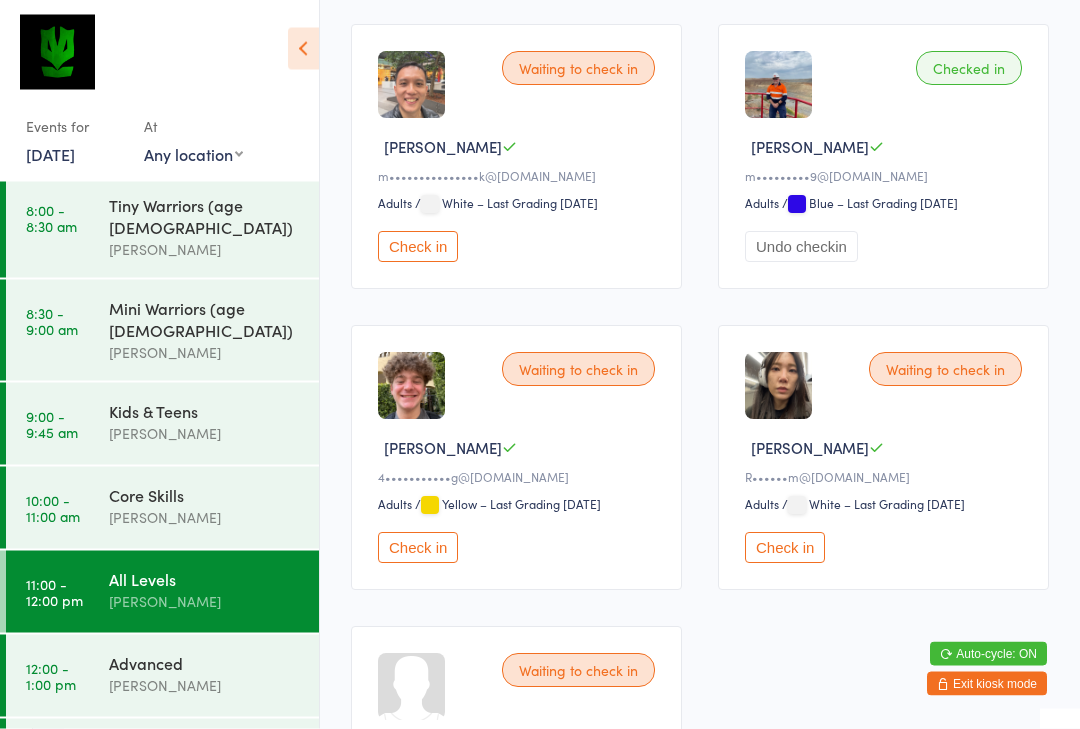 click on "Check in" at bounding box center (418, 548) 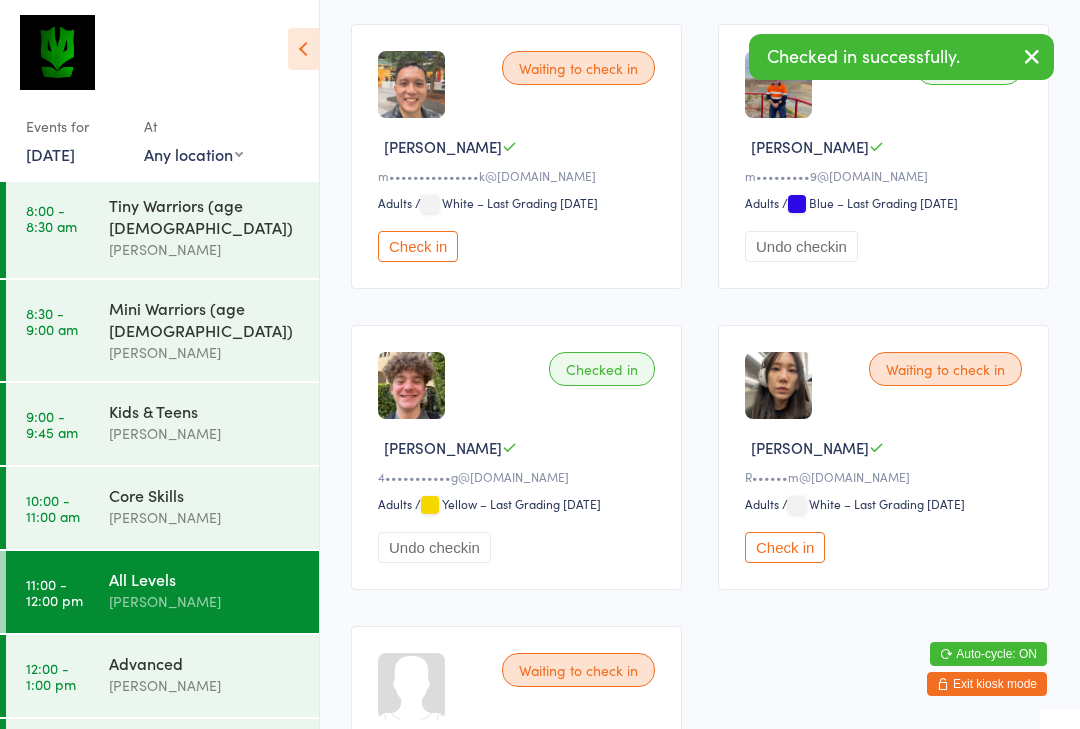 click on "12:00 - 1:00 pm Advanced [PERSON_NAME]" at bounding box center (162, 676) 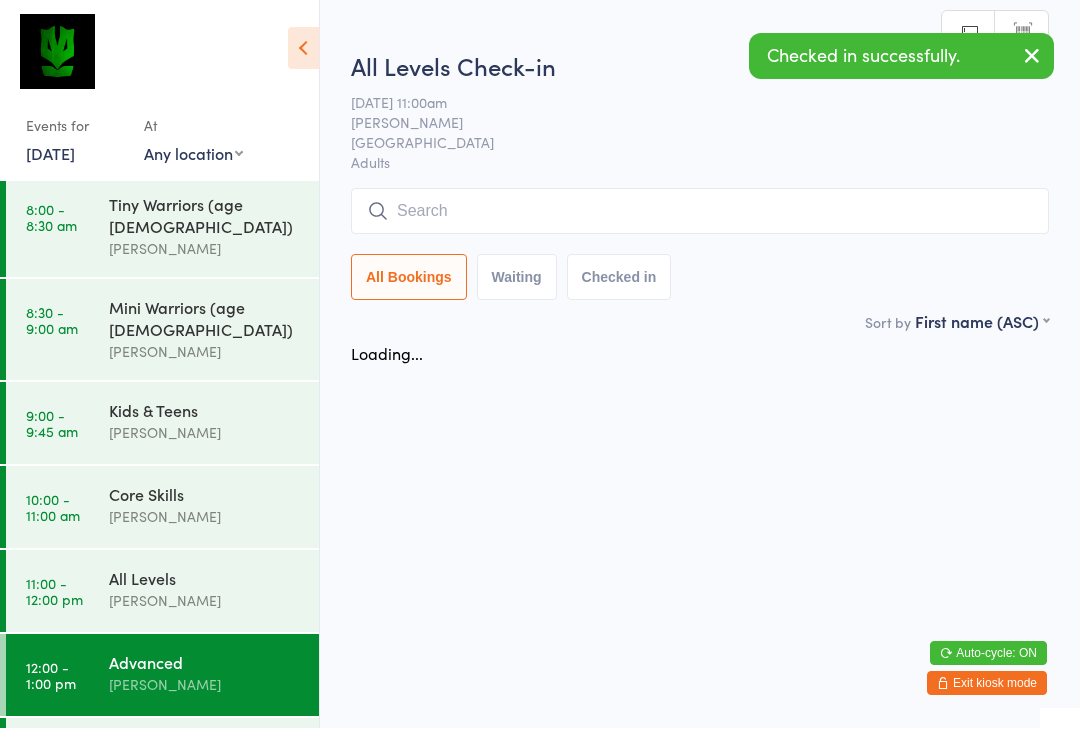 scroll, scrollTop: 1, scrollLeft: 0, axis: vertical 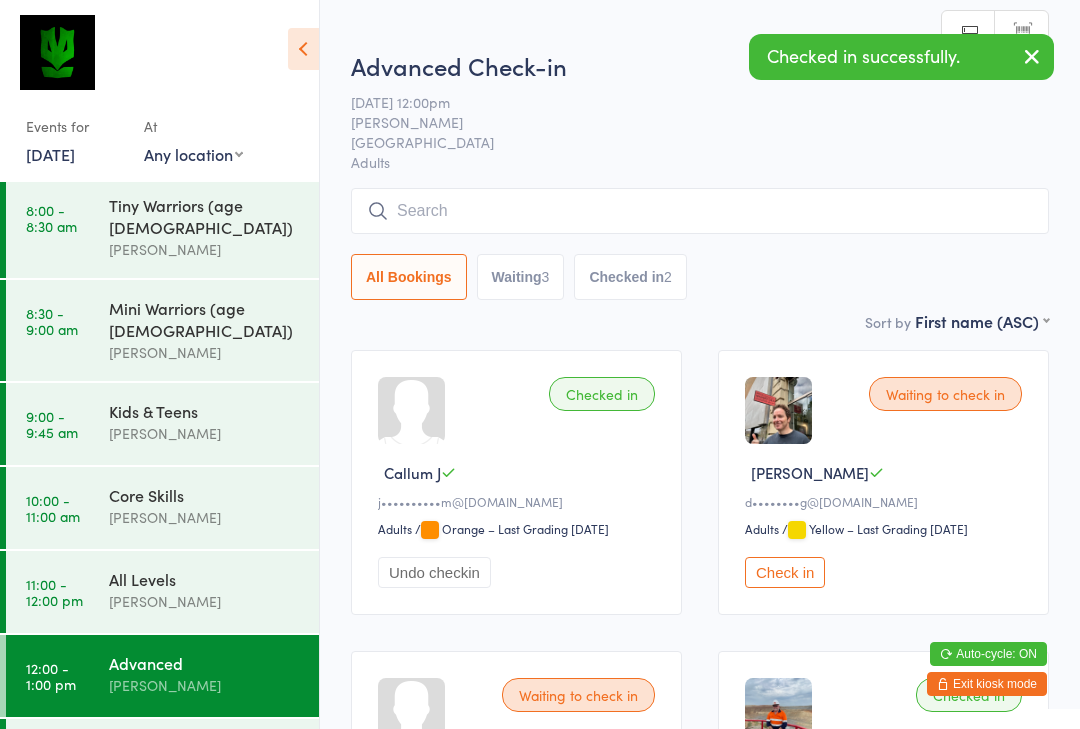 click on "Check in" at bounding box center (785, 572) 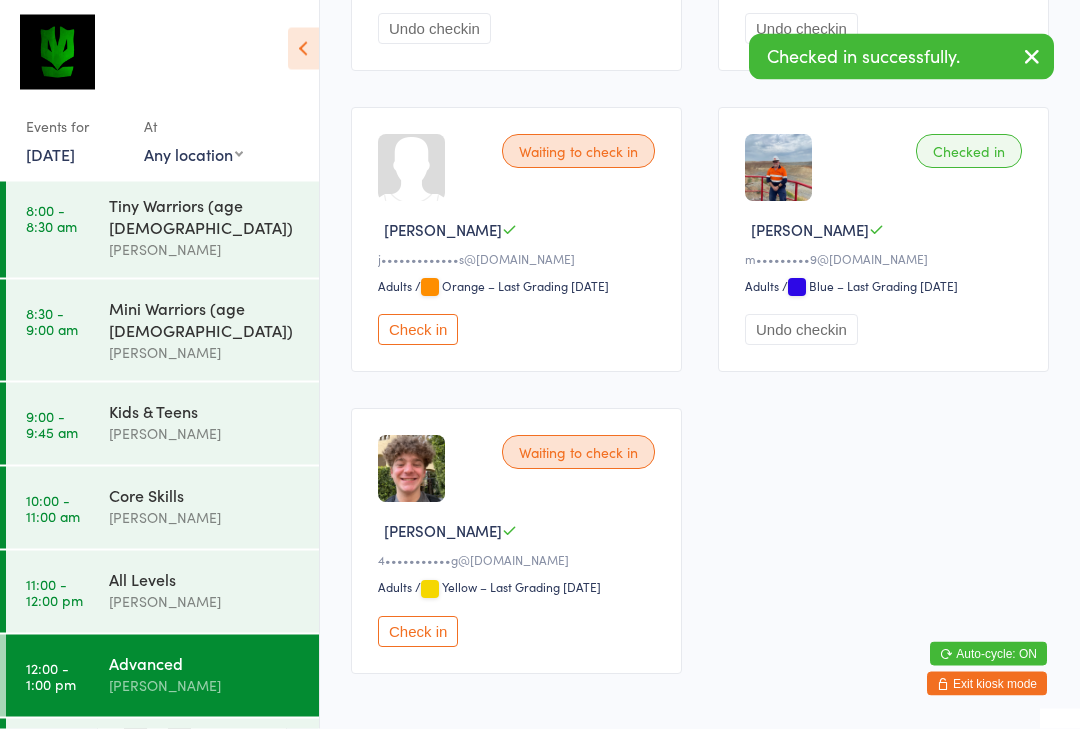 scroll, scrollTop: 545, scrollLeft: 0, axis: vertical 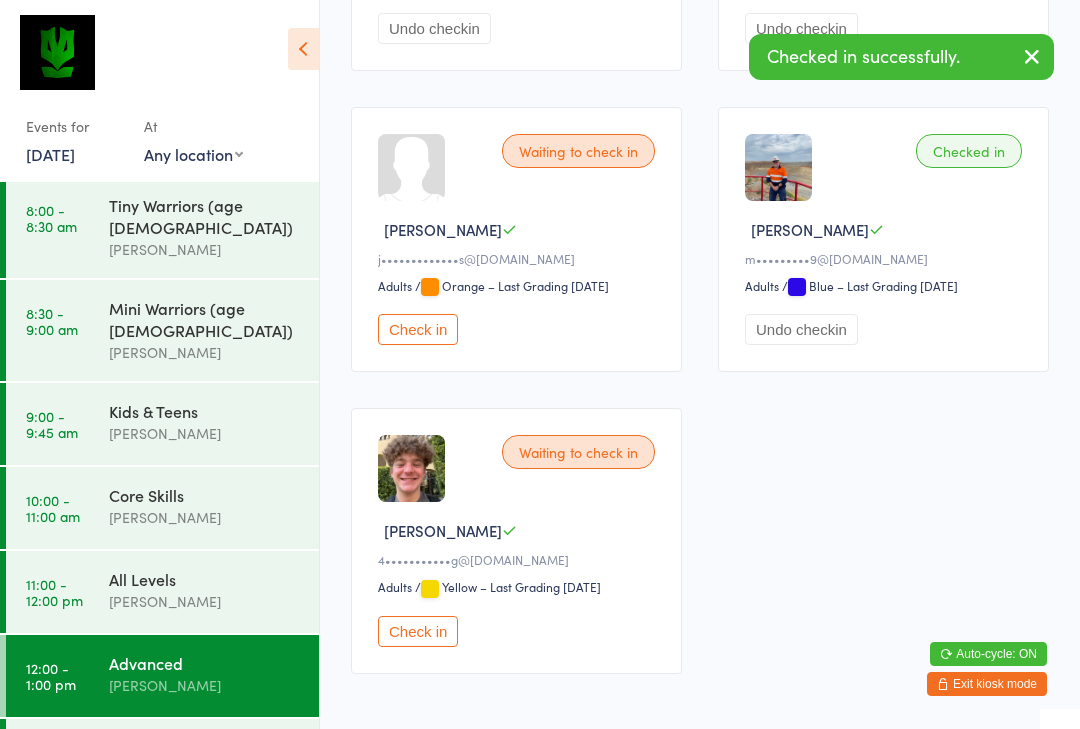 click on "Check in" at bounding box center (418, 631) 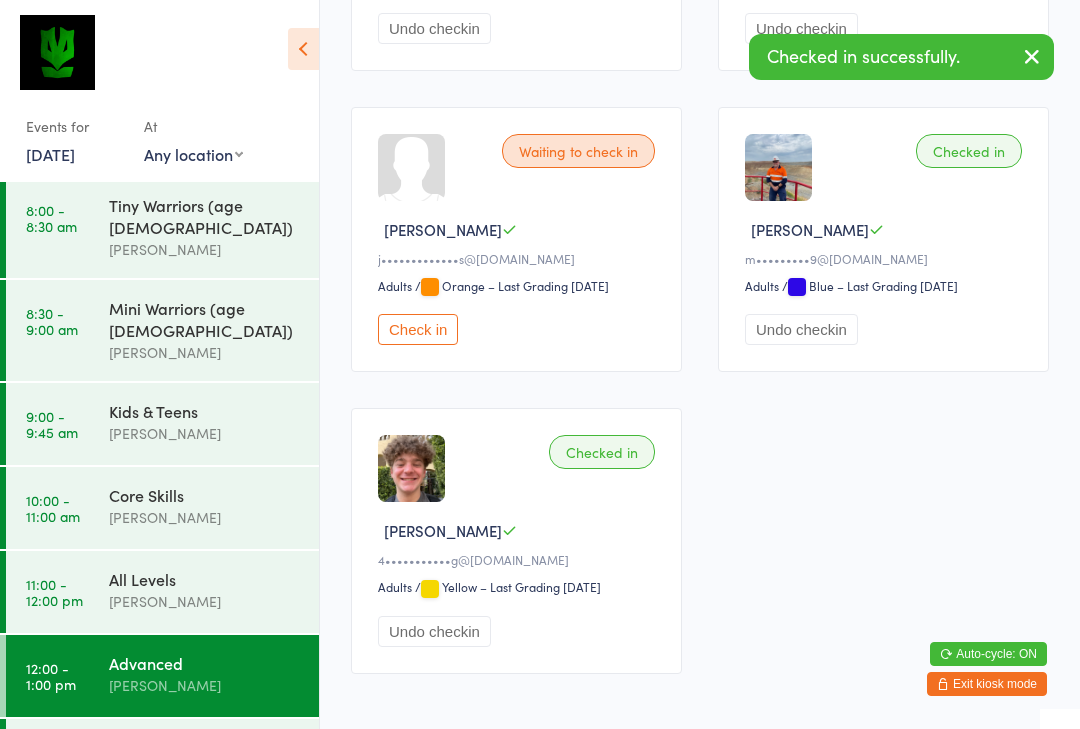 click on "11:00 - 12:00 pm All Levels [PERSON_NAME]" at bounding box center (162, 592) 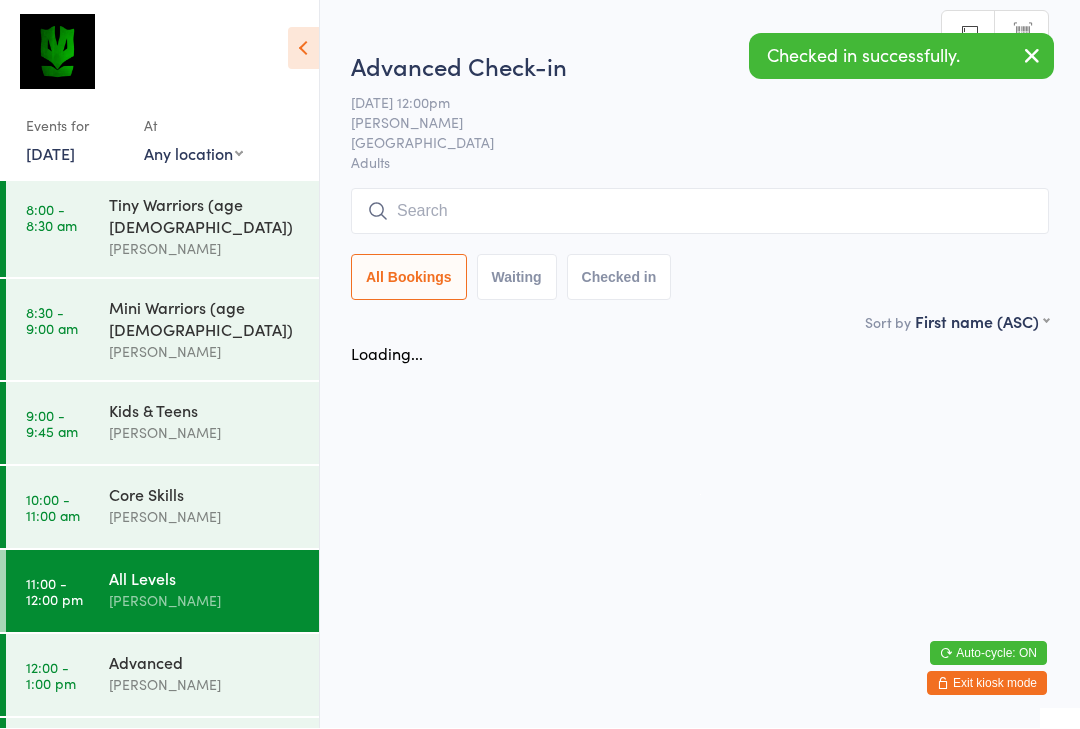 scroll, scrollTop: 1, scrollLeft: 0, axis: vertical 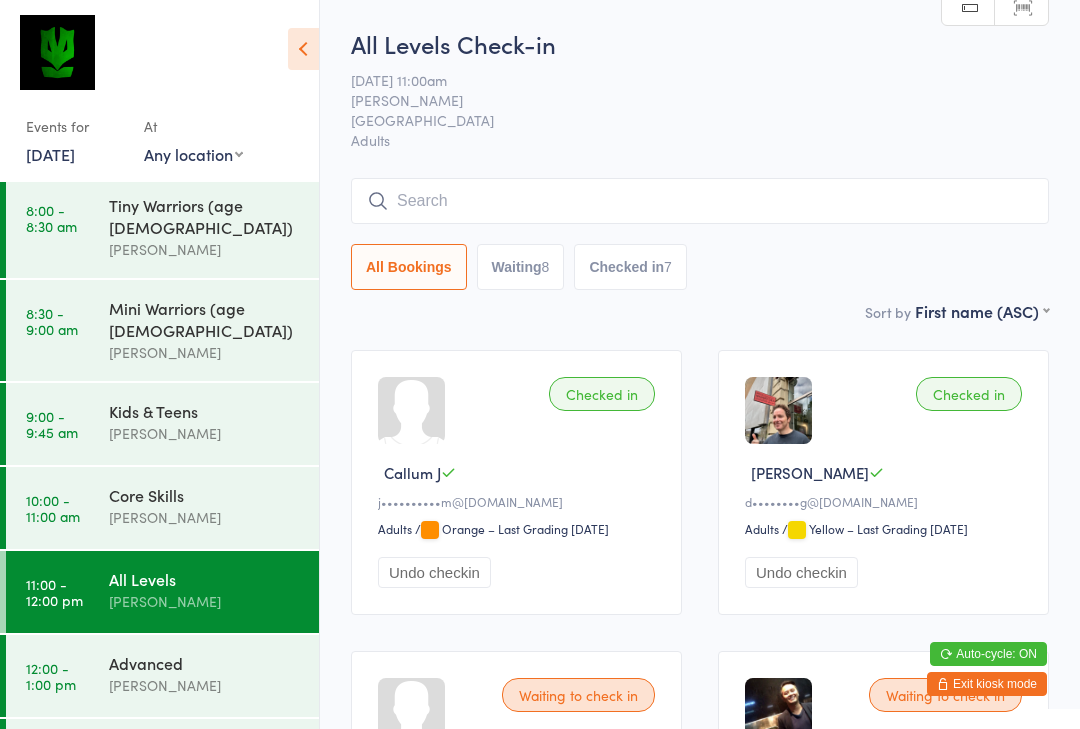 click at bounding box center (700, 201) 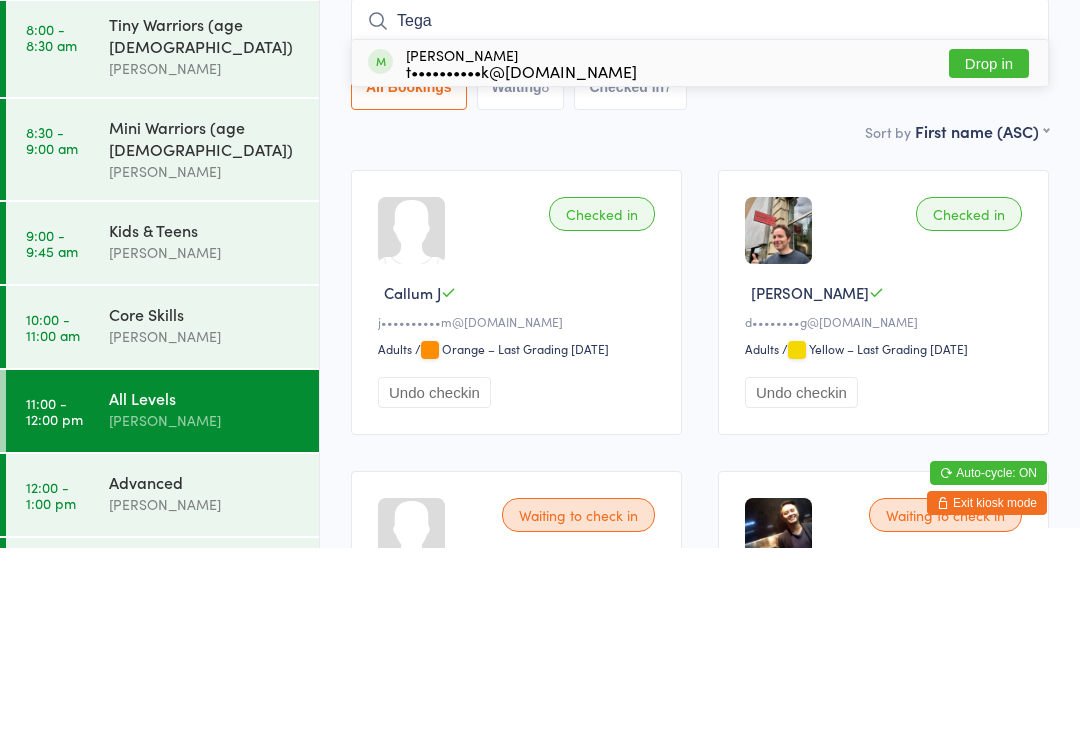 type on "Tega" 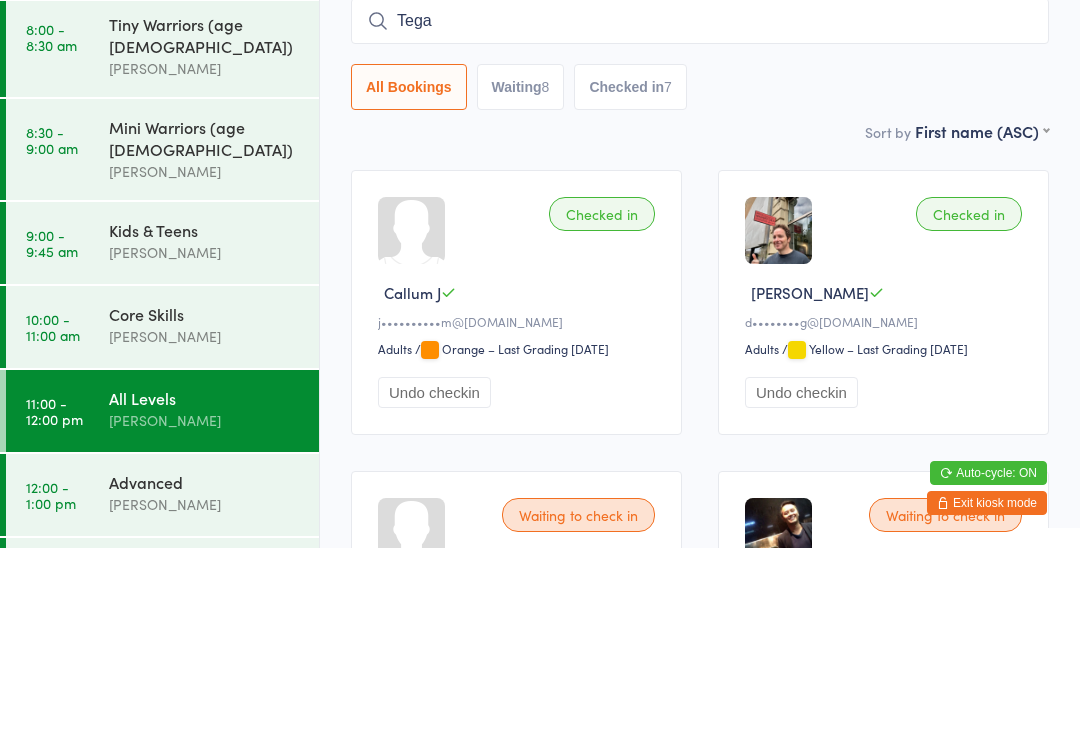 type 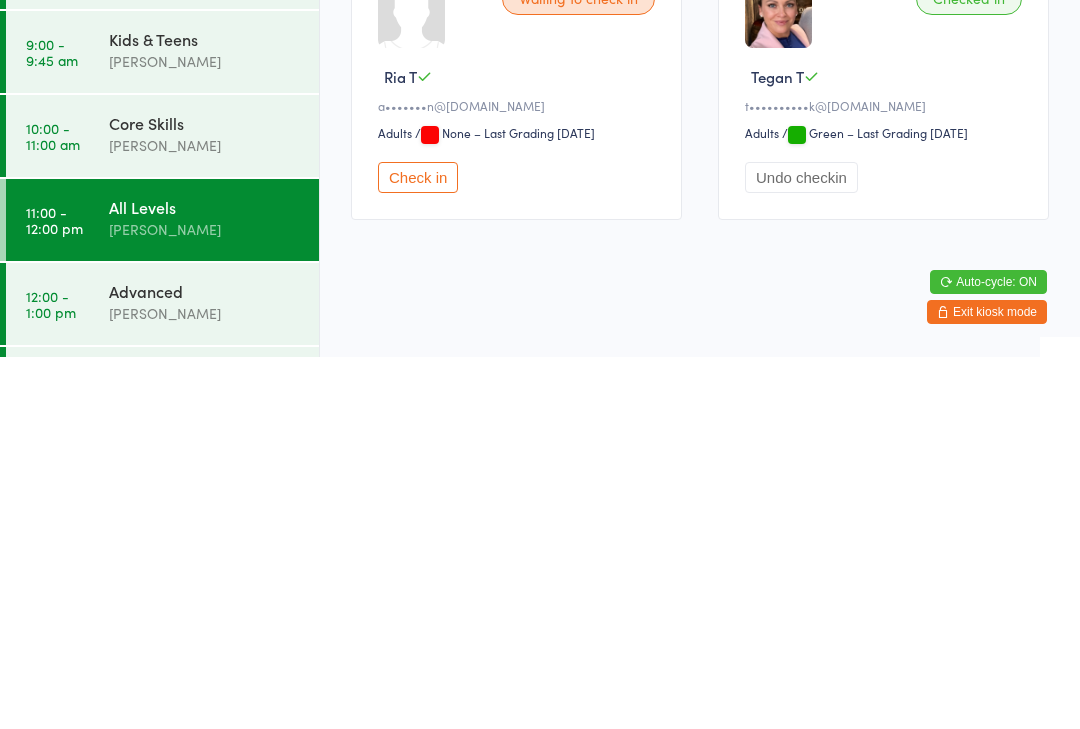 scroll, scrollTop: 2178, scrollLeft: 0, axis: vertical 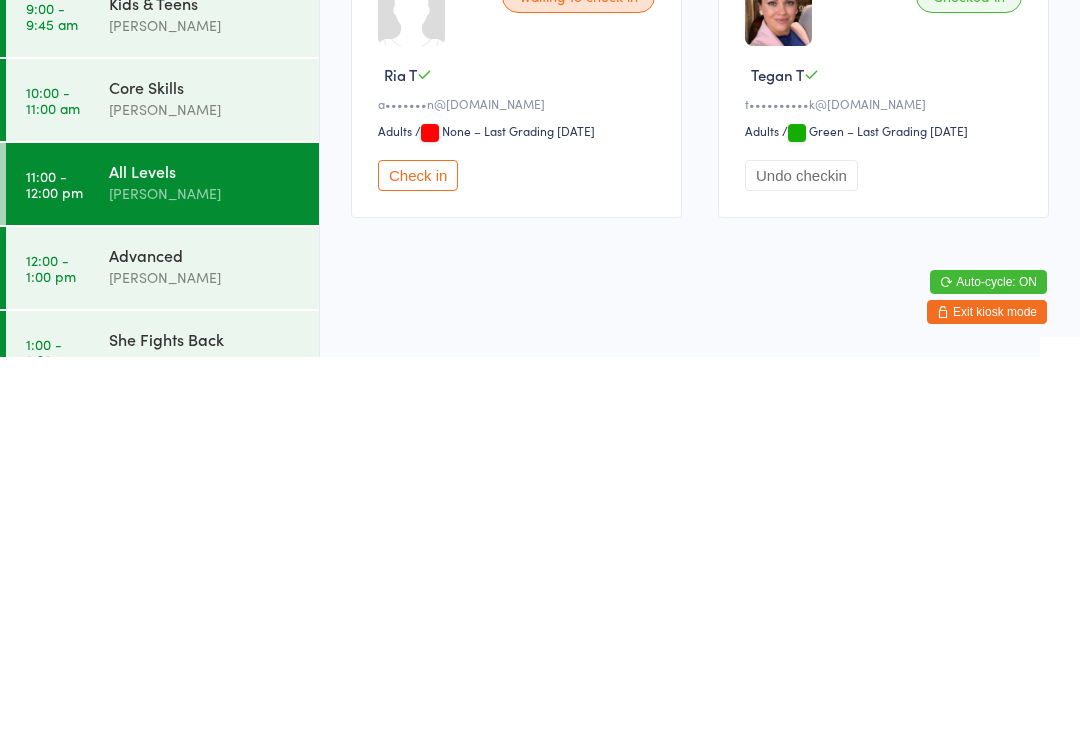 click on "Advanced [PERSON_NAME]" at bounding box center [214, 638] 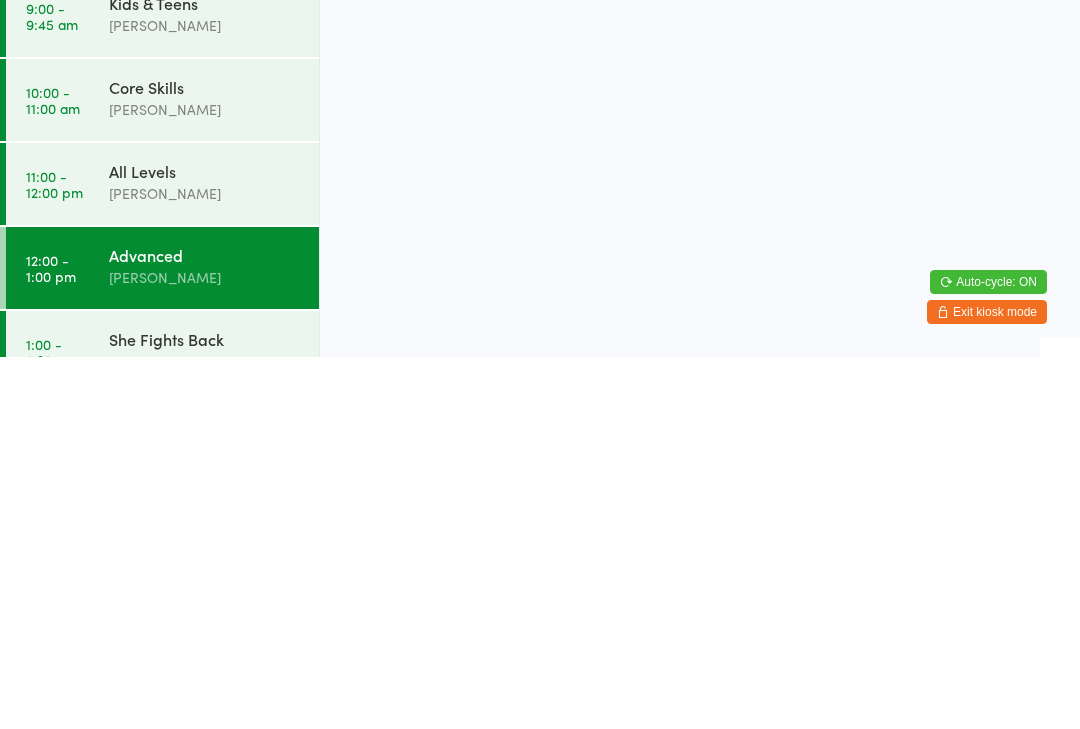 scroll, scrollTop: 0, scrollLeft: 0, axis: both 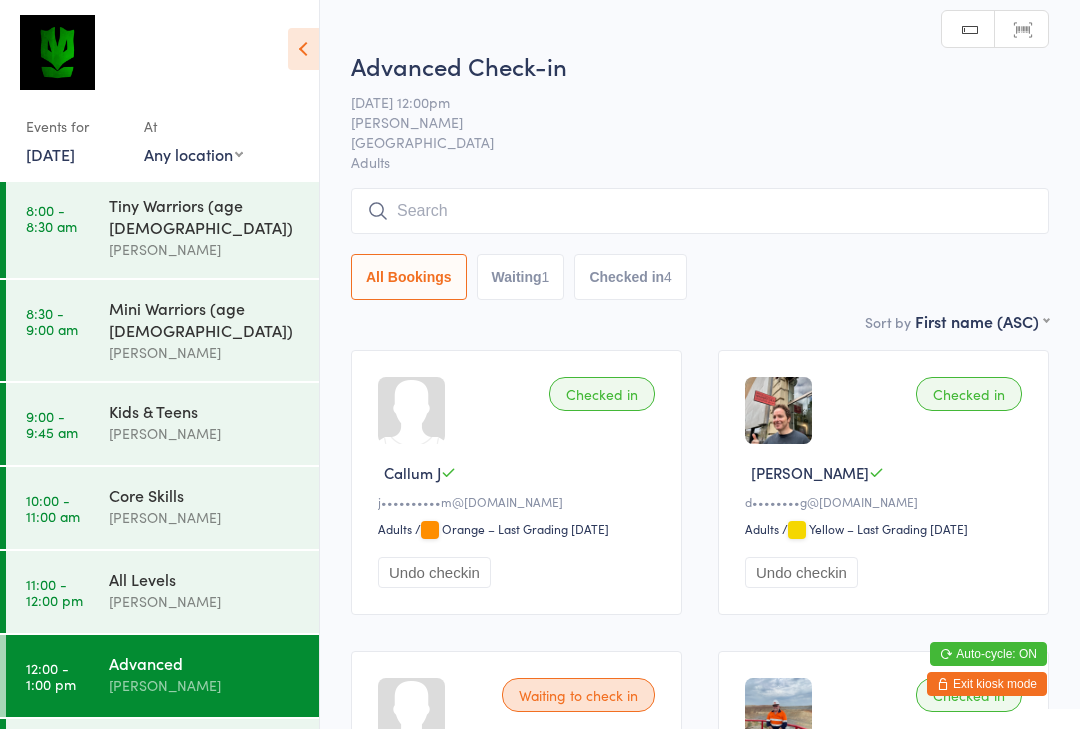 click at bounding box center (700, 211) 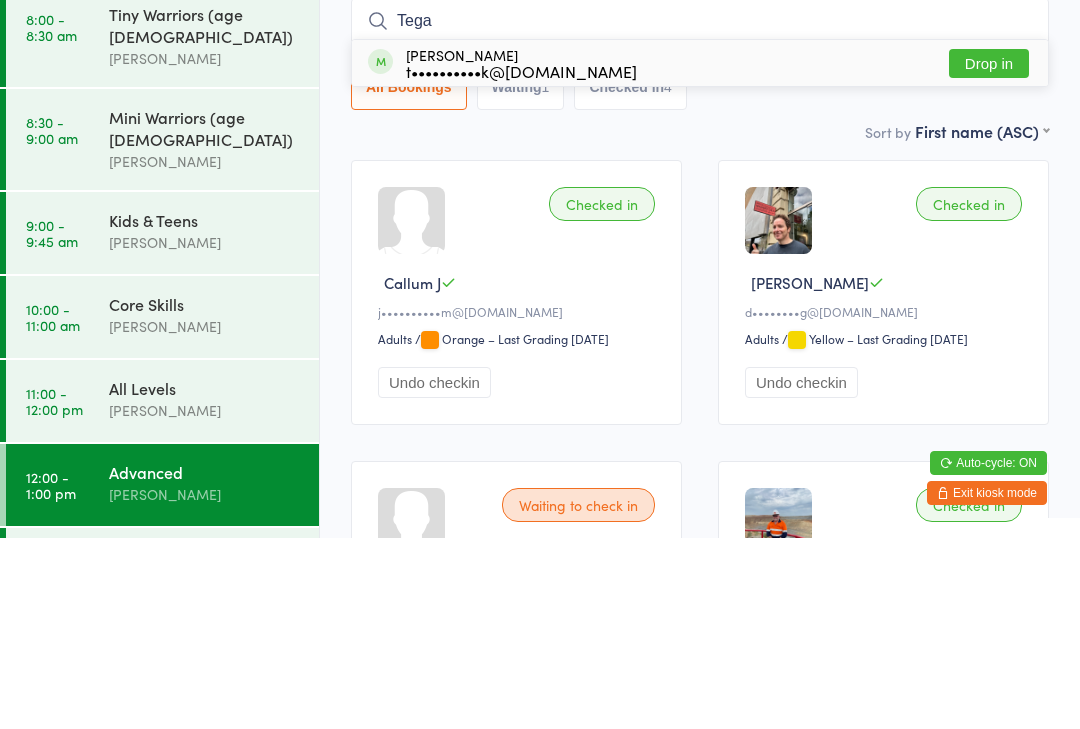 type on "Tega" 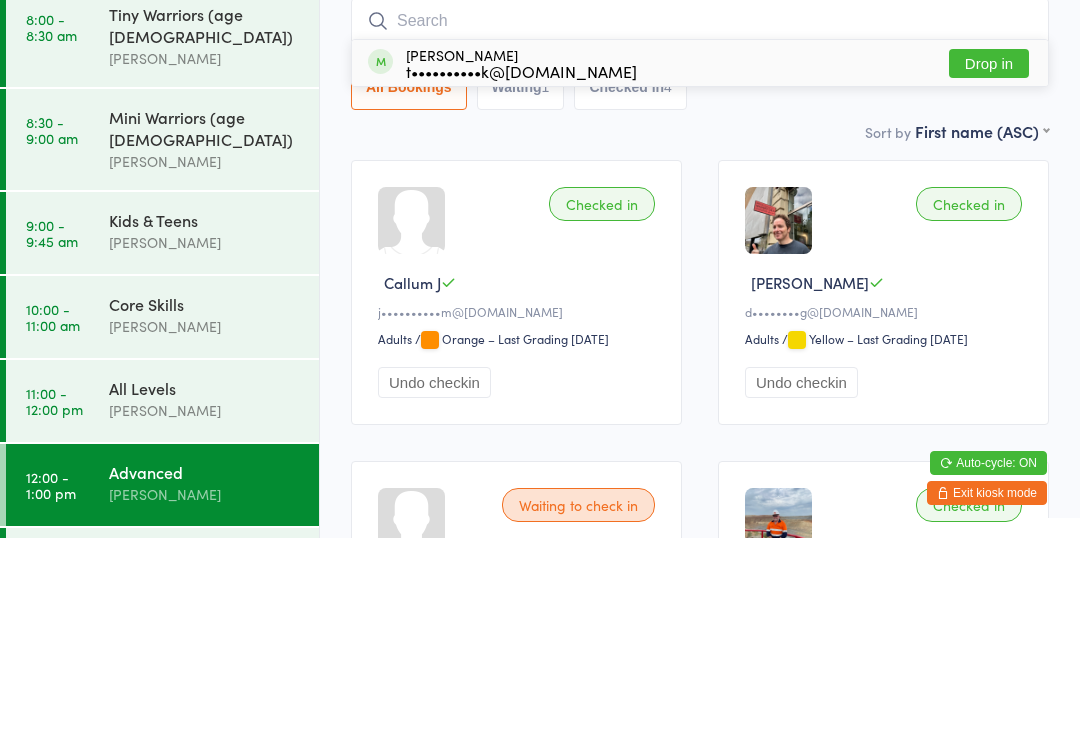 scroll, scrollTop: 191, scrollLeft: 0, axis: vertical 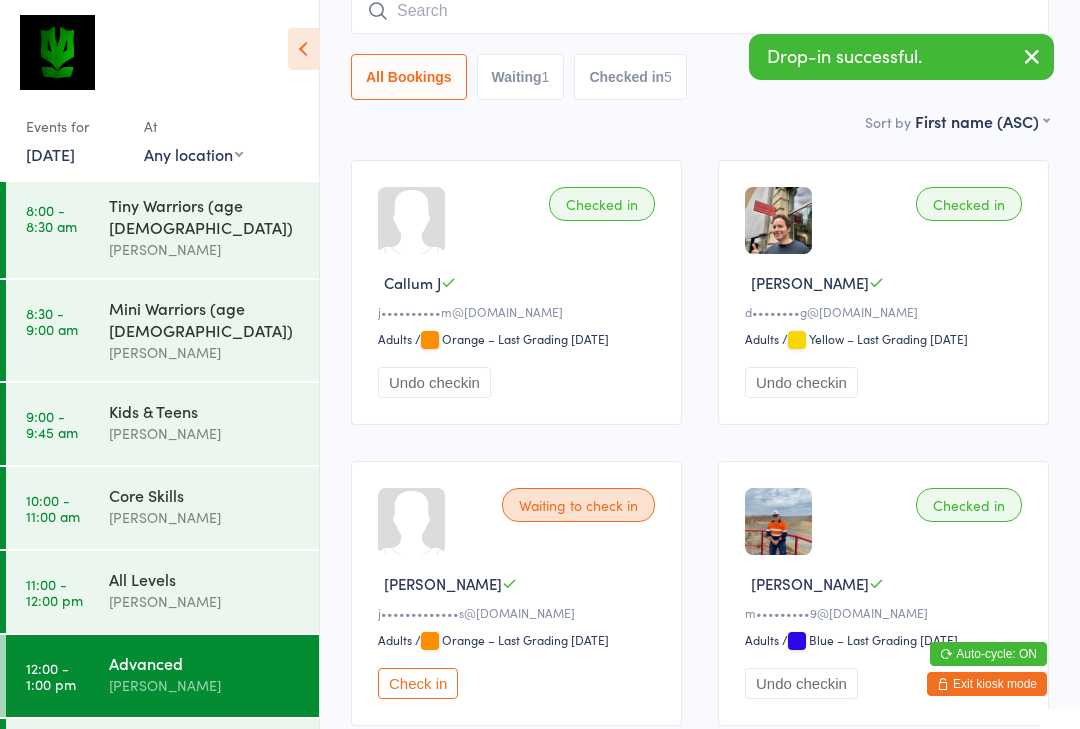 click on "[PERSON_NAME]" at bounding box center [205, 601] 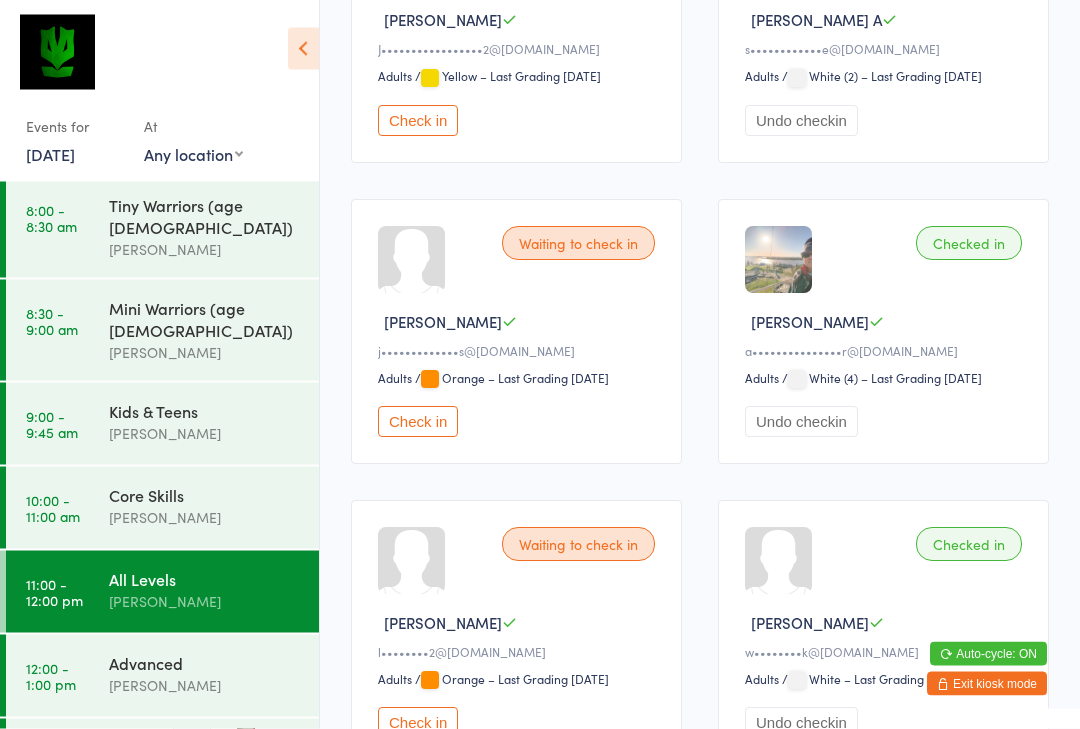 scroll, scrollTop: 1089, scrollLeft: 0, axis: vertical 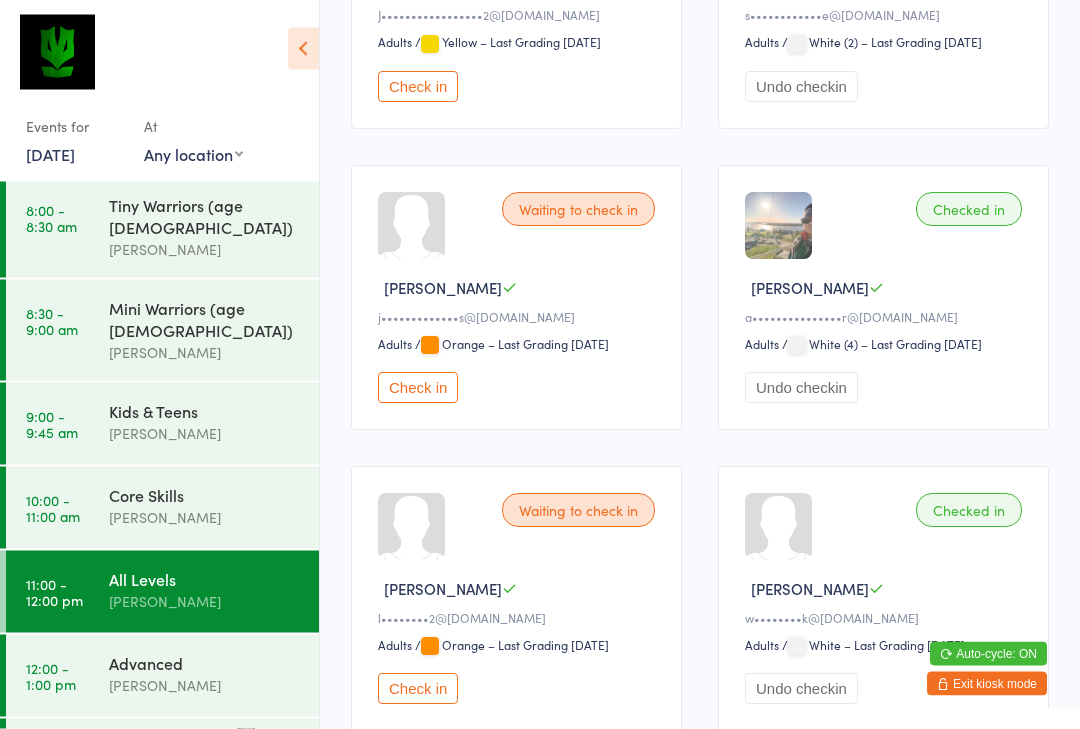 click on "[PERSON_NAME]" at bounding box center [205, 685] 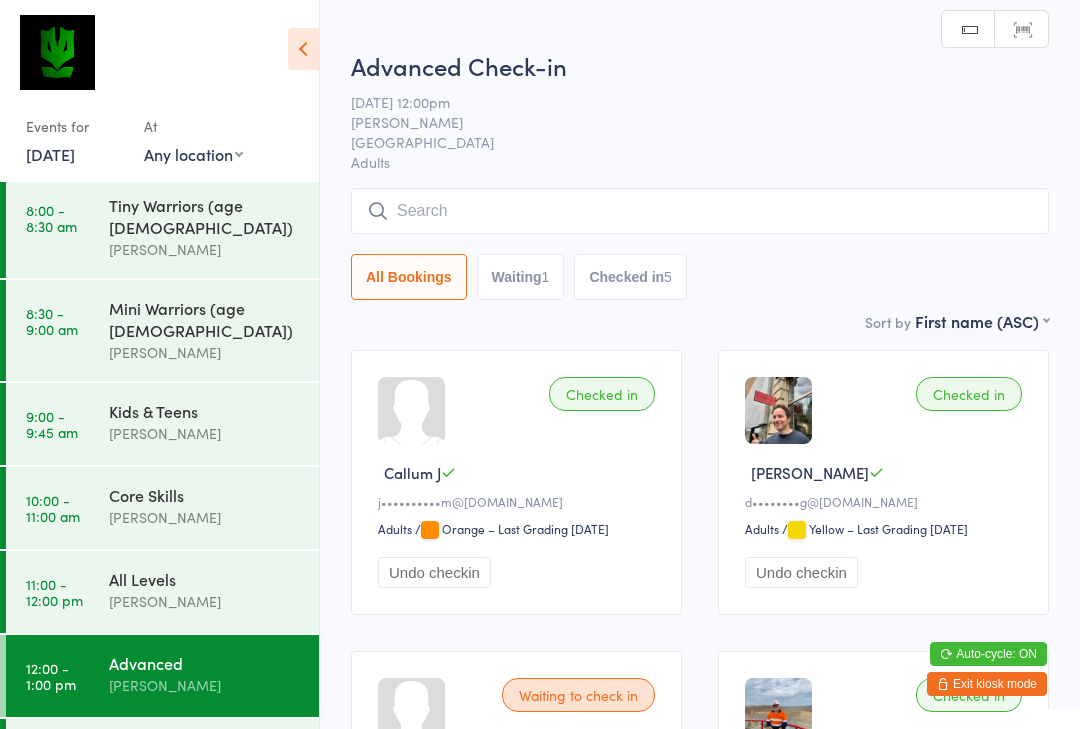 scroll, scrollTop: 88, scrollLeft: 0, axis: vertical 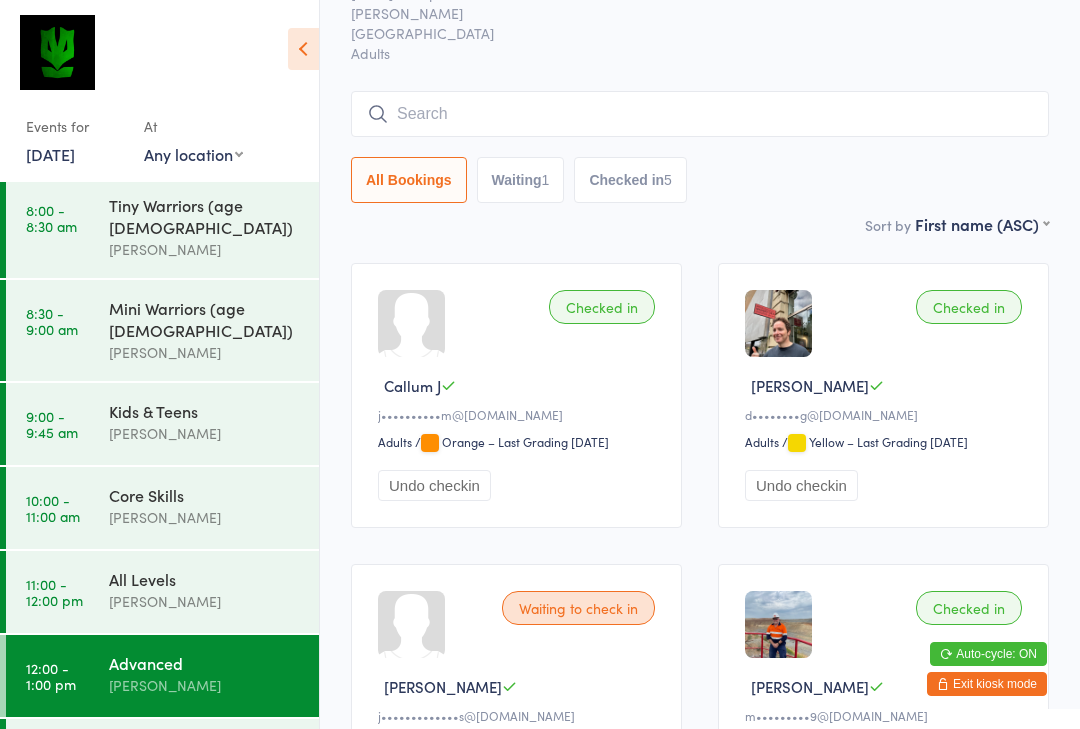 click on "All Levels" at bounding box center [205, 579] 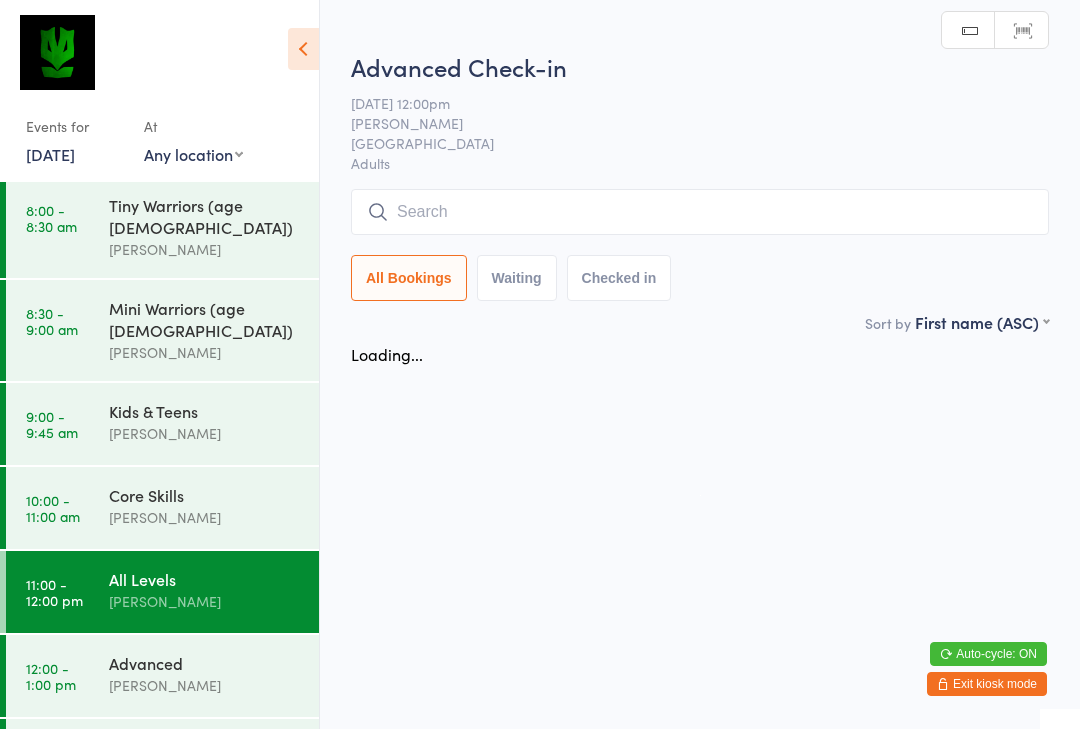 scroll, scrollTop: 0, scrollLeft: 0, axis: both 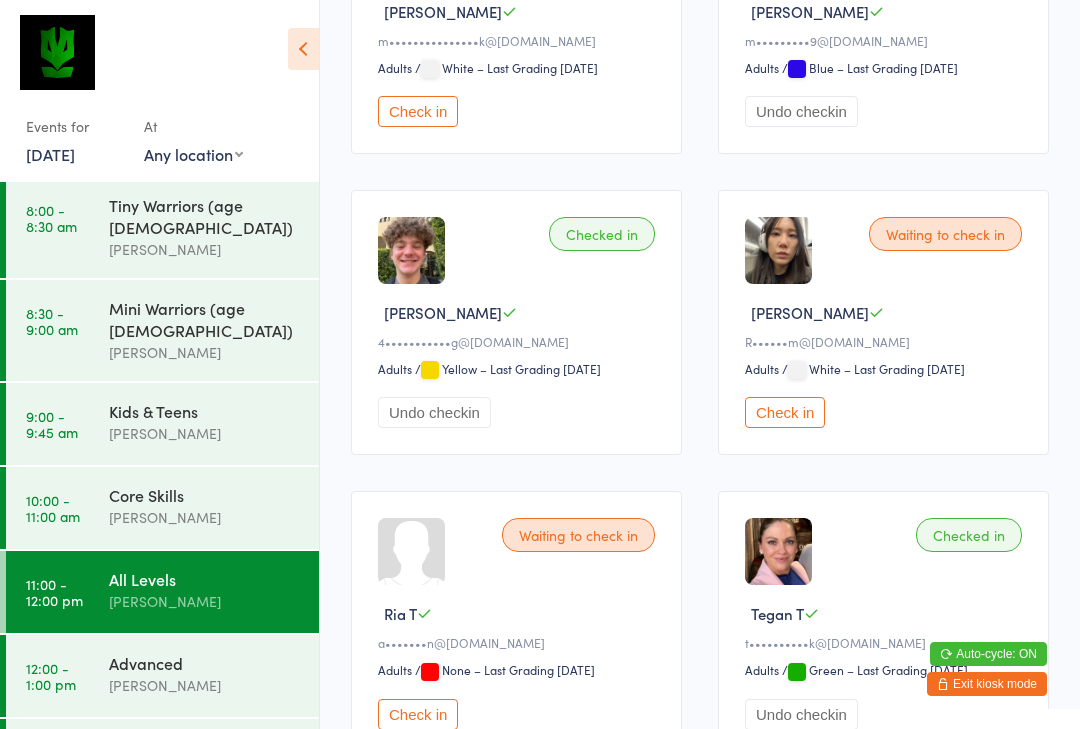 click on "Waiting to check in" at bounding box center (578, 535) 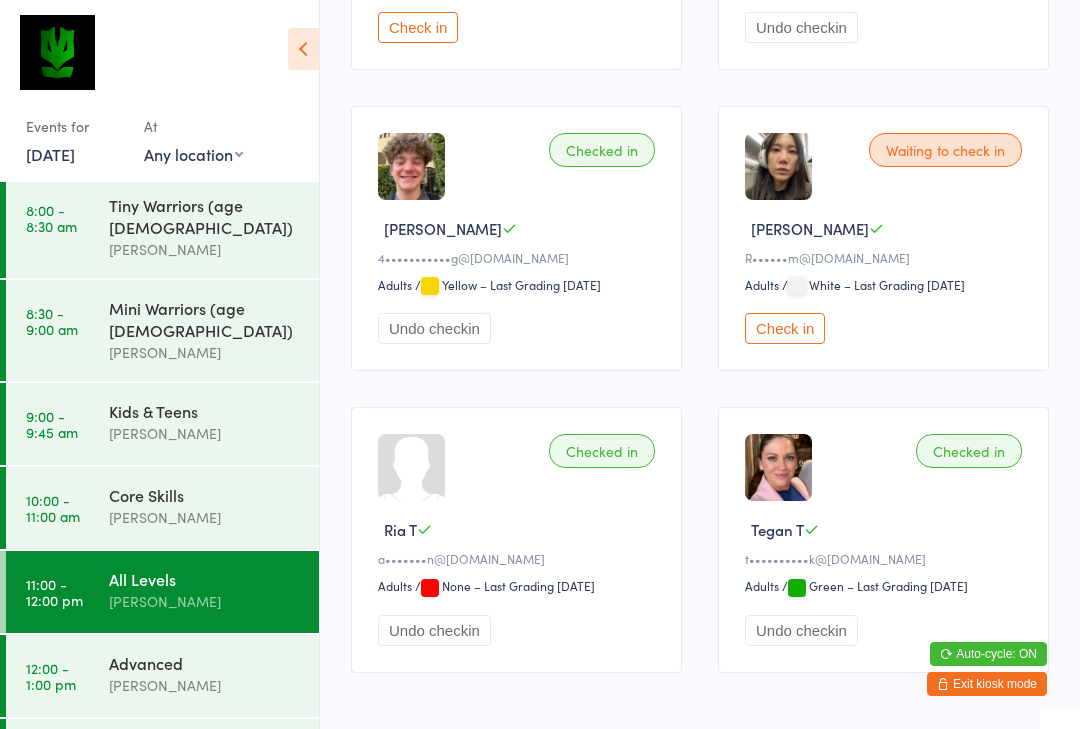 scroll, scrollTop: 2142, scrollLeft: 0, axis: vertical 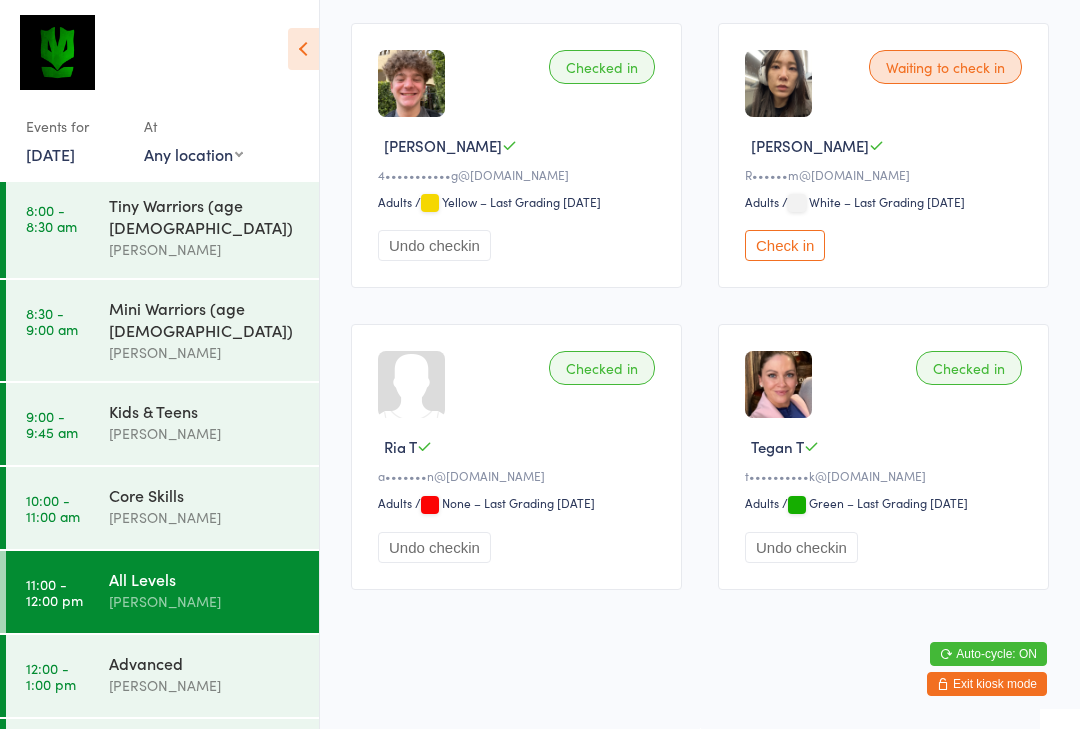 click on "Check in" at bounding box center [785, 245] 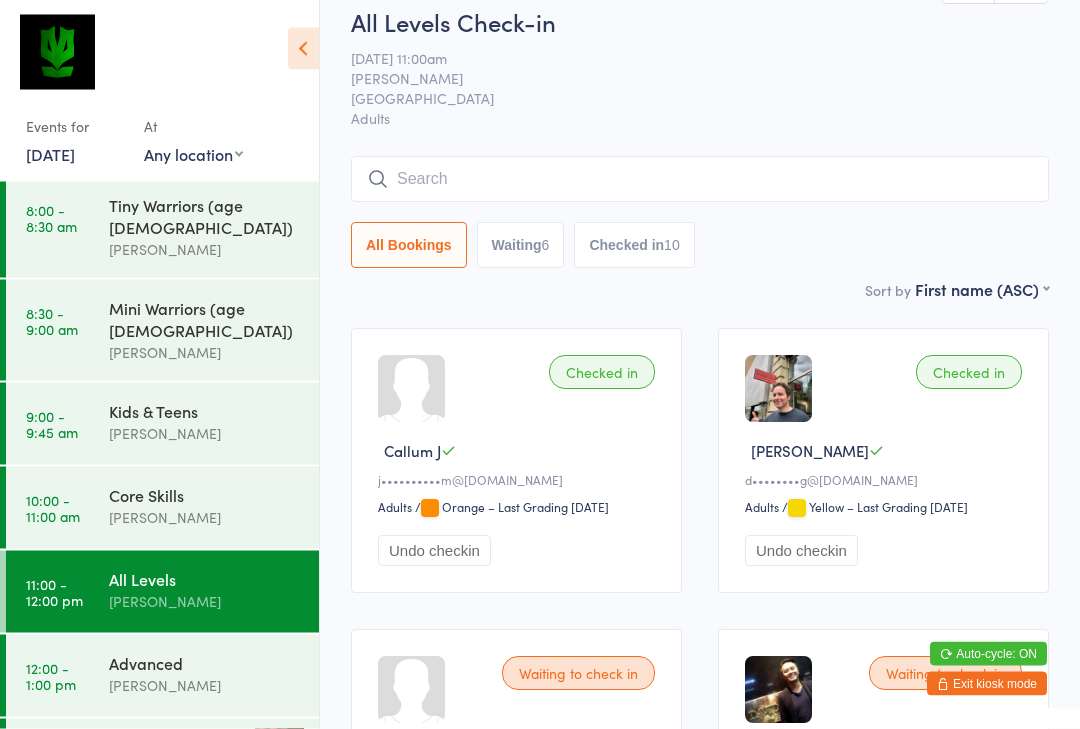 scroll, scrollTop: 0, scrollLeft: 0, axis: both 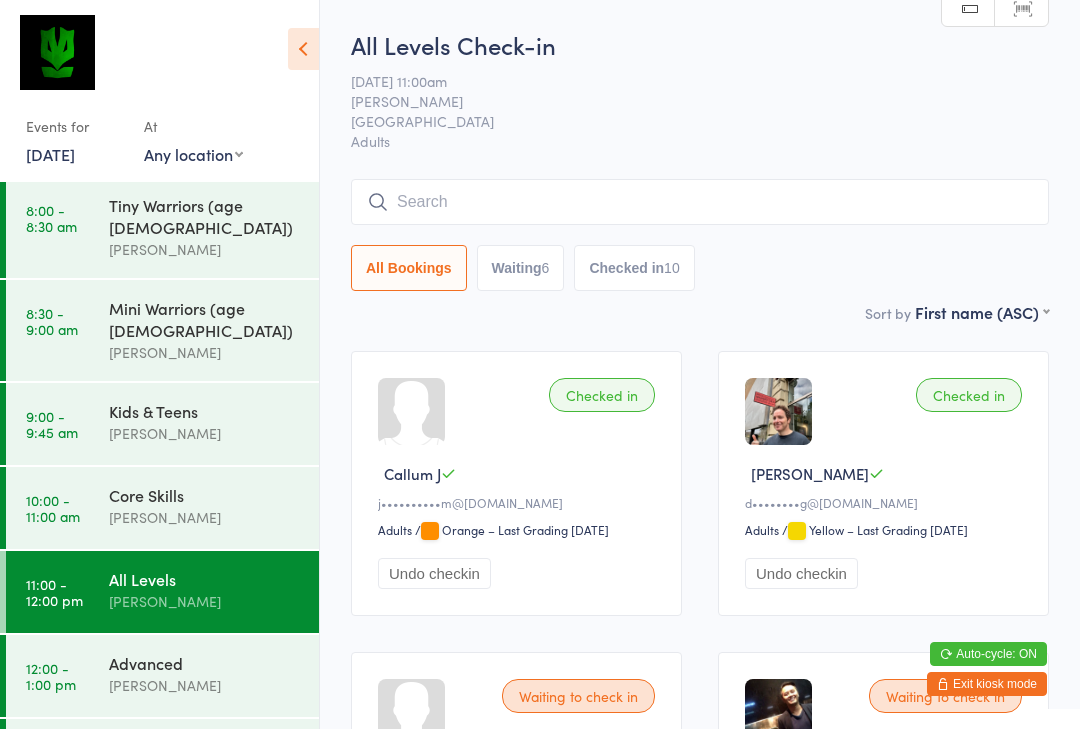 click at bounding box center [700, 202] 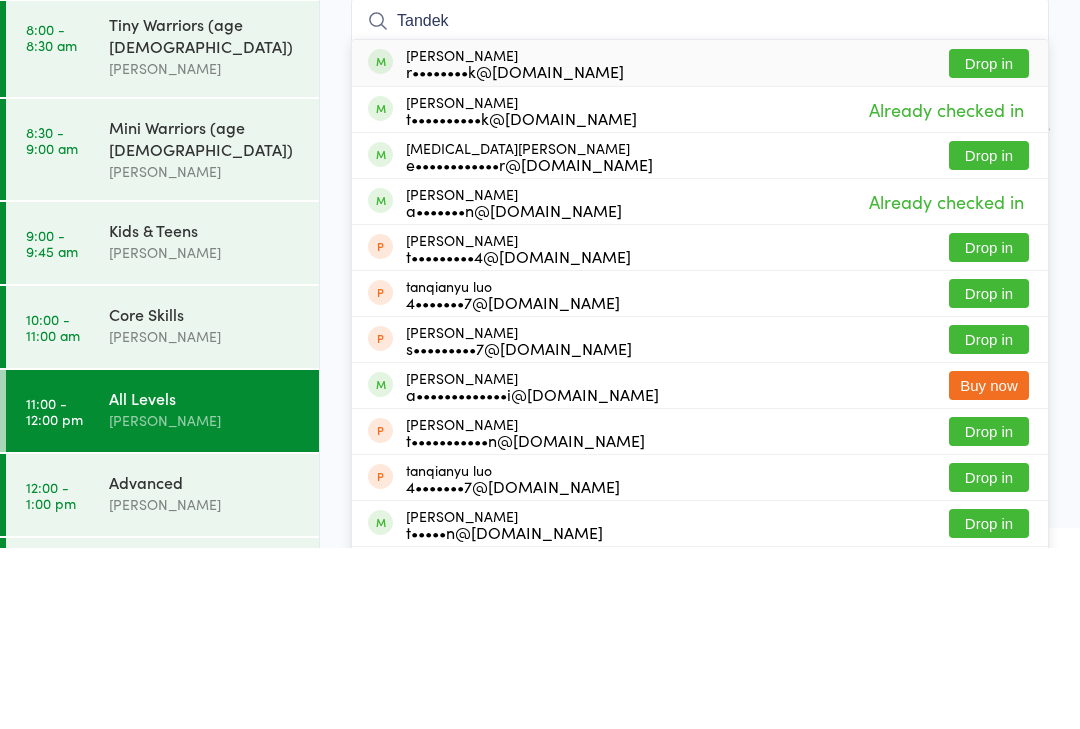 type on "Tandek" 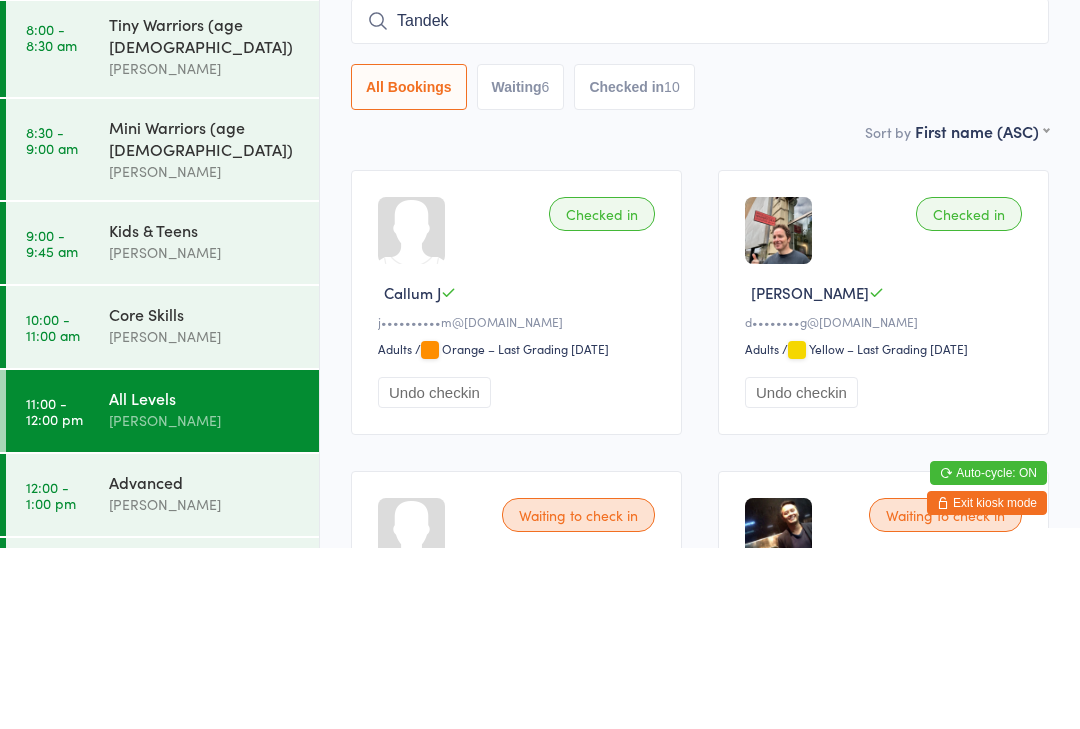 type 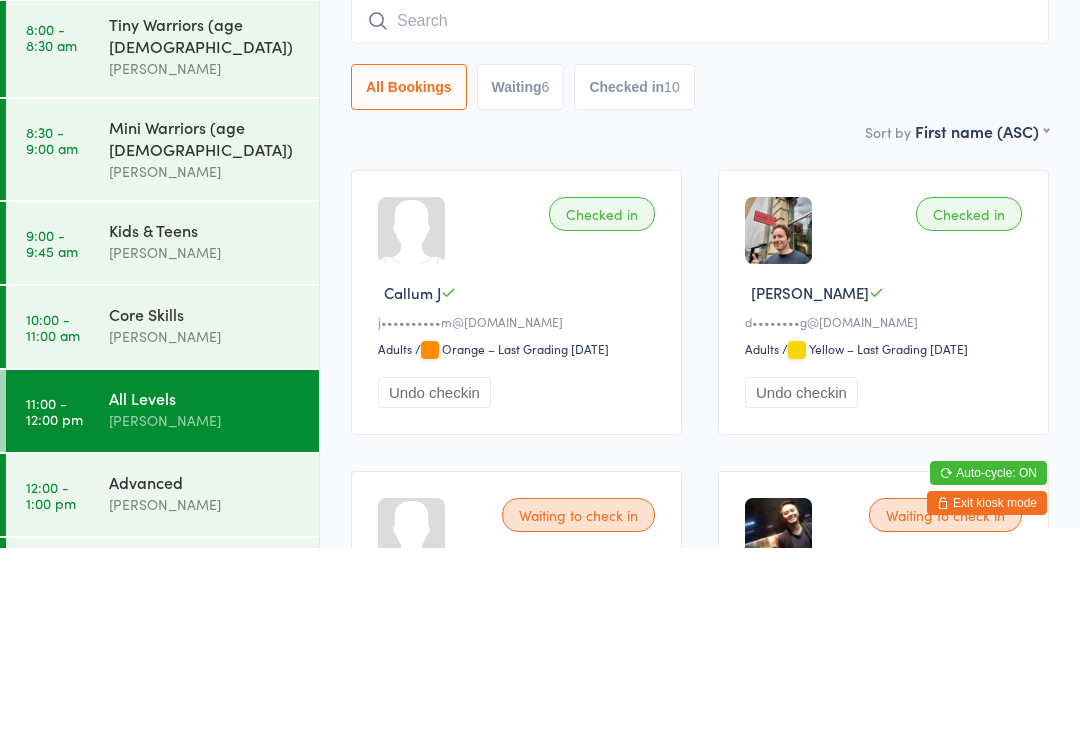 scroll, scrollTop: 181, scrollLeft: 0, axis: vertical 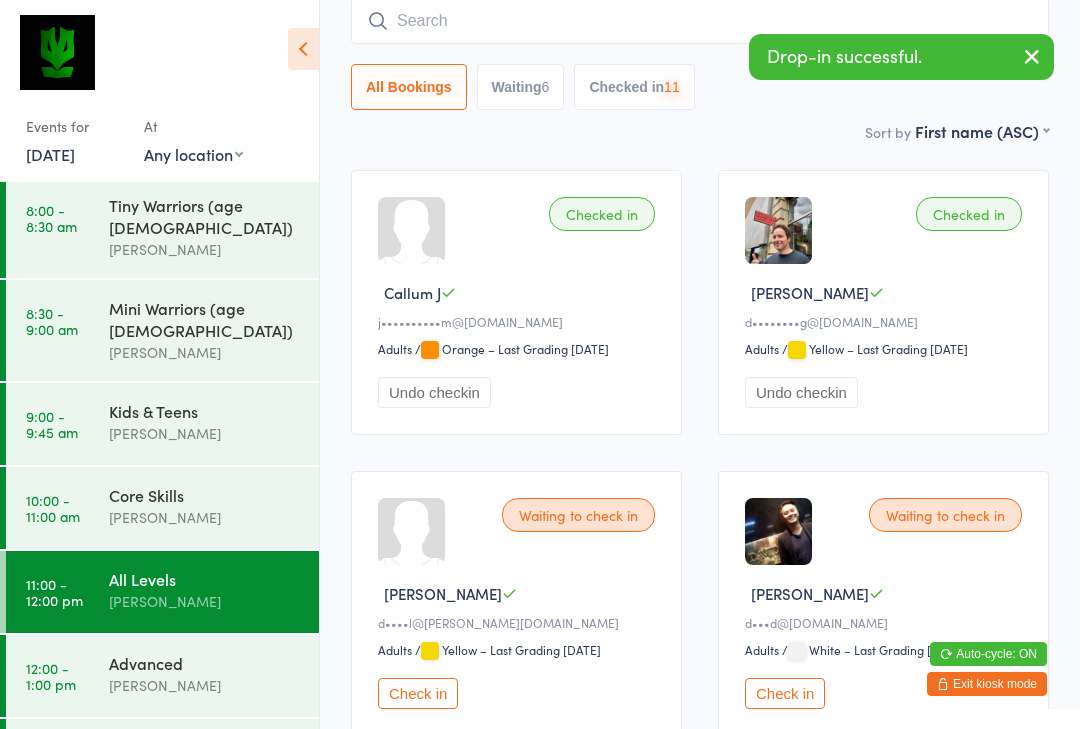 click on "Advanced" at bounding box center [205, 663] 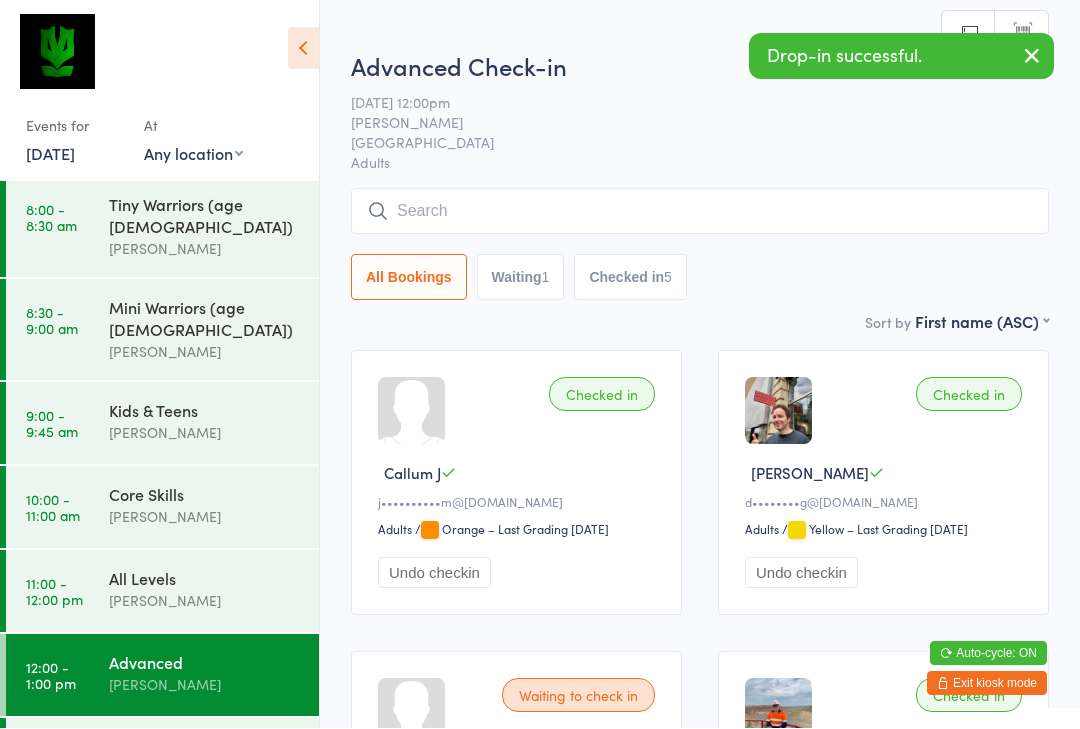 scroll, scrollTop: 1, scrollLeft: 0, axis: vertical 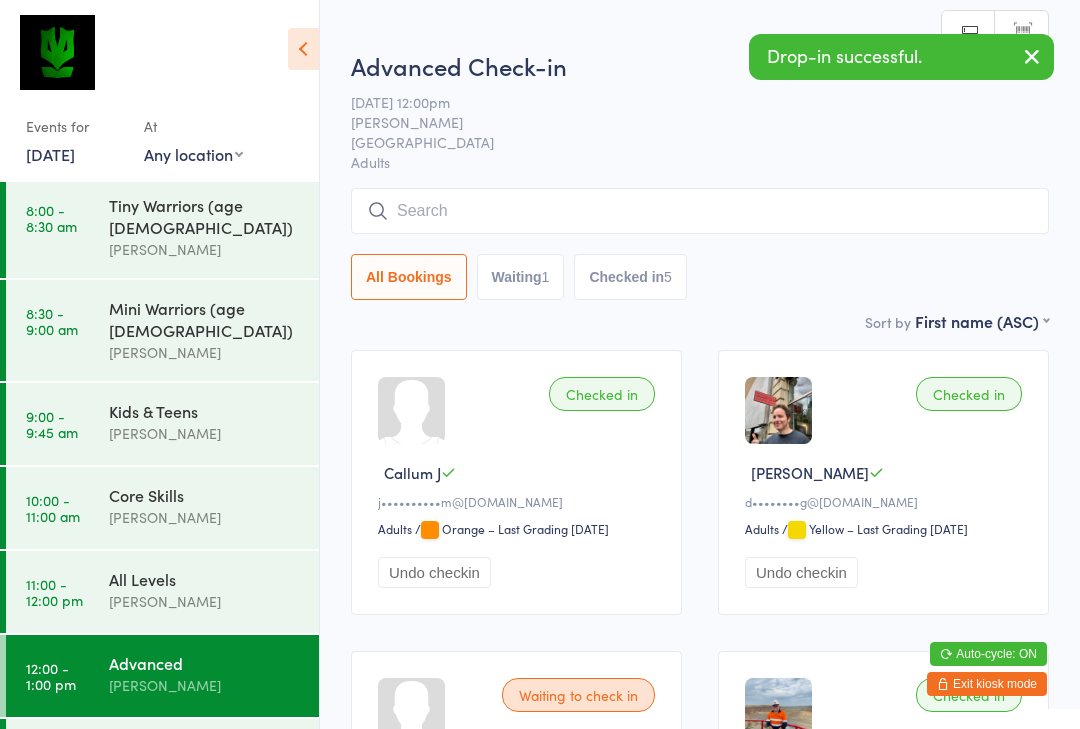 click at bounding box center (700, 211) 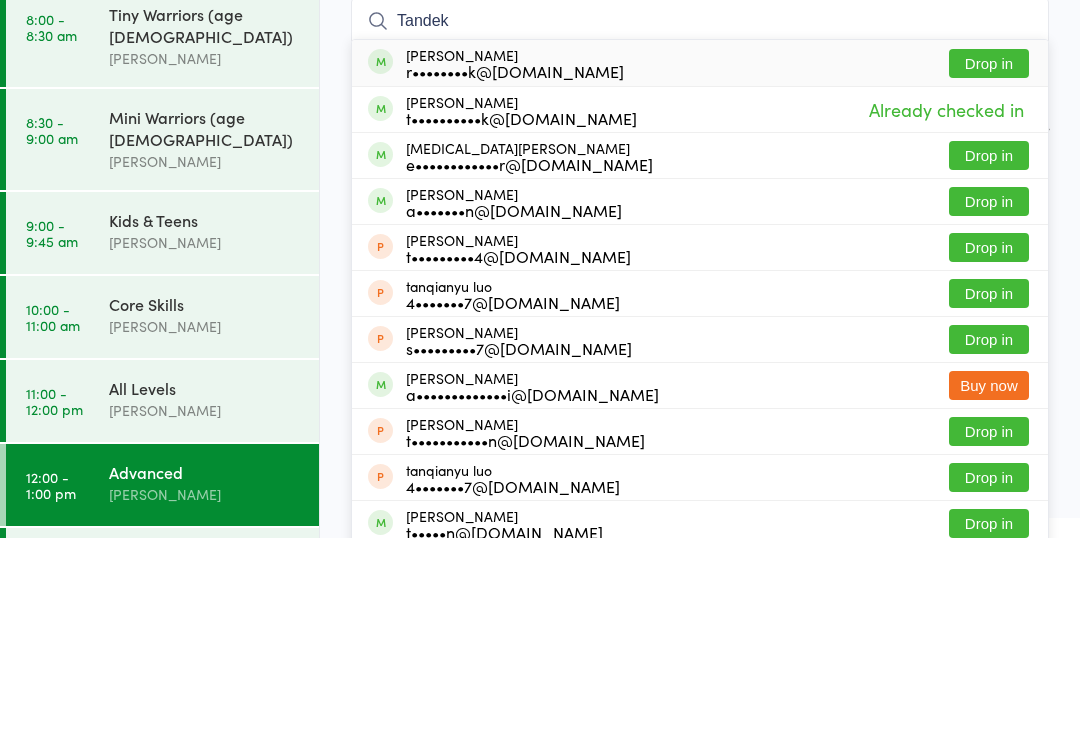 type on "Tandek" 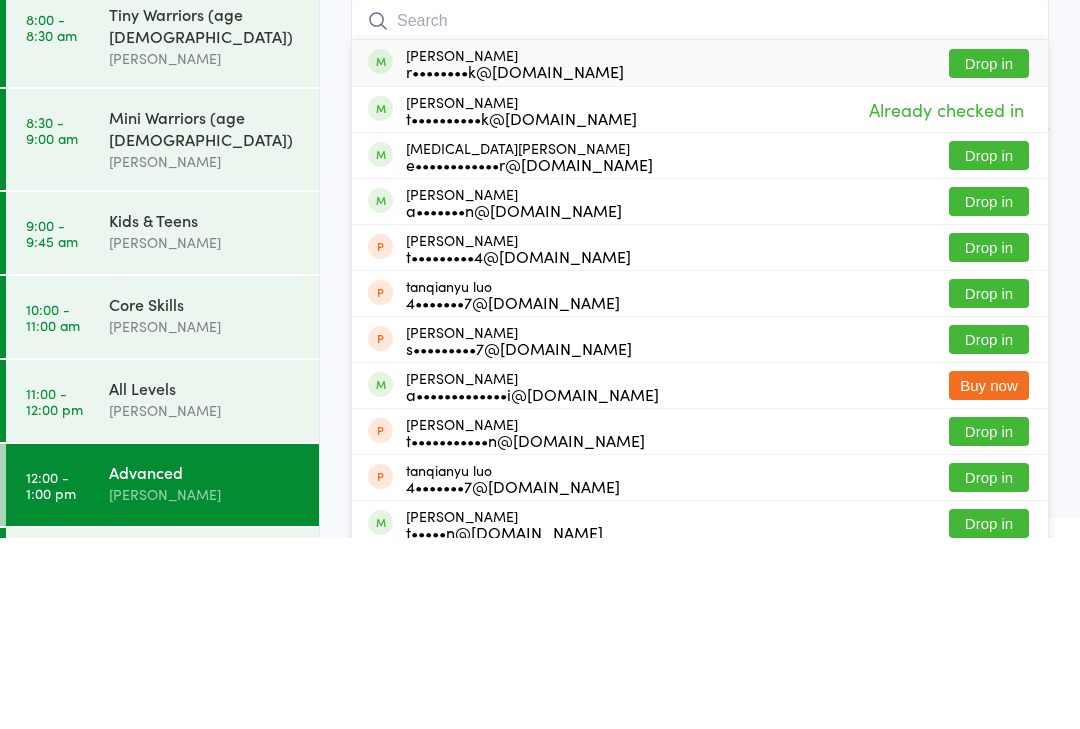 scroll, scrollTop: 191, scrollLeft: 0, axis: vertical 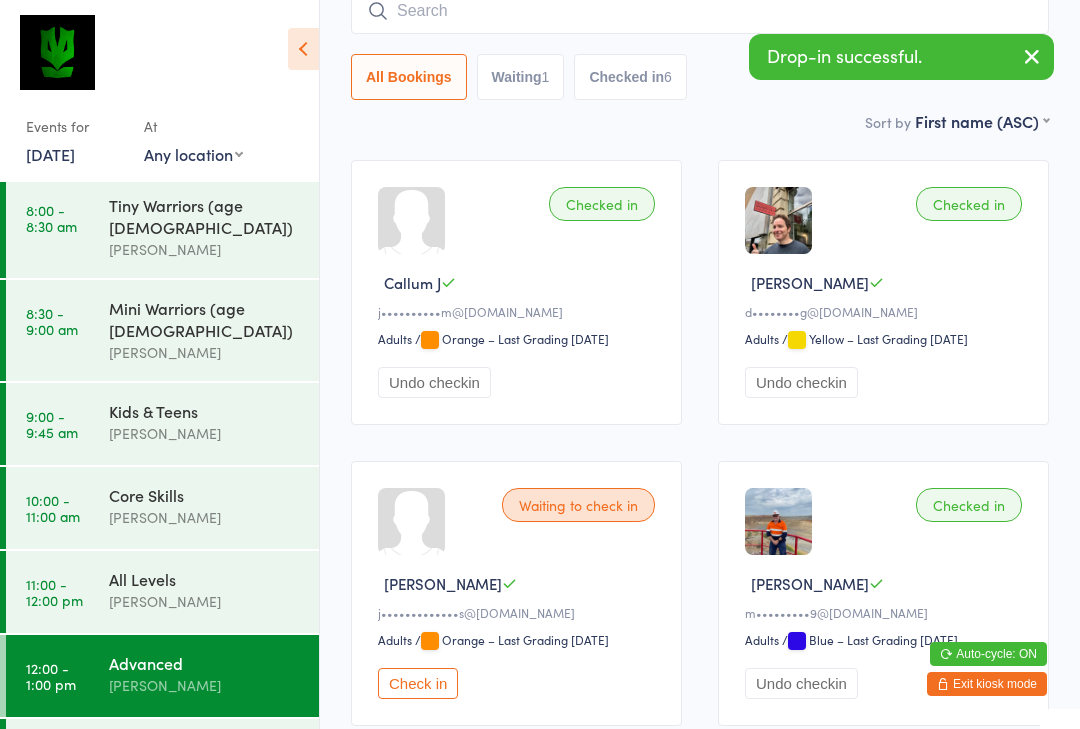 click on "All Levels" at bounding box center [205, 579] 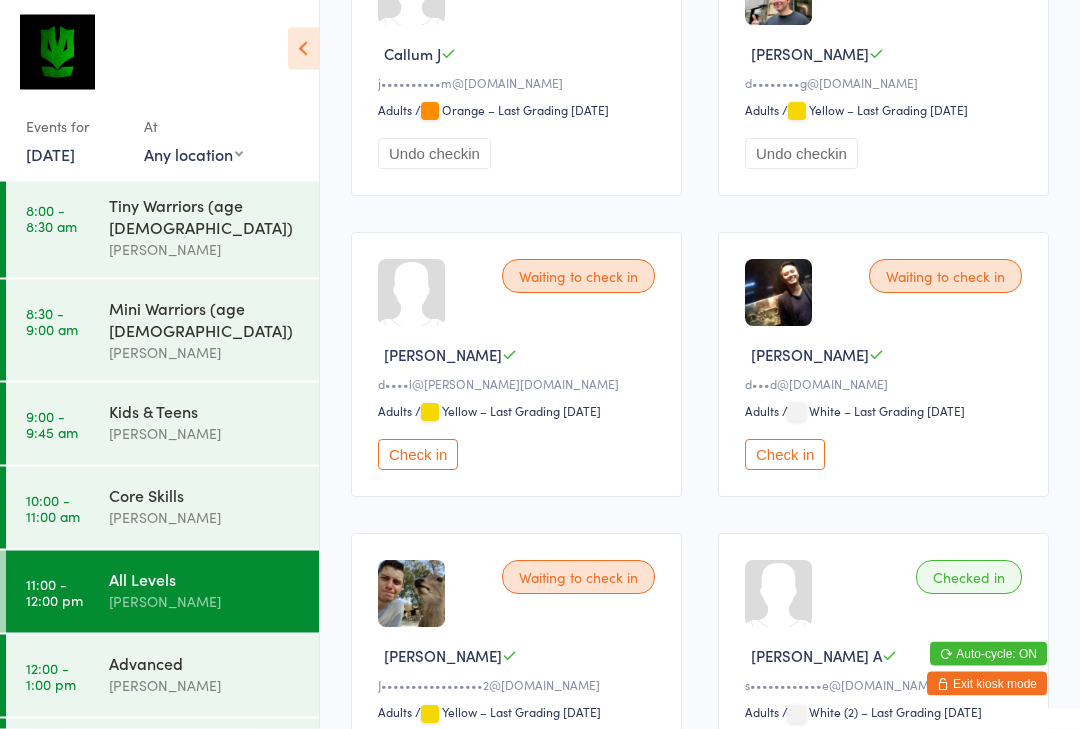 scroll, scrollTop: 0, scrollLeft: 0, axis: both 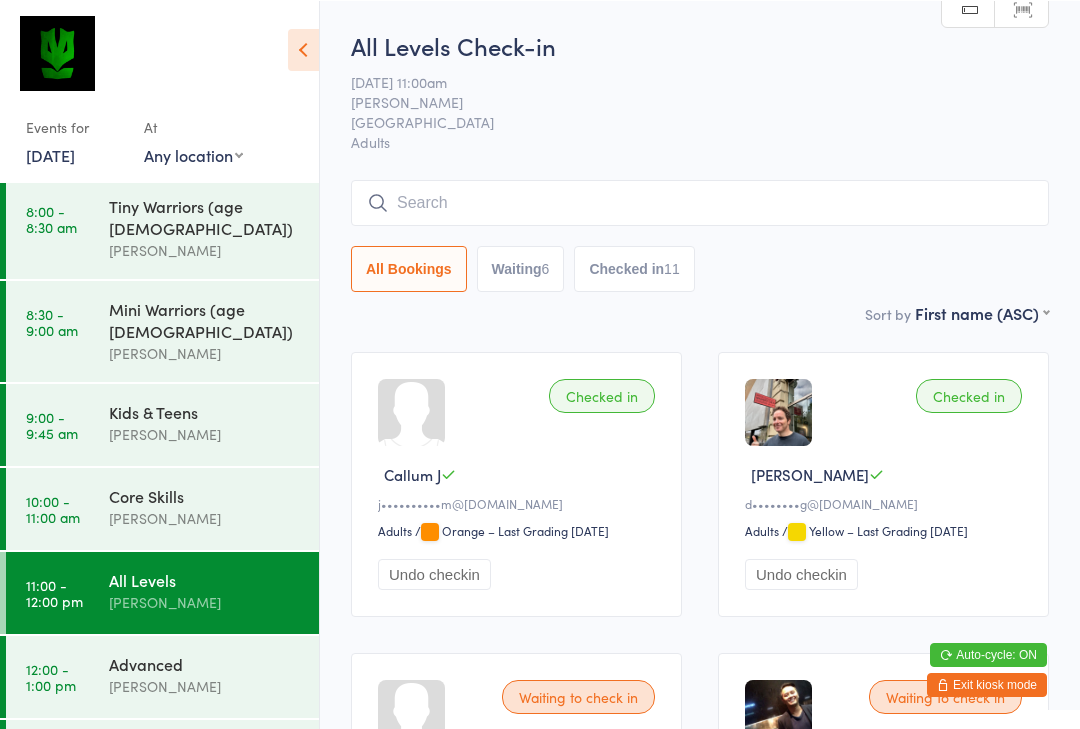 click at bounding box center (700, 202) 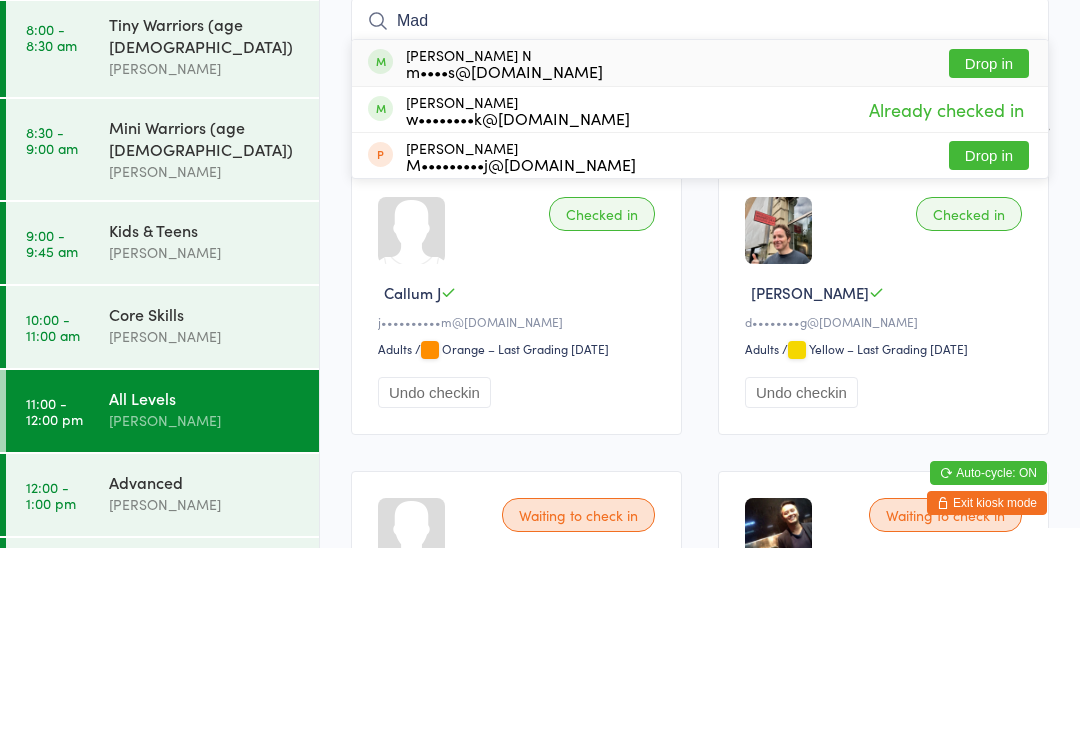 type on "Mad" 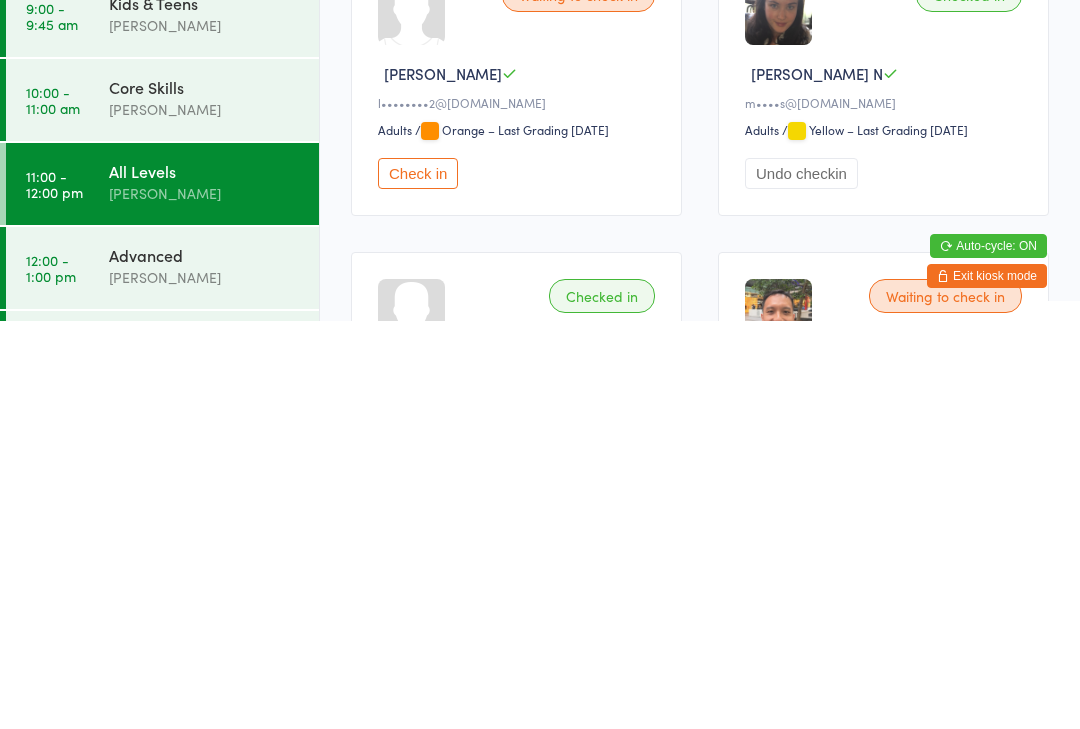 scroll, scrollTop: 1211, scrollLeft: 0, axis: vertical 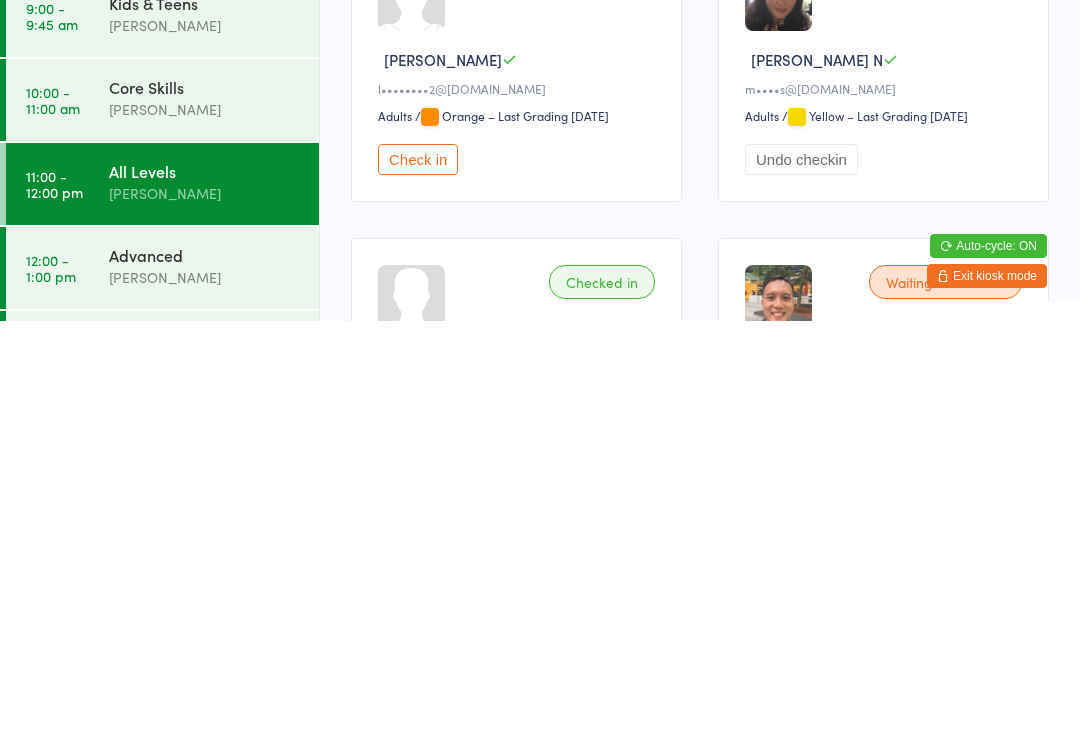 click on "12:00 - 1:00 pm" at bounding box center [51, 676] 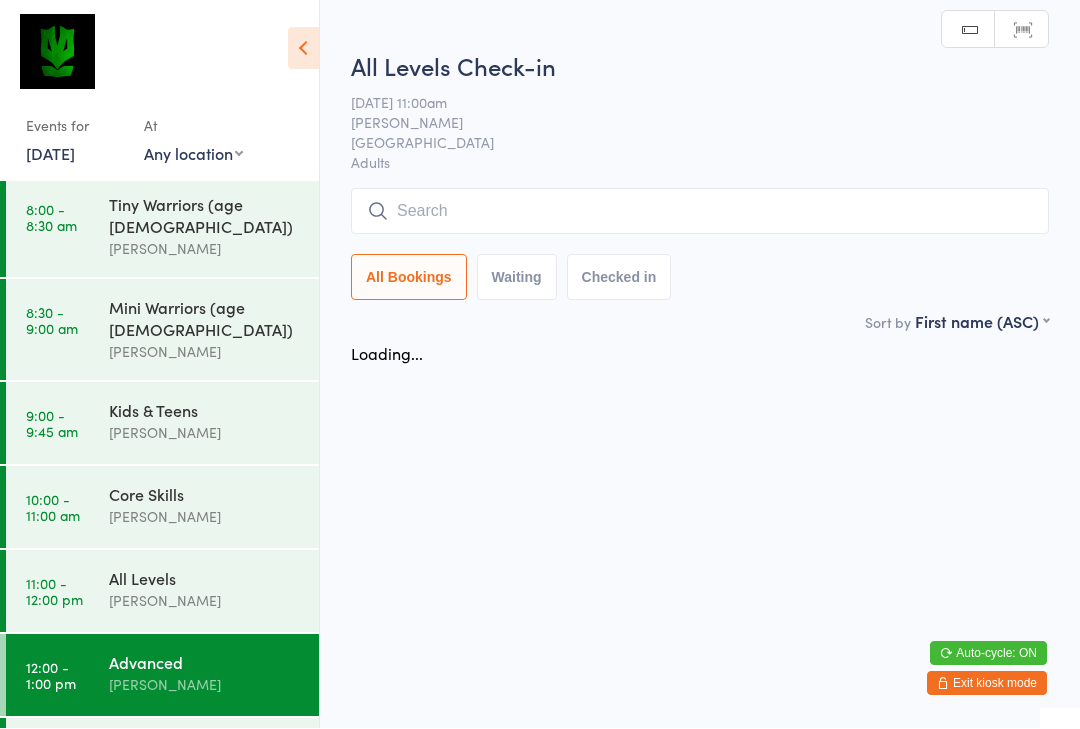 scroll, scrollTop: 1, scrollLeft: 0, axis: vertical 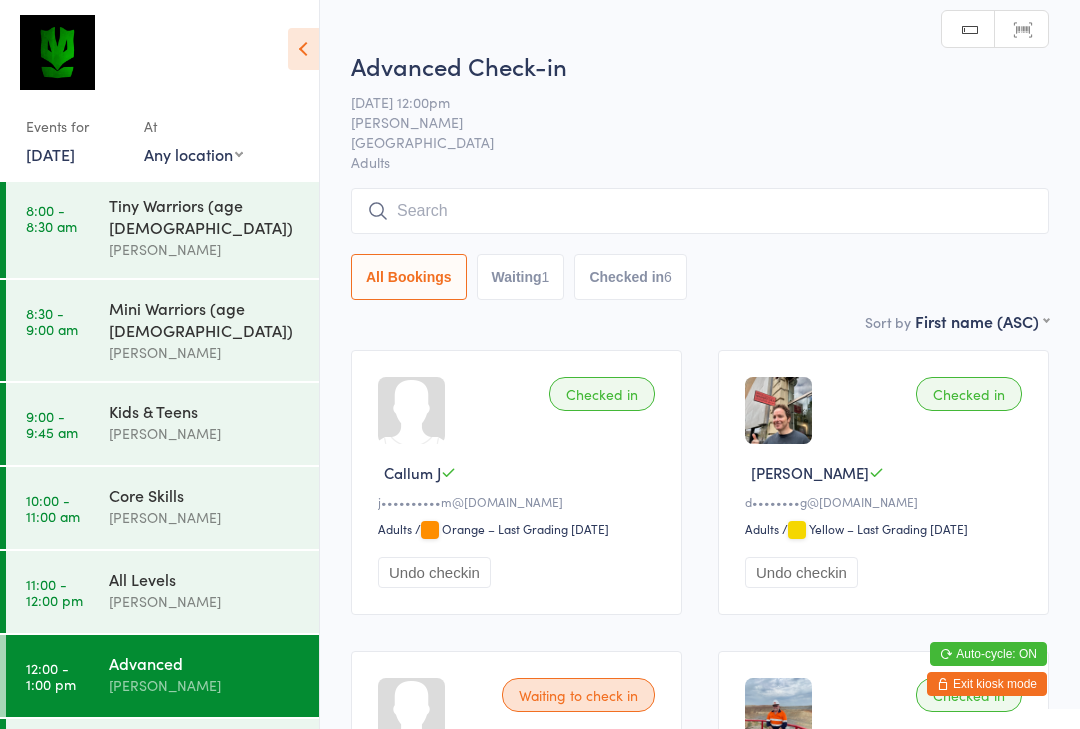 click at bounding box center [700, 211] 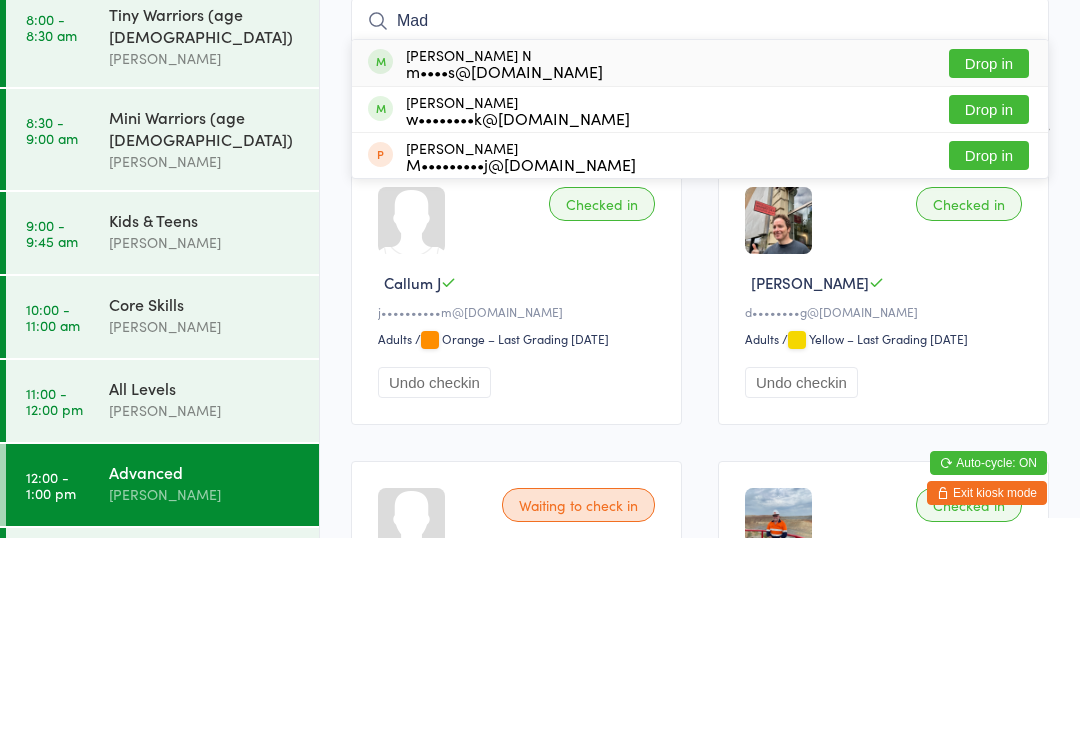 type on "Mad" 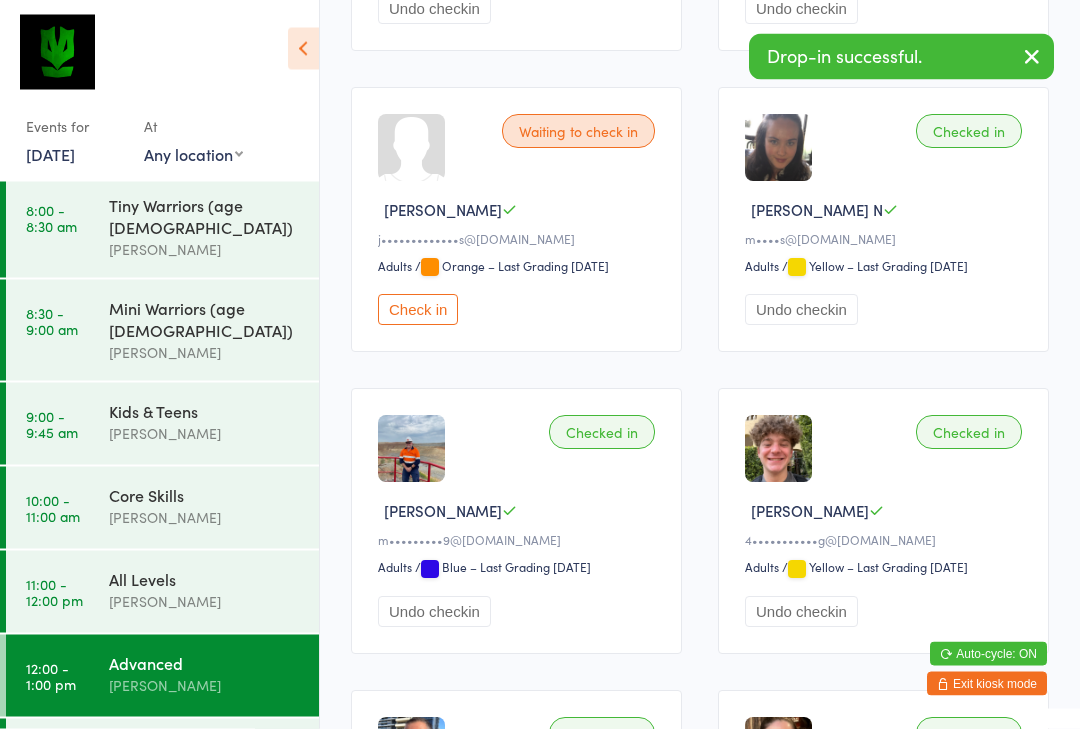 scroll, scrollTop: 925, scrollLeft: 0, axis: vertical 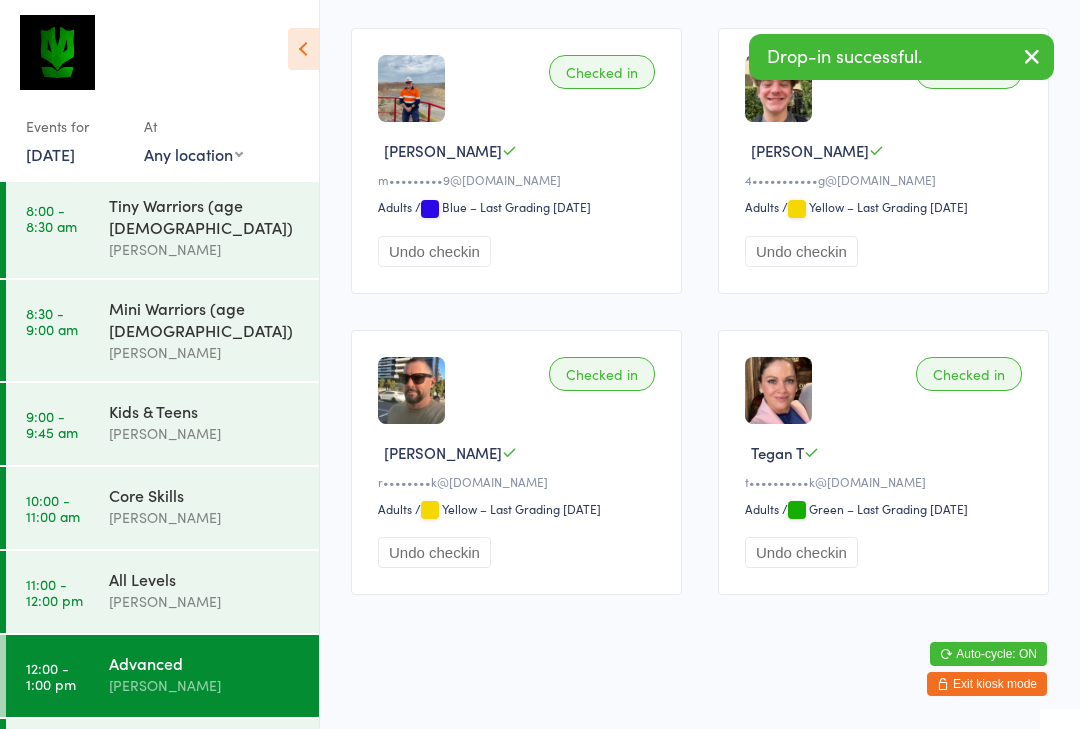 click on "1:00 - 2:30 pm She Fights Back [PERSON_NAME]" at bounding box center [162, 760] 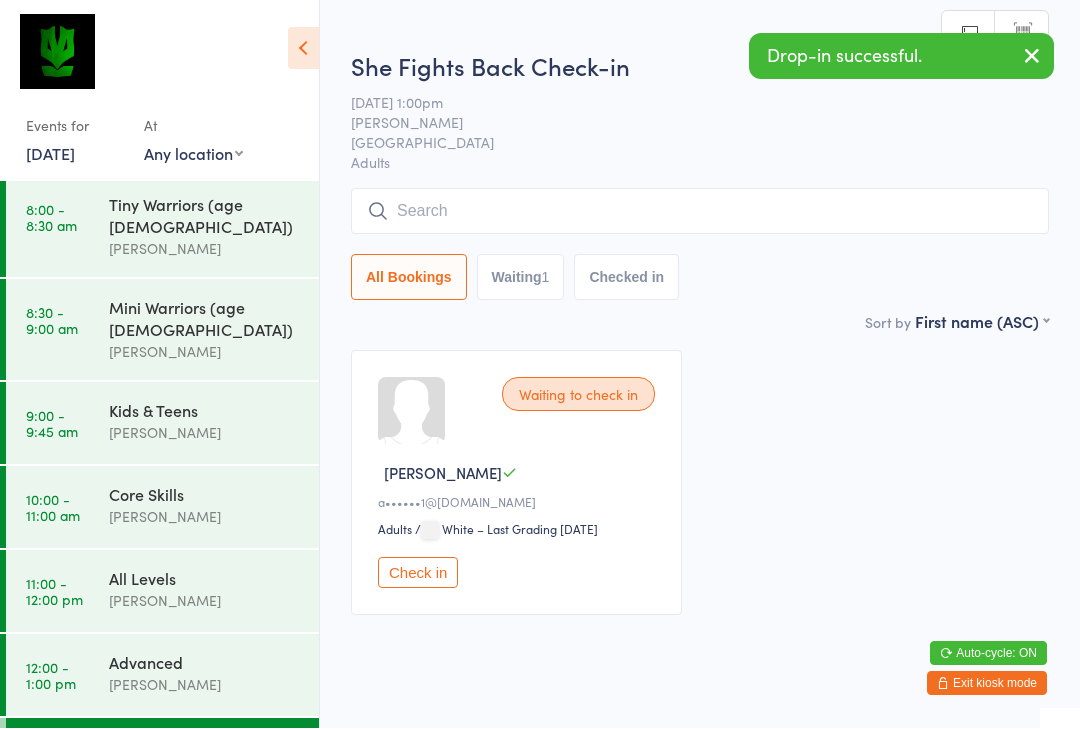 scroll, scrollTop: 1, scrollLeft: 0, axis: vertical 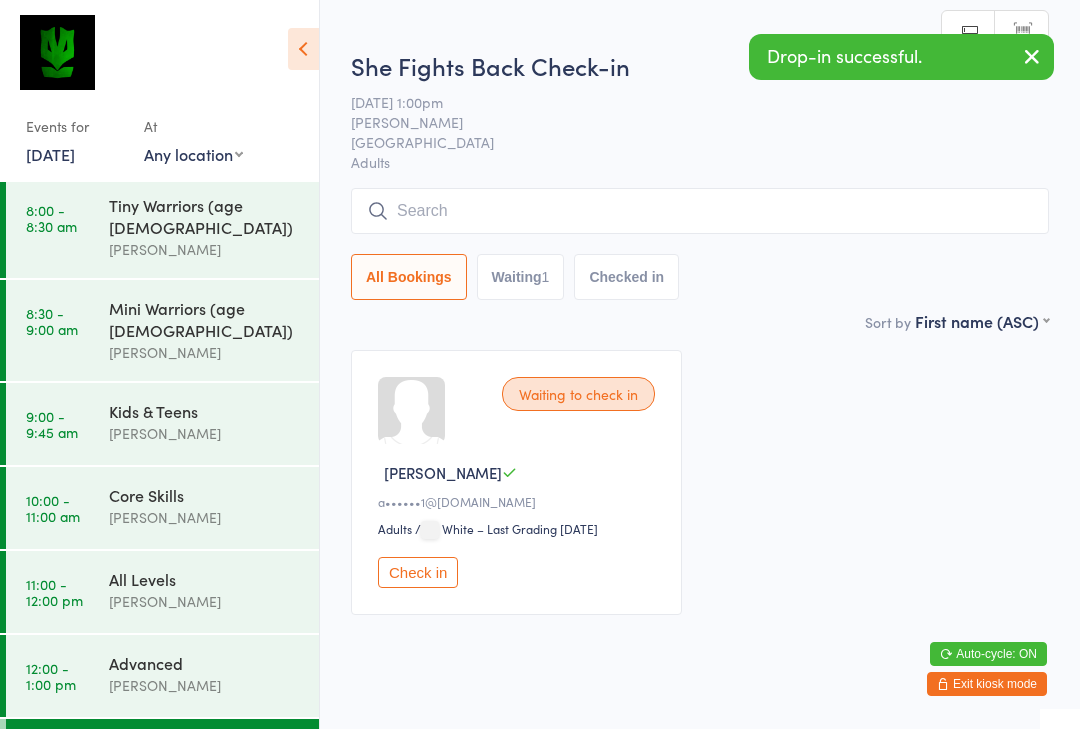 click at bounding box center [700, 211] 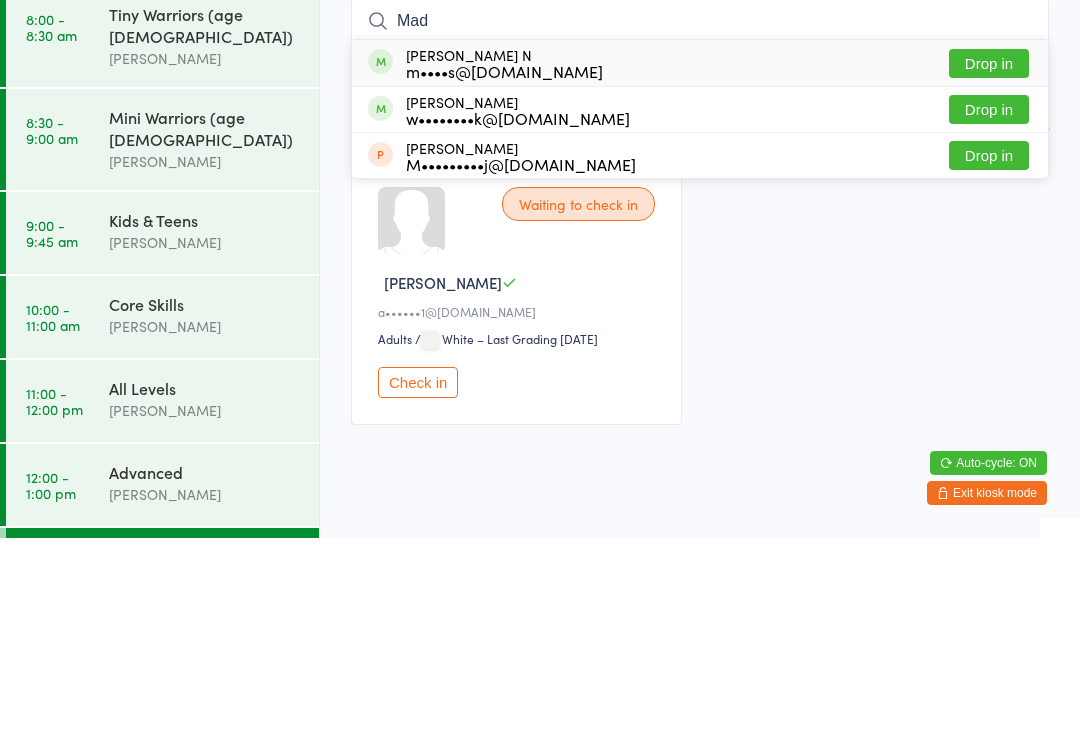 type on "Mad" 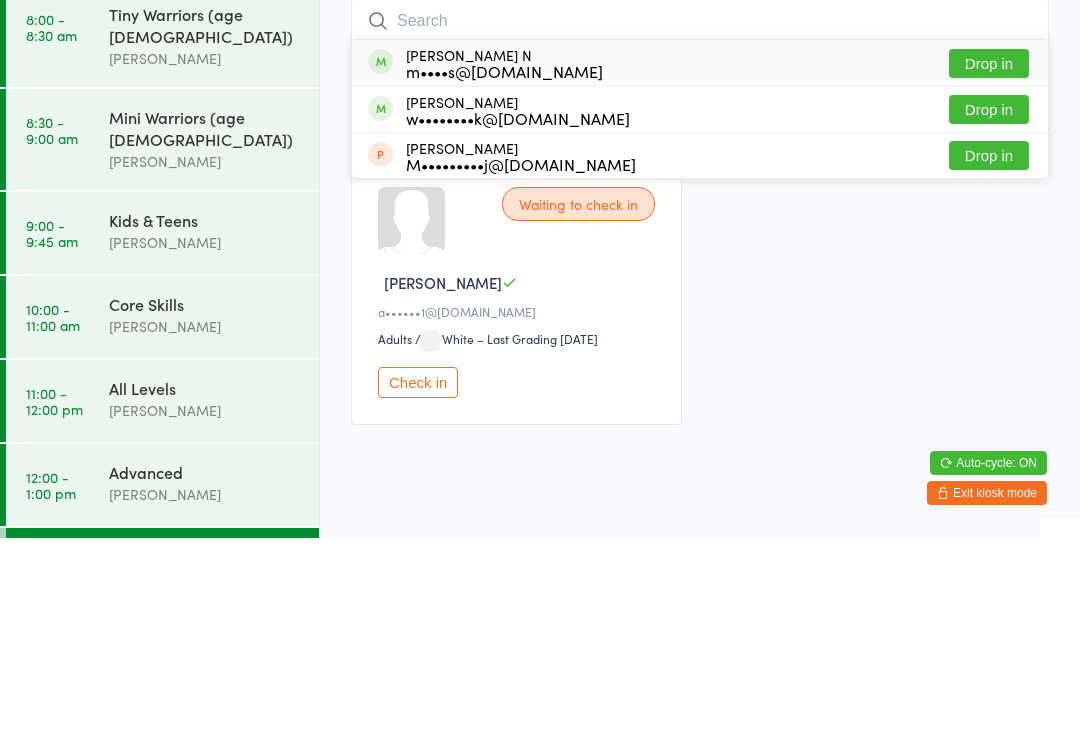 scroll, scrollTop: 48, scrollLeft: 0, axis: vertical 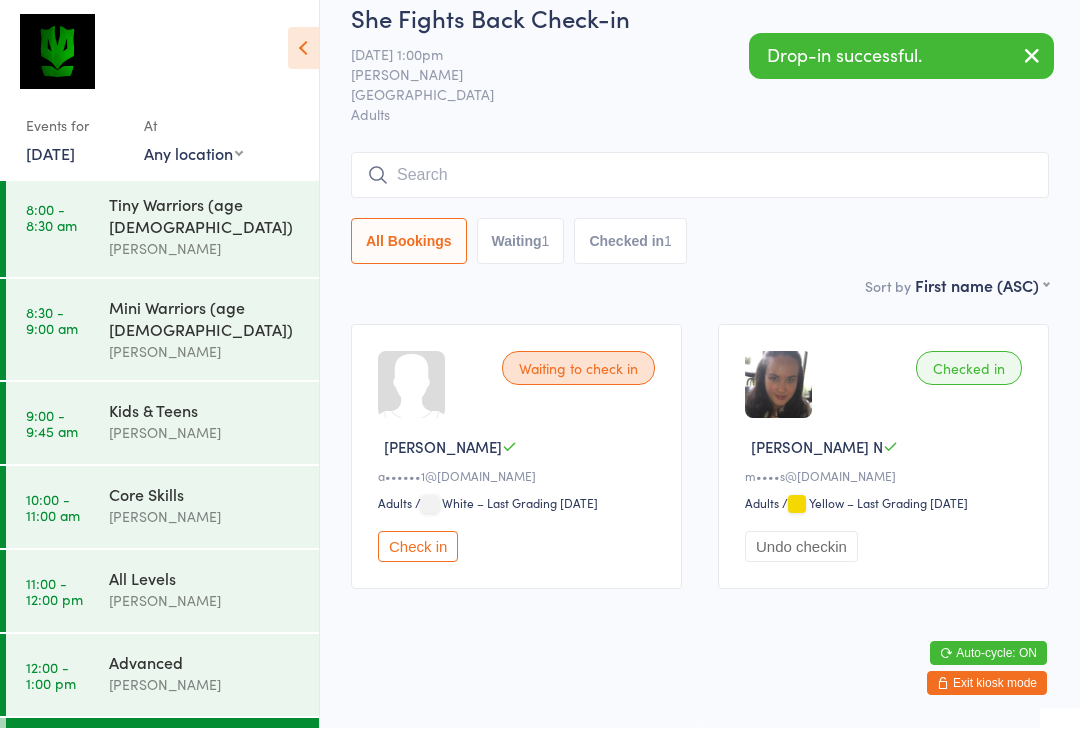click on "11:00 - 12:00 pm All Levels [PERSON_NAME]" at bounding box center [162, 592] 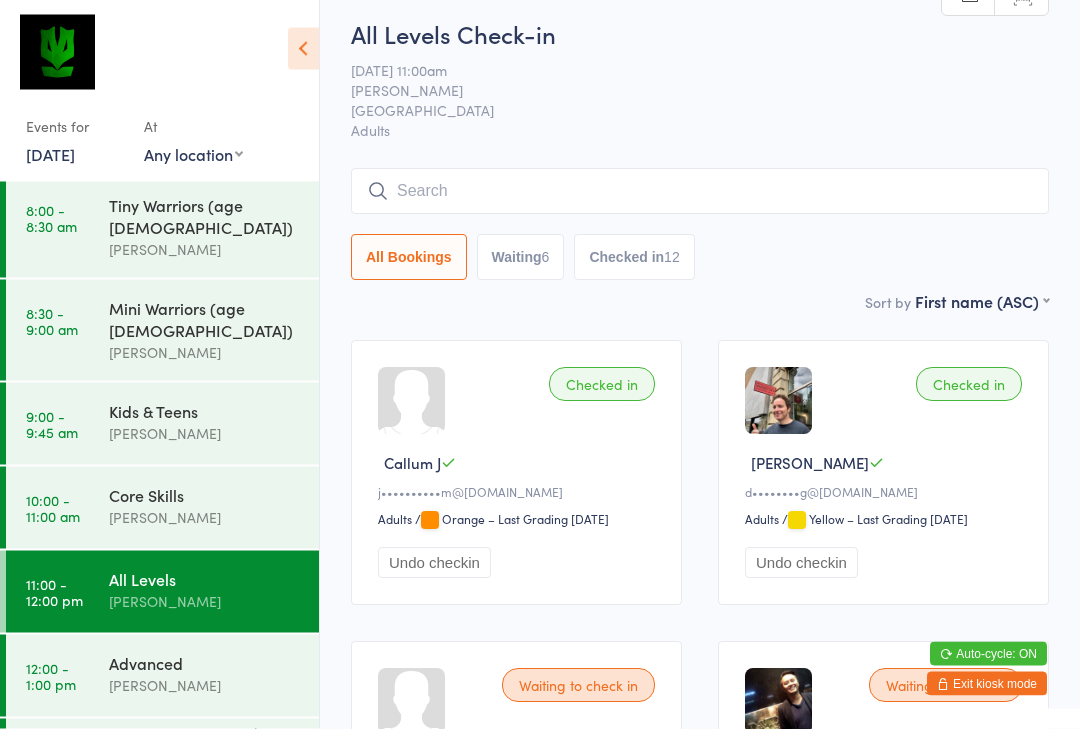 scroll, scrollTop: 0, scrollLeft: 0, axis: both 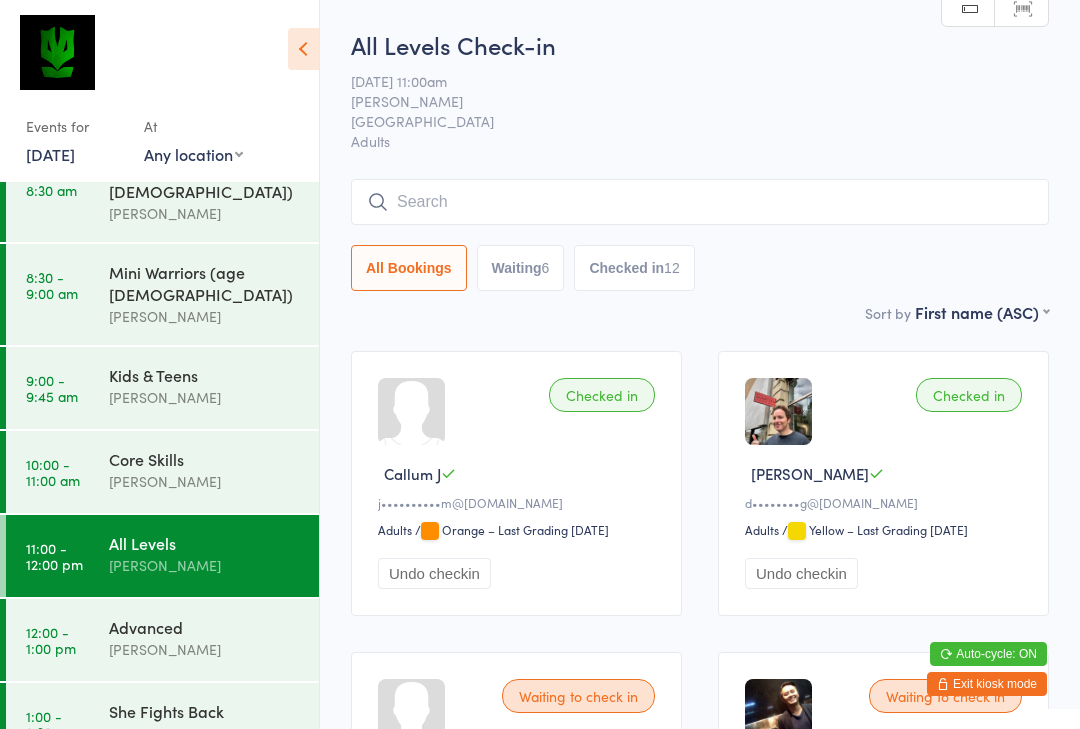 click on "[PERSON_NAME]" at bounding box center [205, 733] 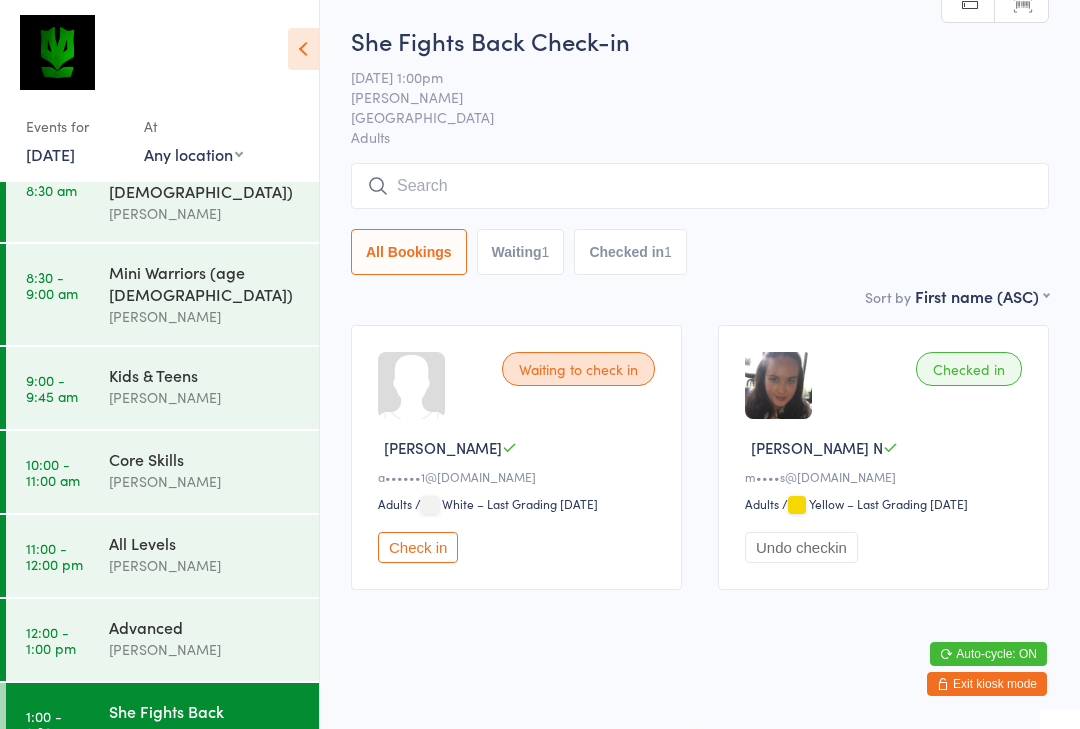 scroll, scrollTop: 22, scrollLeft: 0, axis: vertical 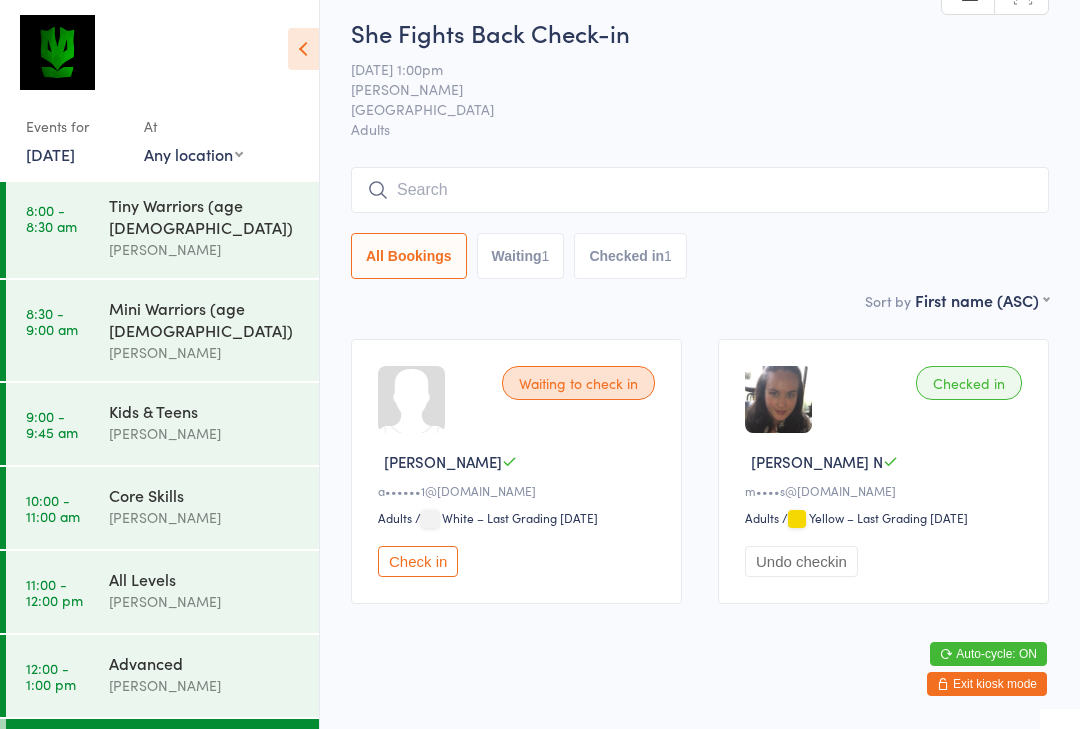 click on "Advanced" at bounding box center (205, 663) 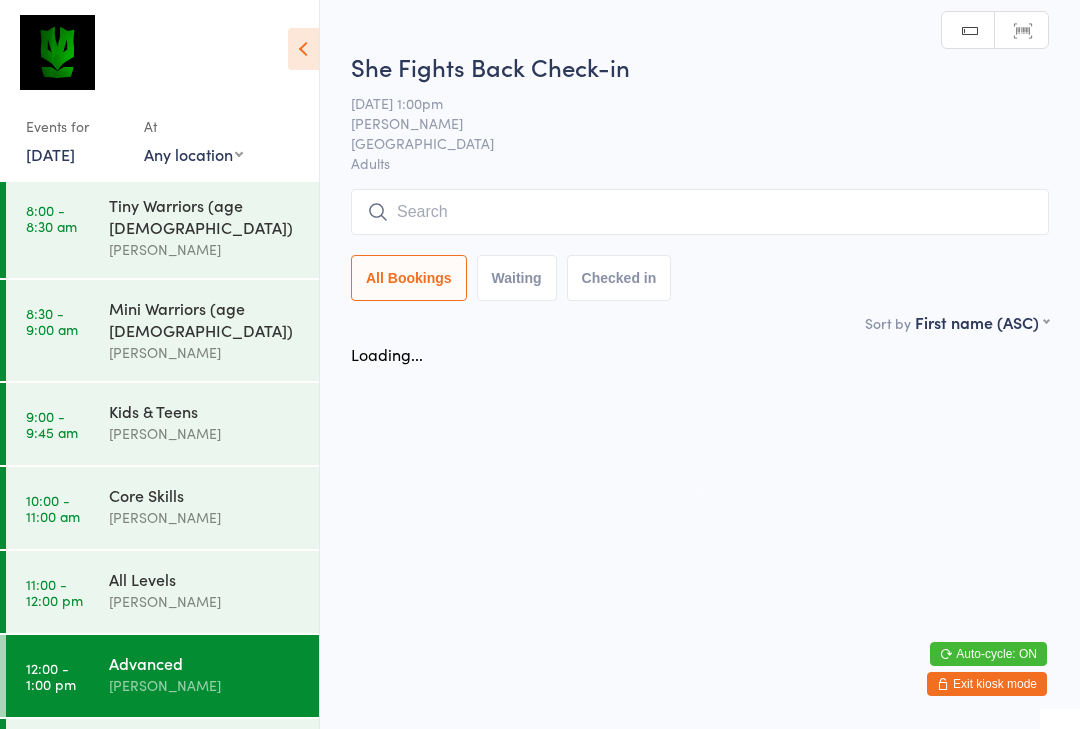 scroll, scrollTop: 0, scrollLeft: 0, axis: both 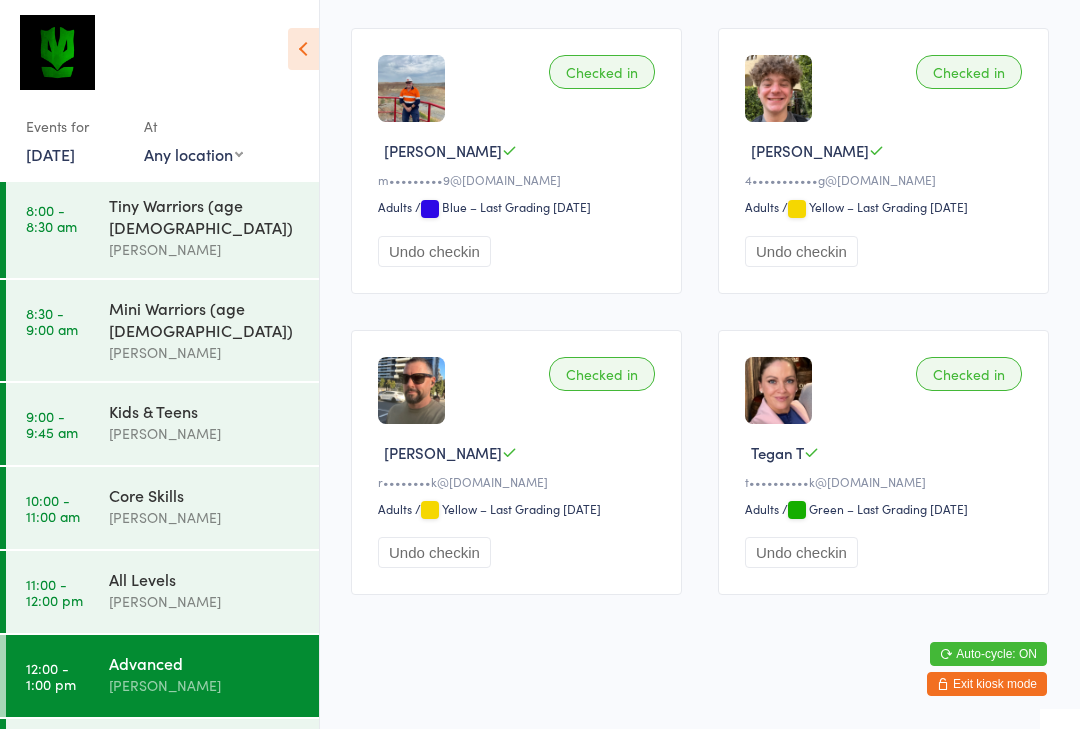 click on "[PERSON_NAME]" at bounding box center [205, 769] 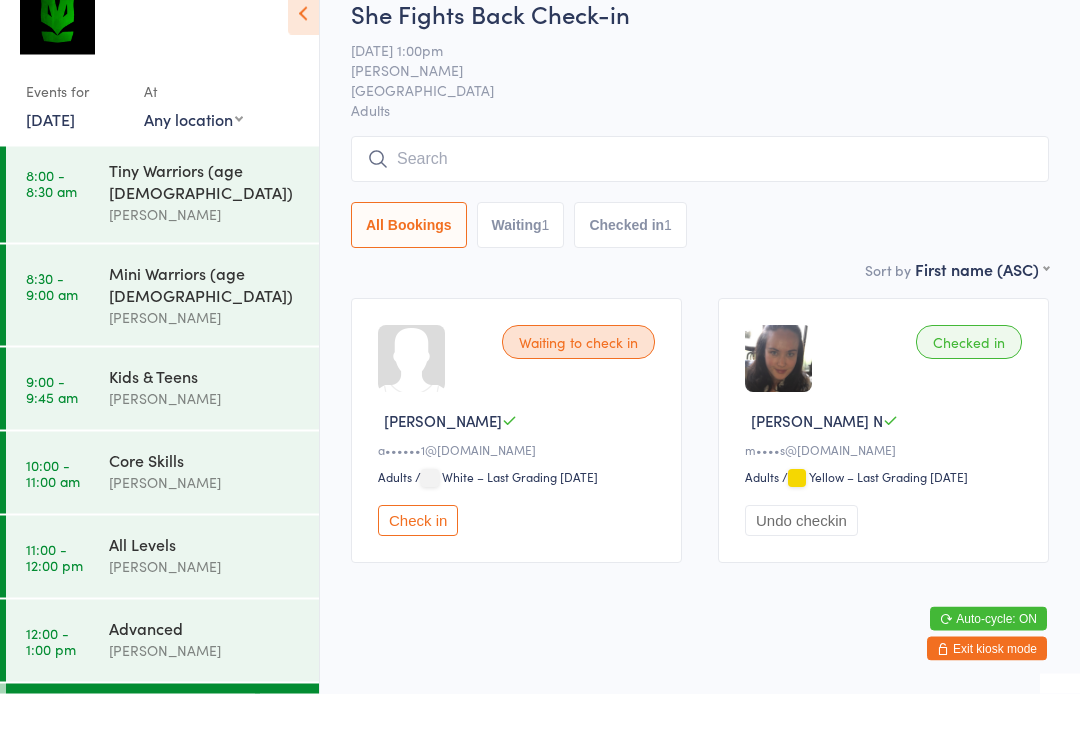 scroll, scrollTop: 12, scrollLeft: 0, axis: vertical 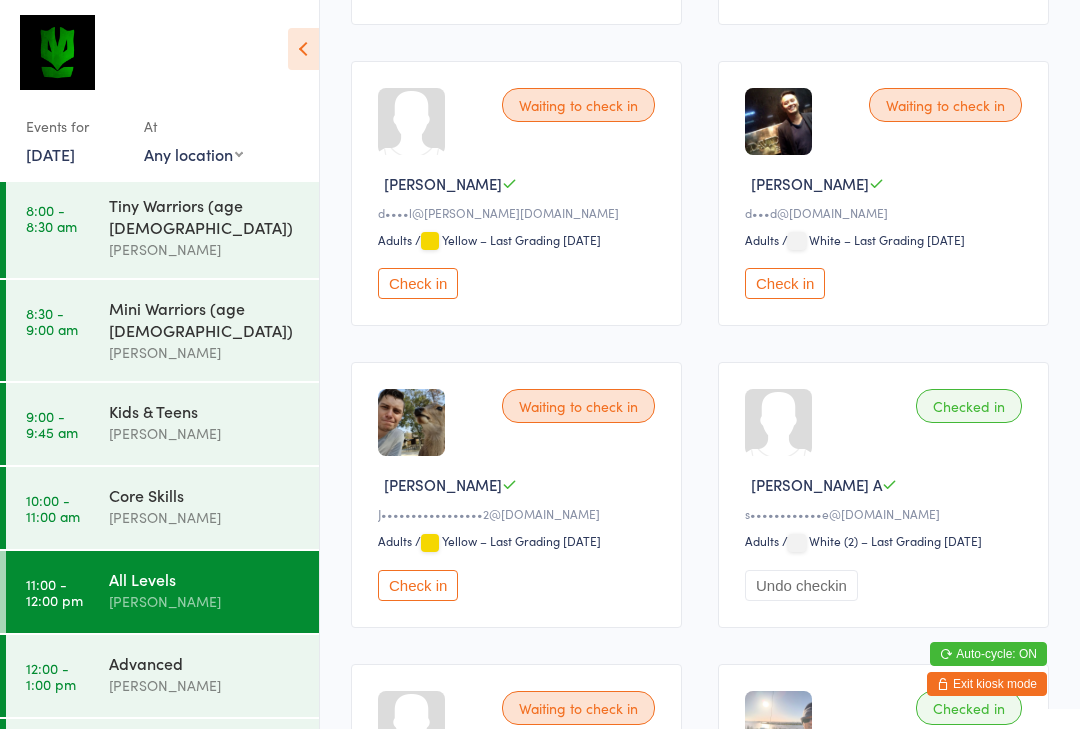 click on "Check in" at bounding box center (418, 585) 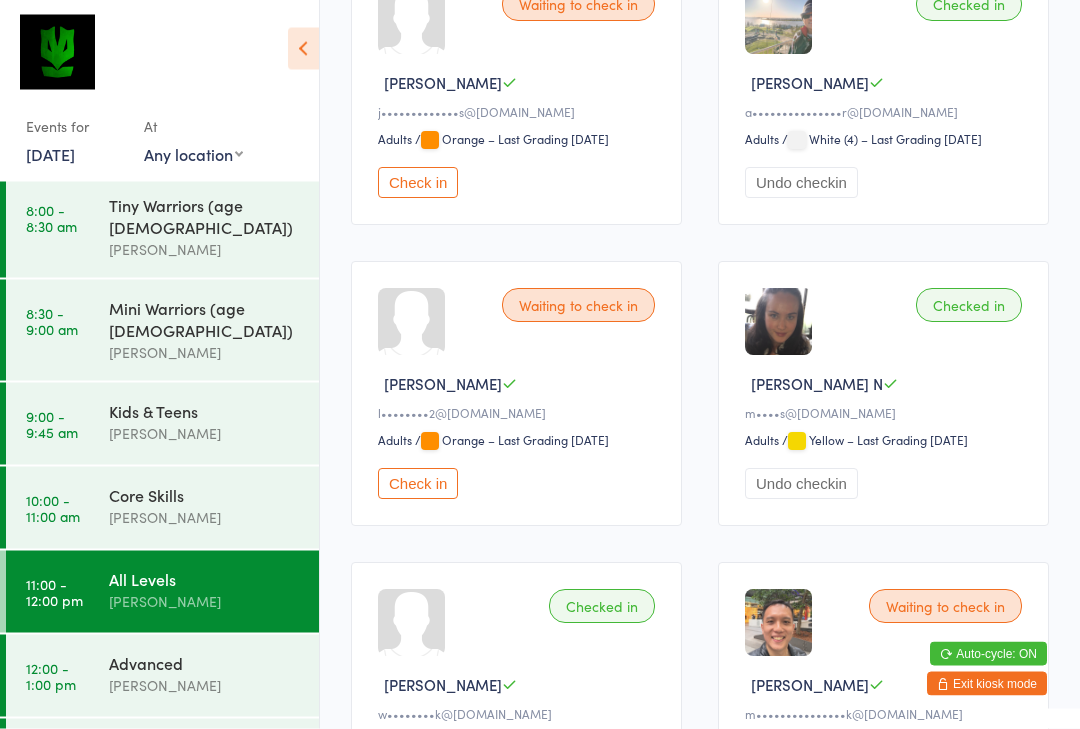scroll, scrollTop: 1293, scrollLeft: 0, axis: vertical 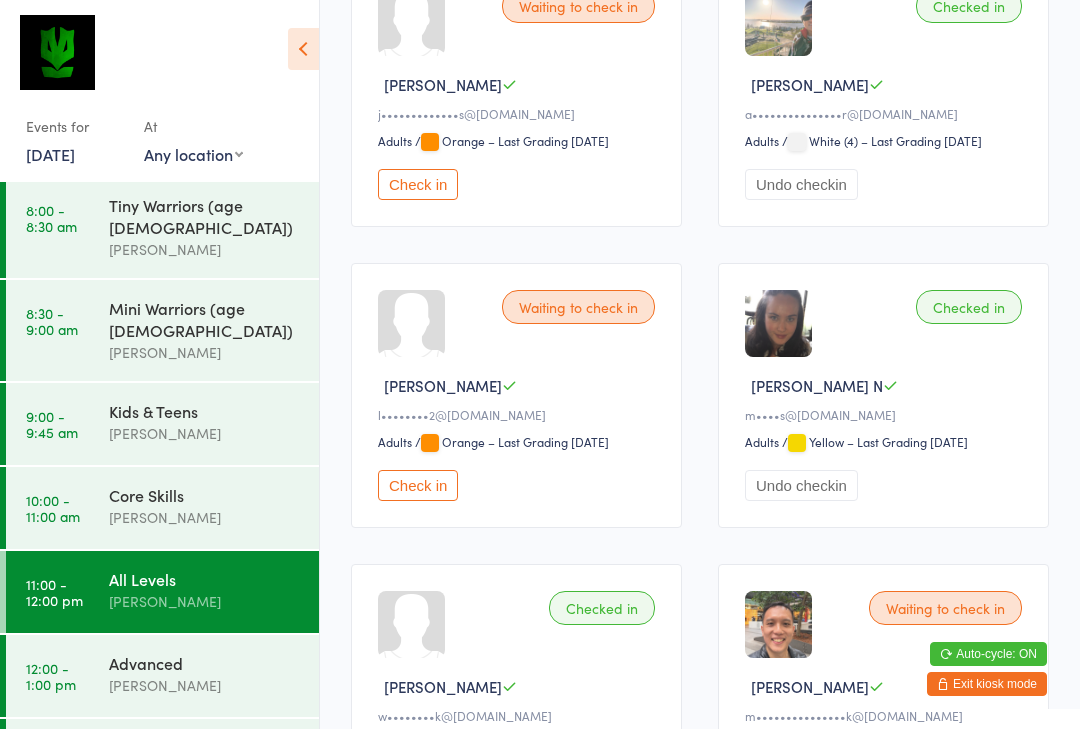 click on "Check in" at bounding box center (418, 485) 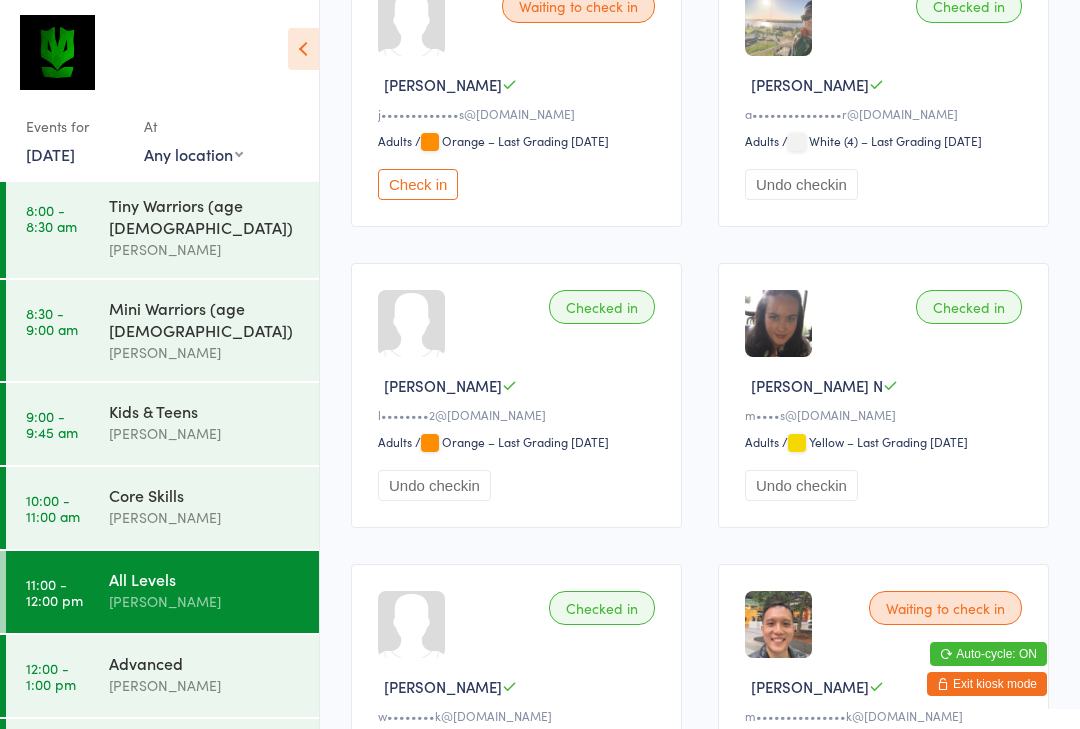click on "Undo checkin" at bounding box center (519, 485) 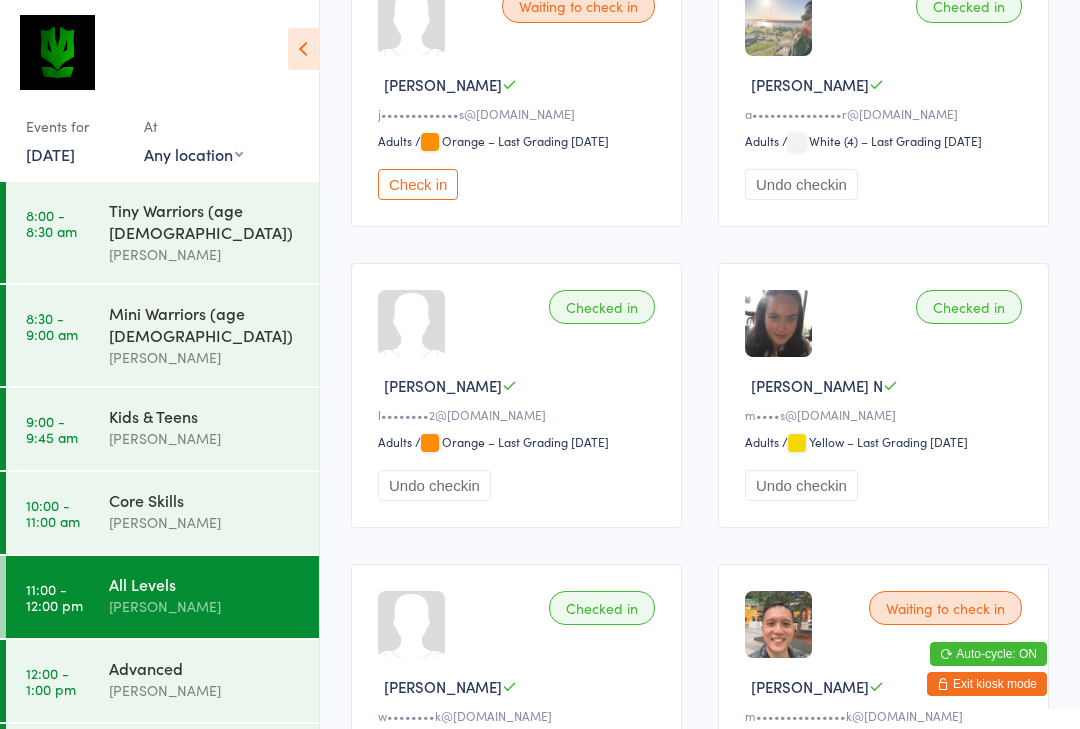 scroll, scrollTop: 0, scrollLeft: 0, axis: both 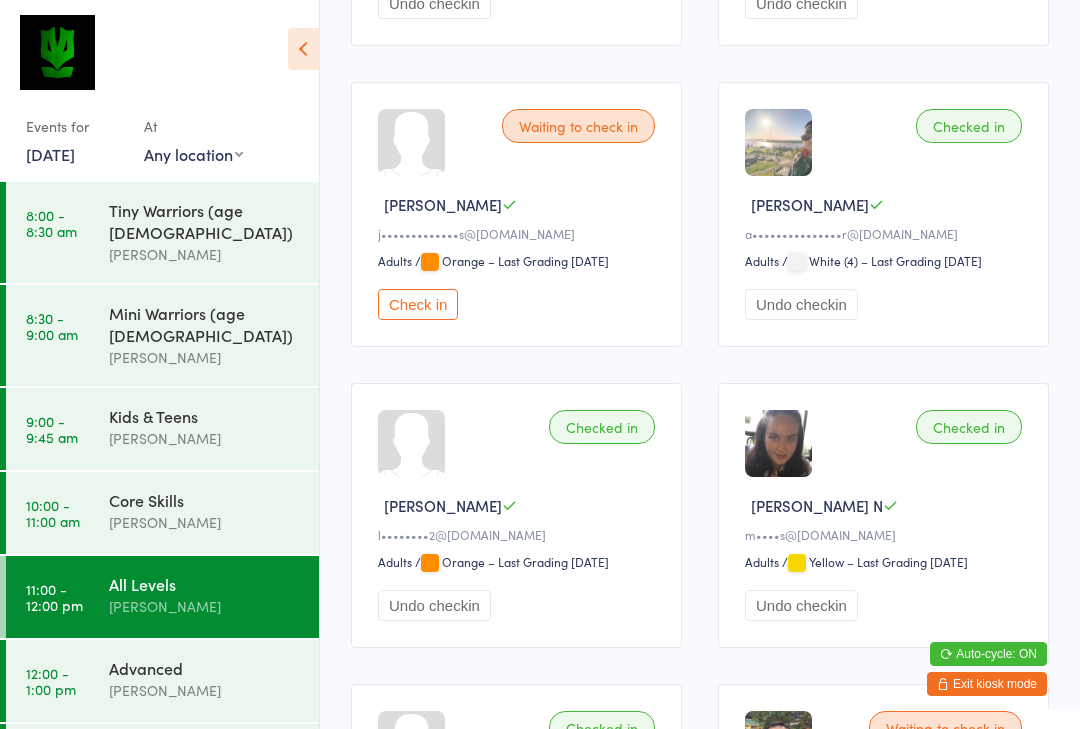 click at bounding box center (303, 49) 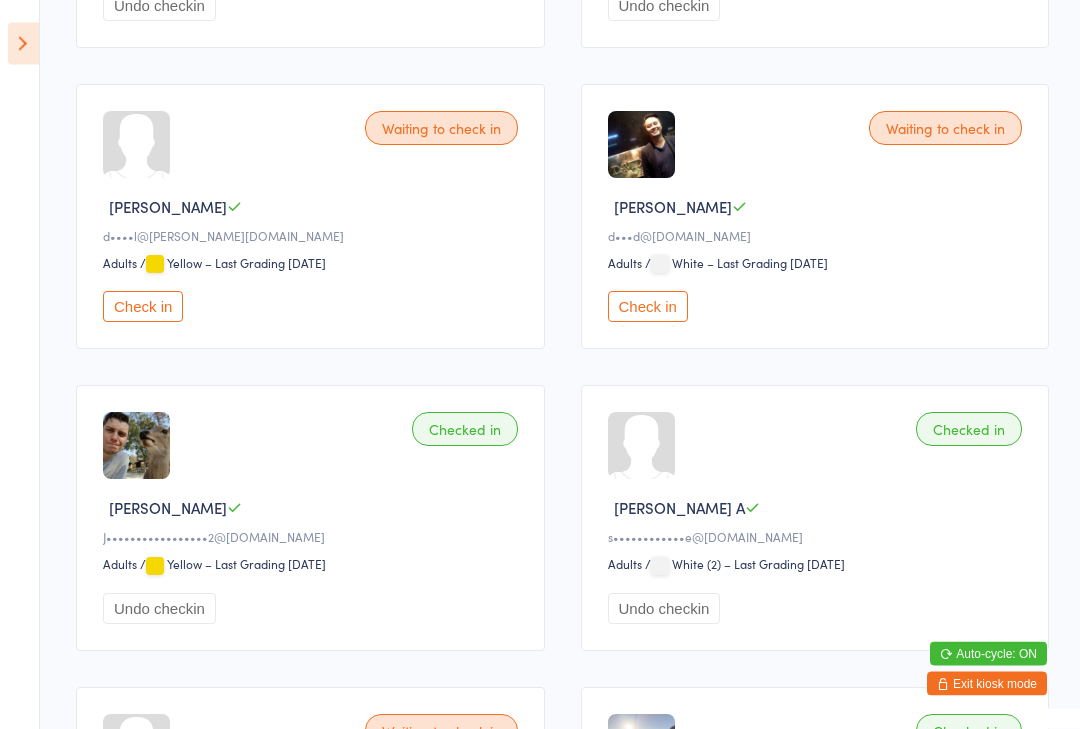 click at bounding box center (23, 44) 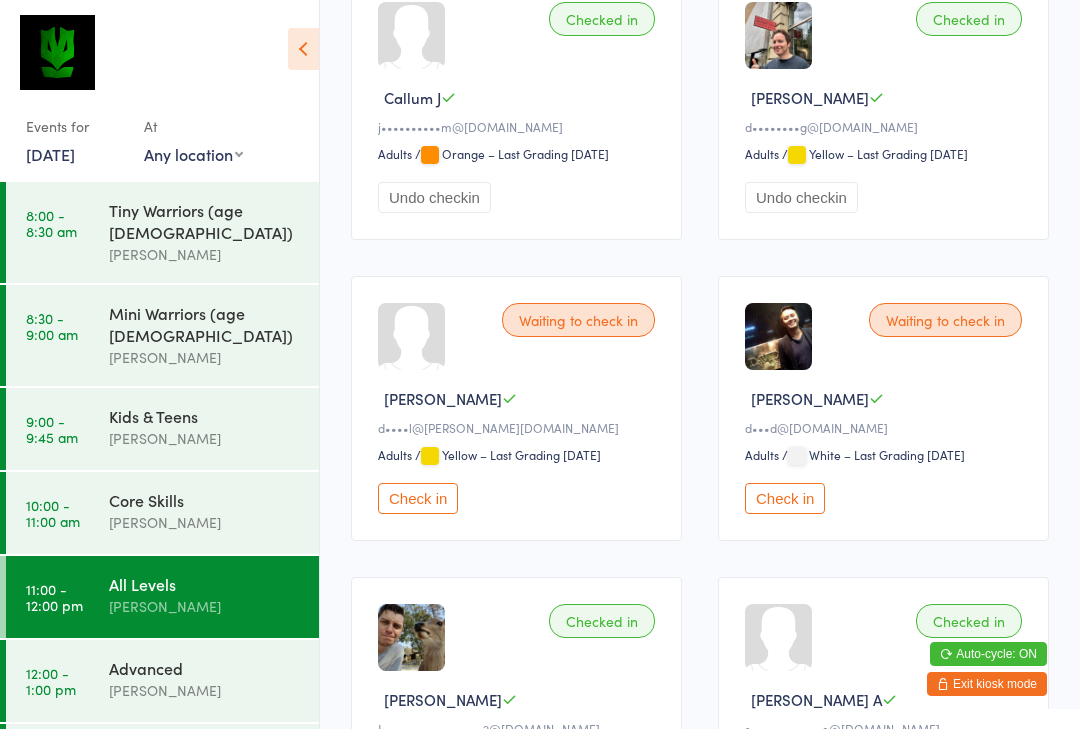 scroll, scrollTop: 0, scrollLeft: 0, axis: both 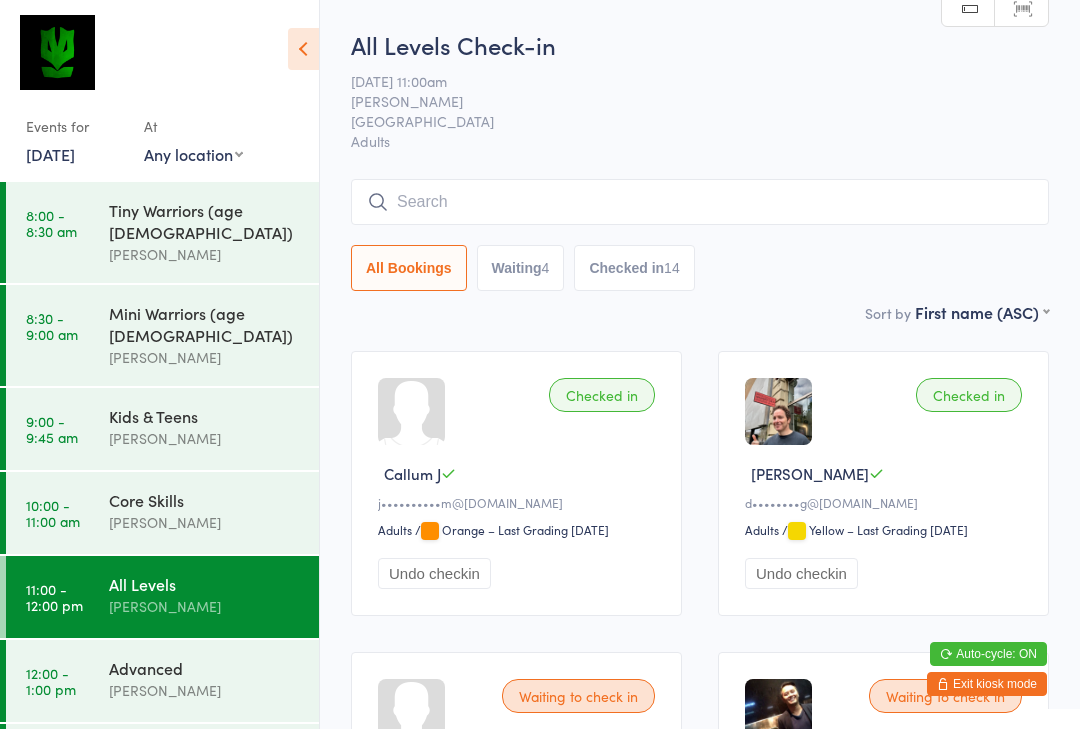 click on "Exit kiosk mode" at bounding box center [987, 684] 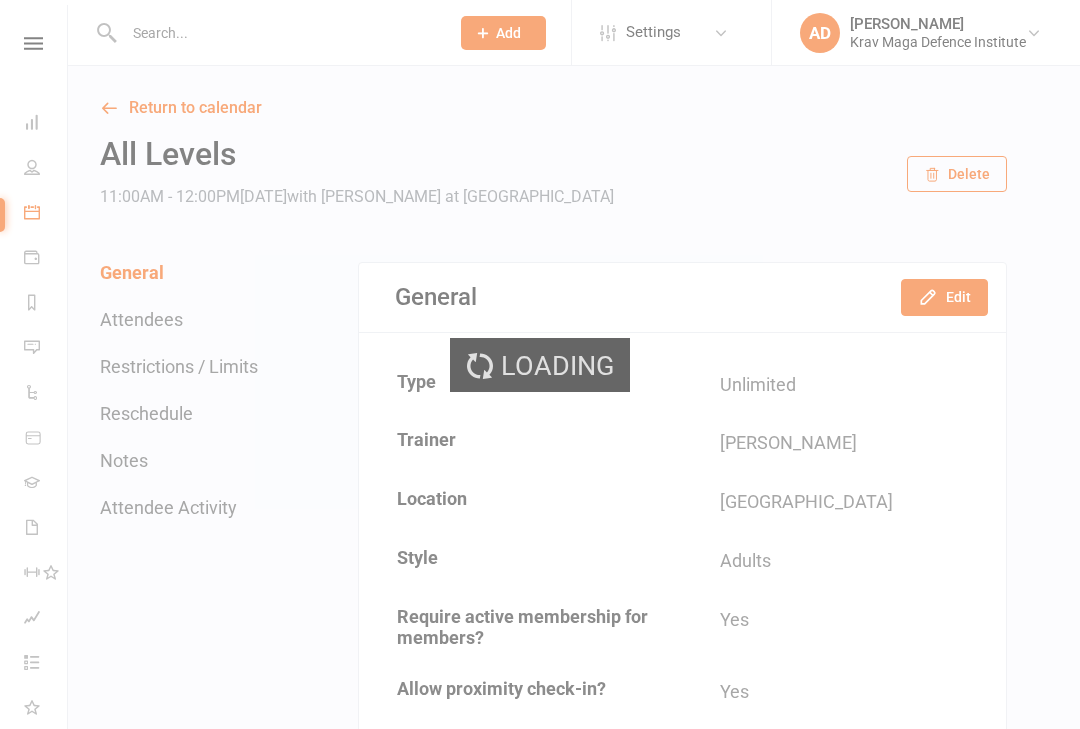 scroll, scrollTop: 0, scrollLeft: 0, axis: both 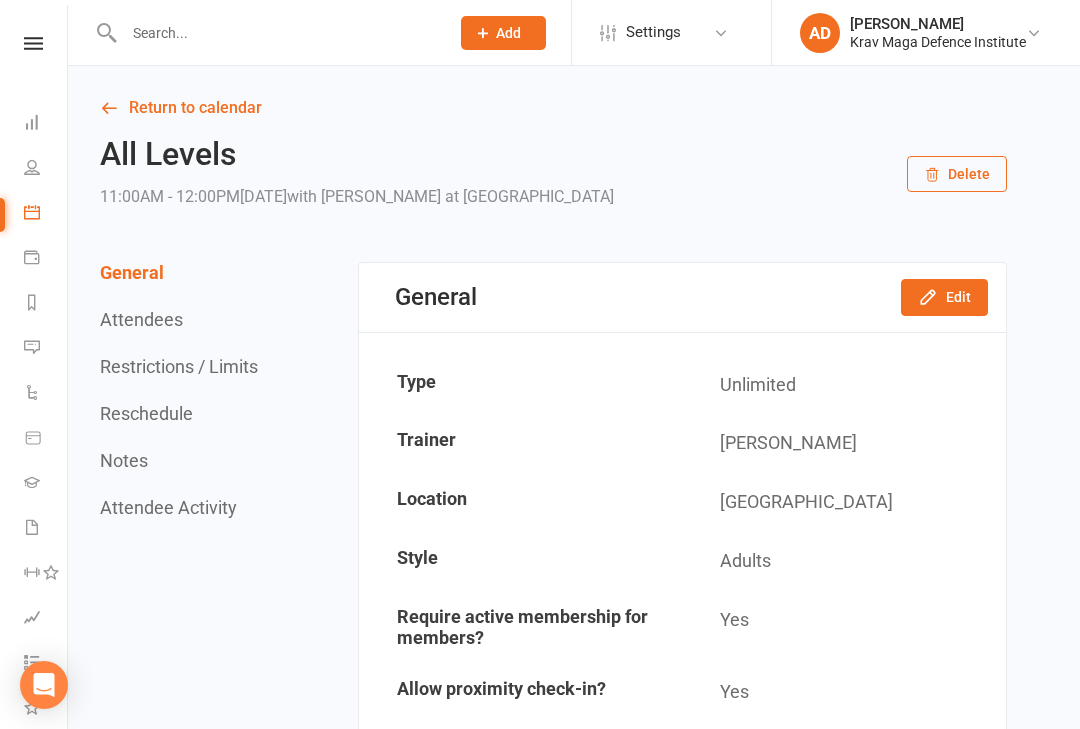 click on "Return to calendar" at bounding box center (553, 108) 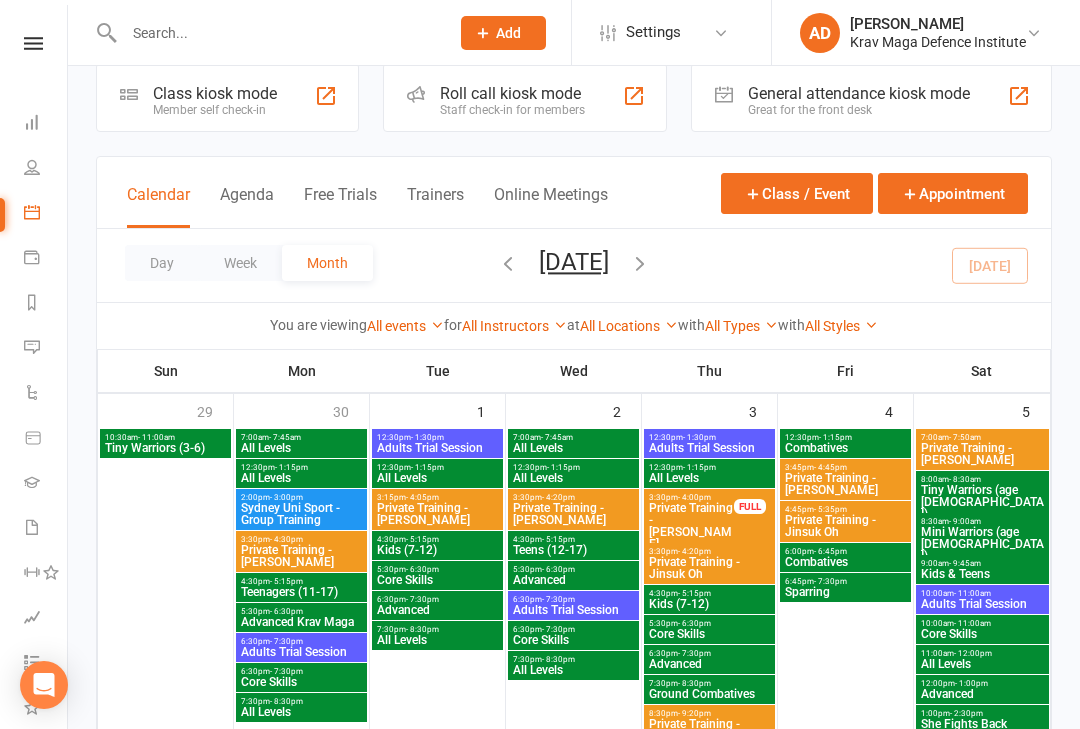 scroll, scrollTop: 30, scrollLeft: 0, axis: vertical 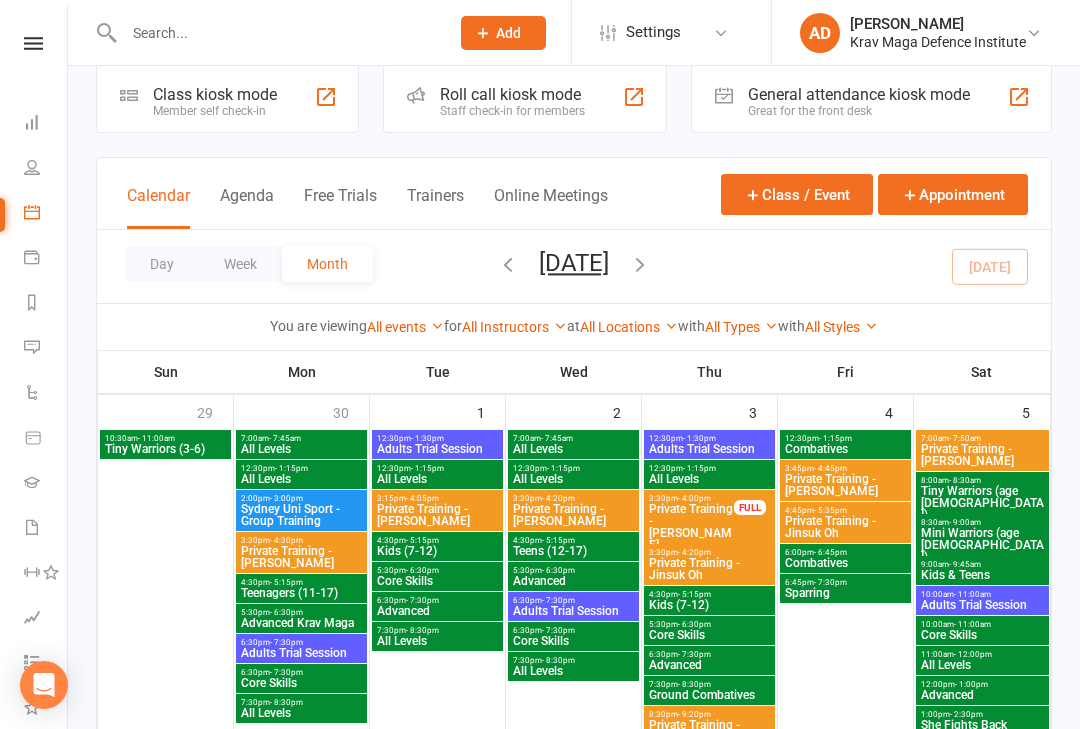 click on "Calendar Agenda Free Trials Trainers Online Meetings
Class / Event  Appointment" at bounding box center (574, 194) 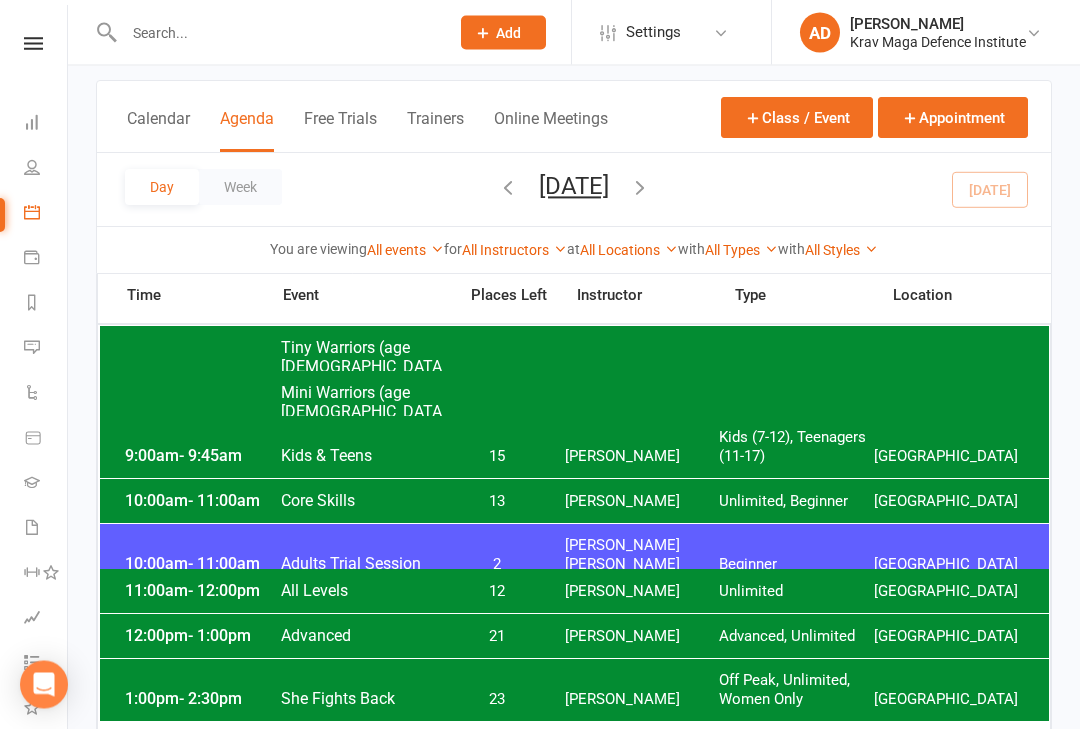 scroll, scrollTop: 170, scrollLeft: 0, axis: vertical 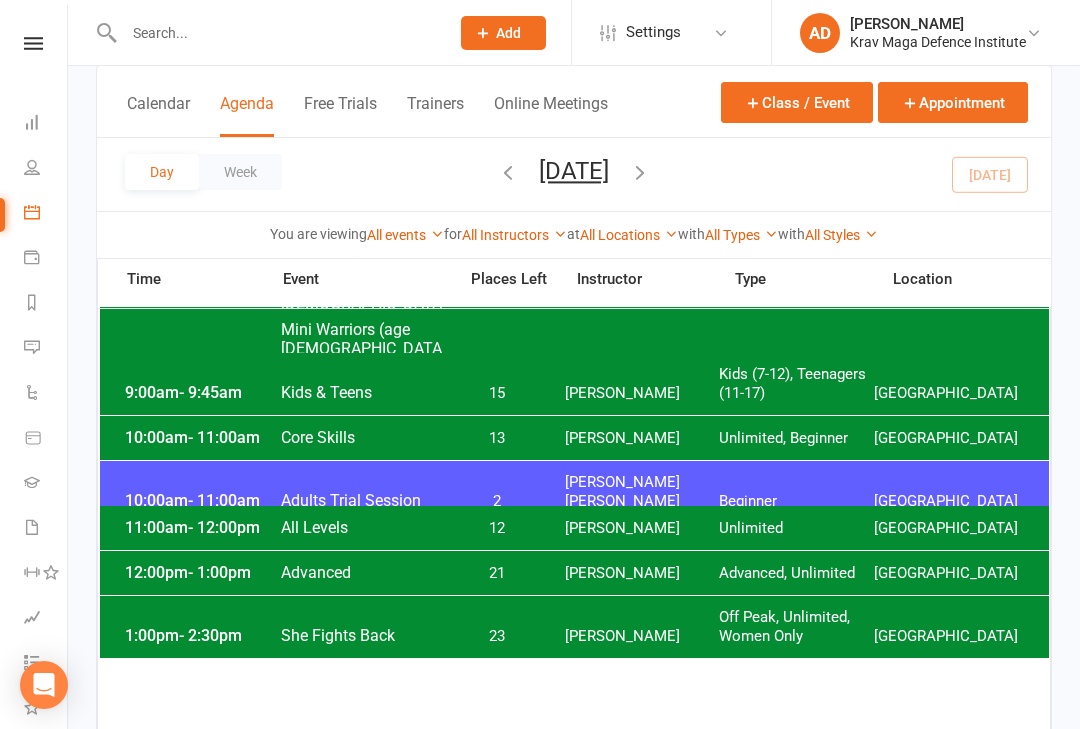 click on "Ben Edward" at bounding box center (642, 492) 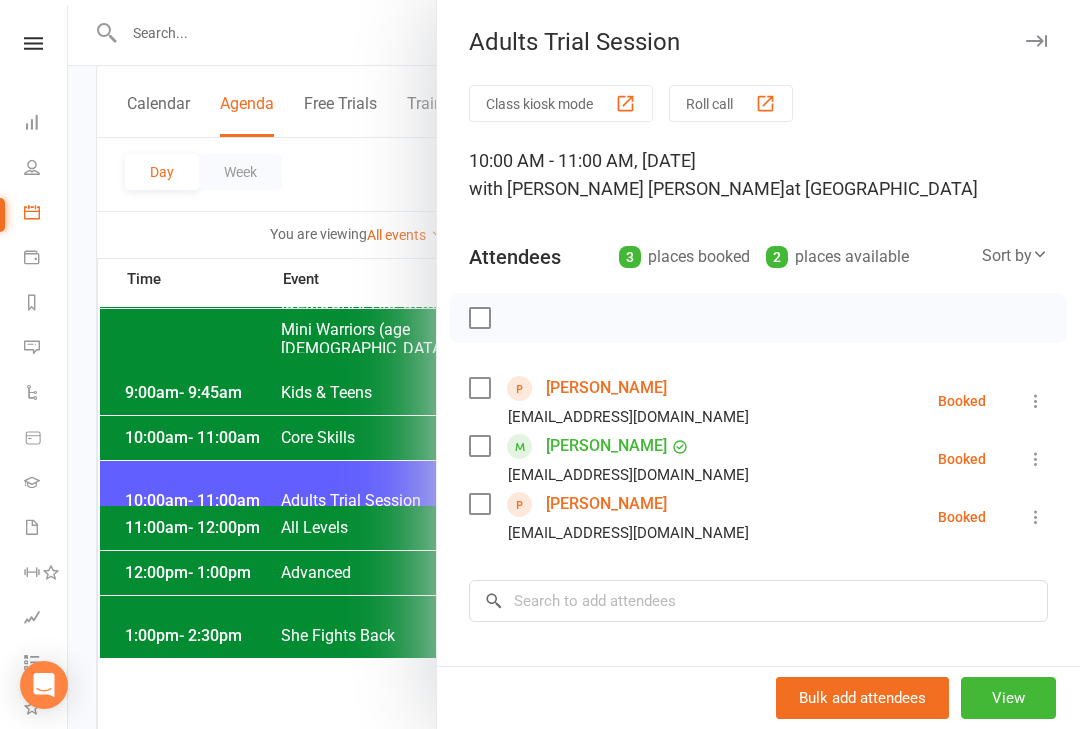 click on "Sam Ketuu" at bounding box center [606, 446] 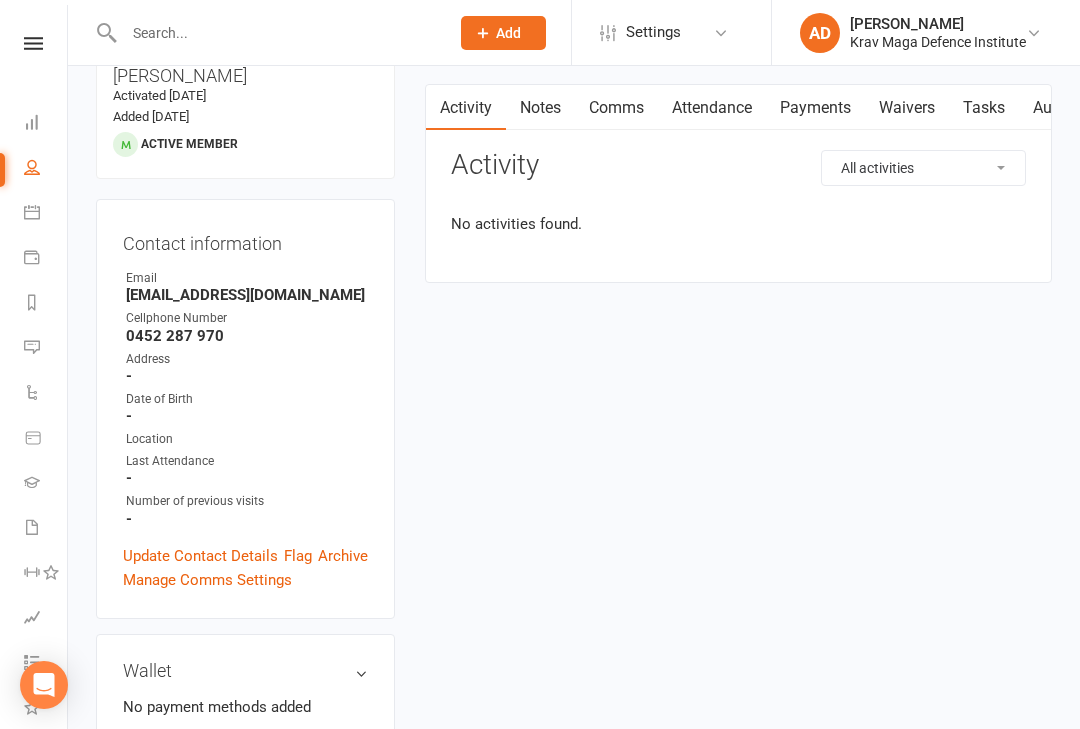scroll, scrollTop: 0, scrollLeft: 0, axis: both 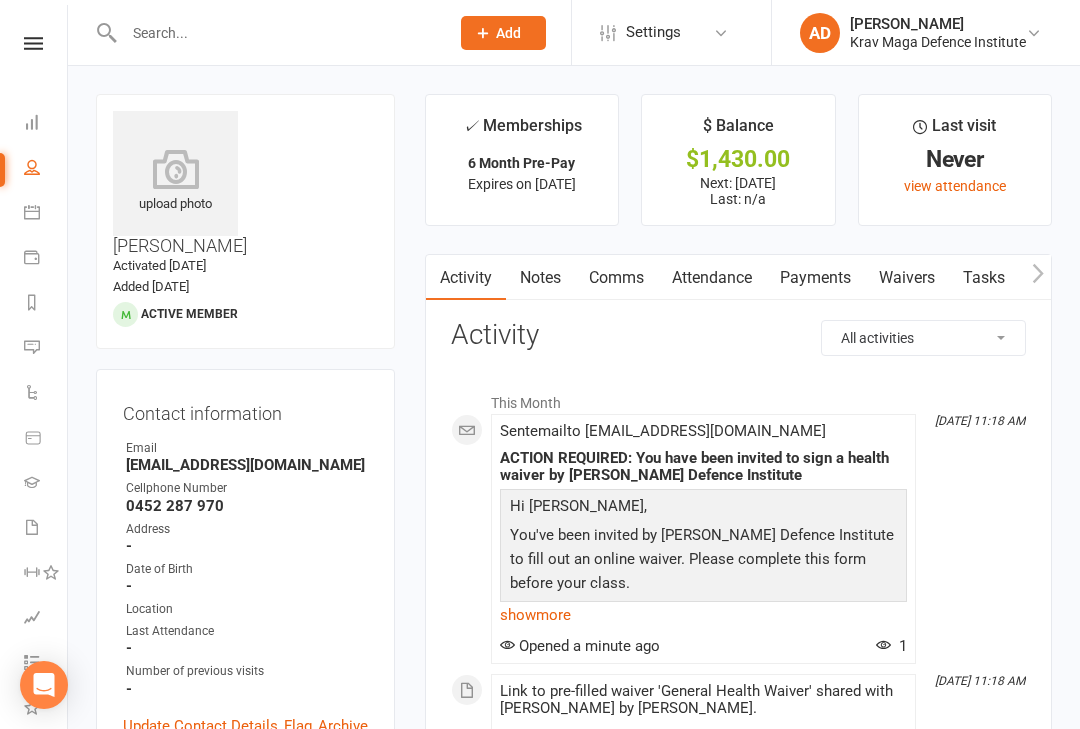 click on "Waivers" at bounding box center (907, 278) 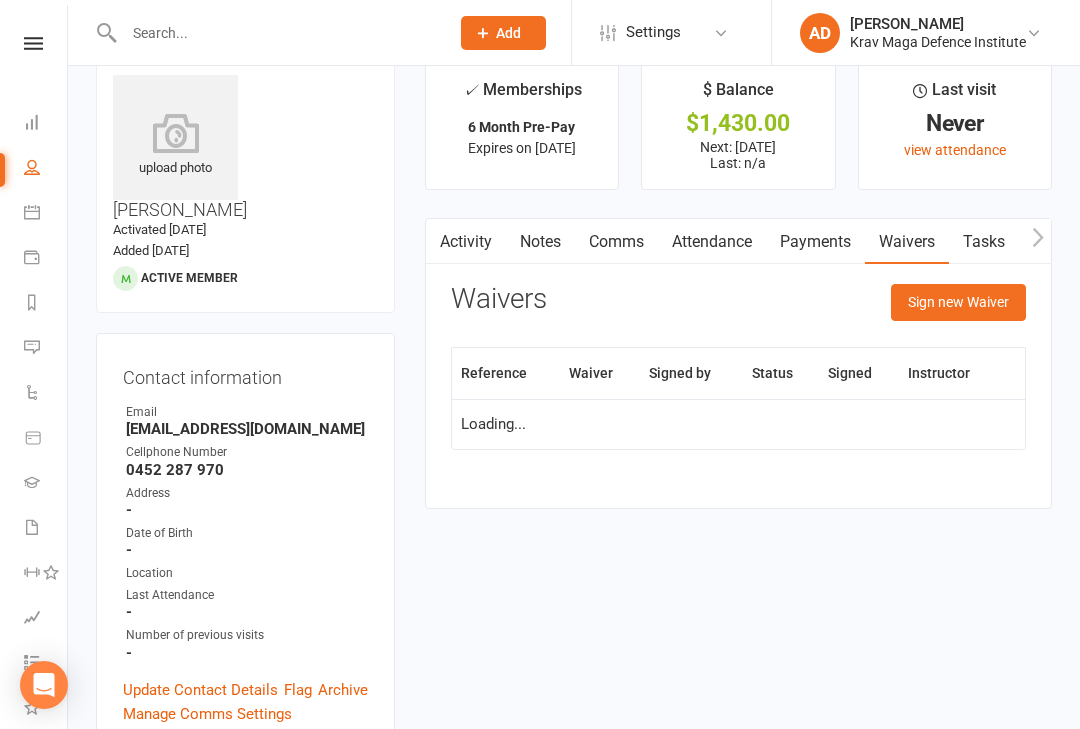 scroll, scrollTop: 37, scrollLeft: 0, axis: vertical 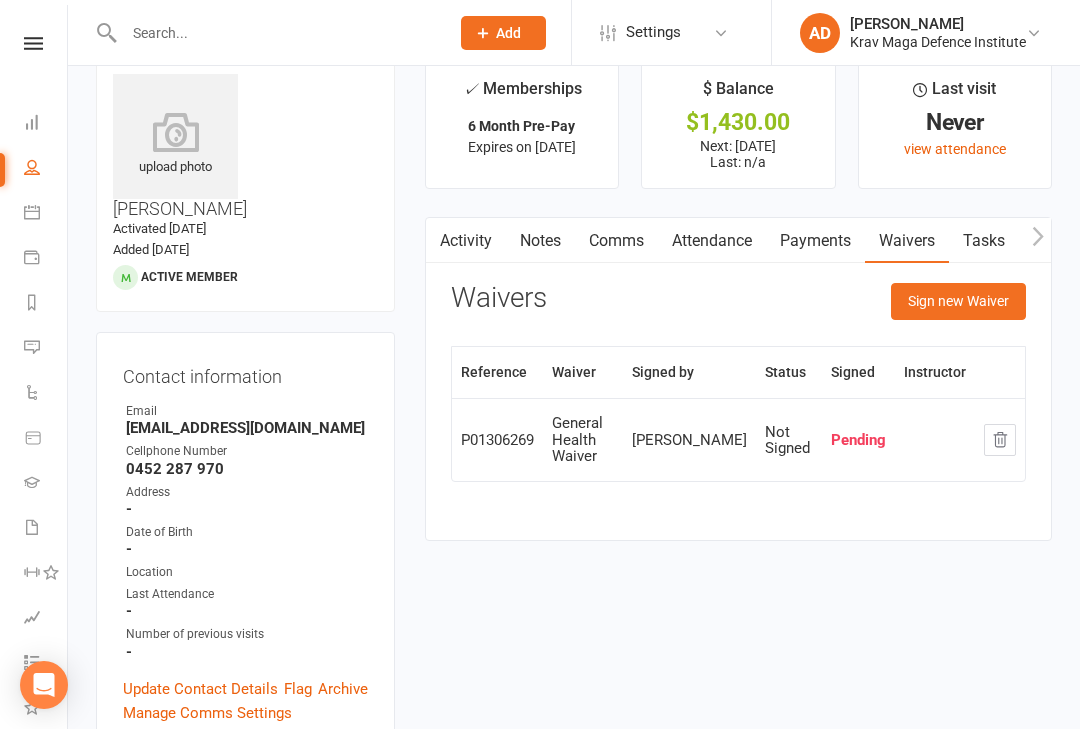 click on "Calendar" at bounding box center (46, 214) 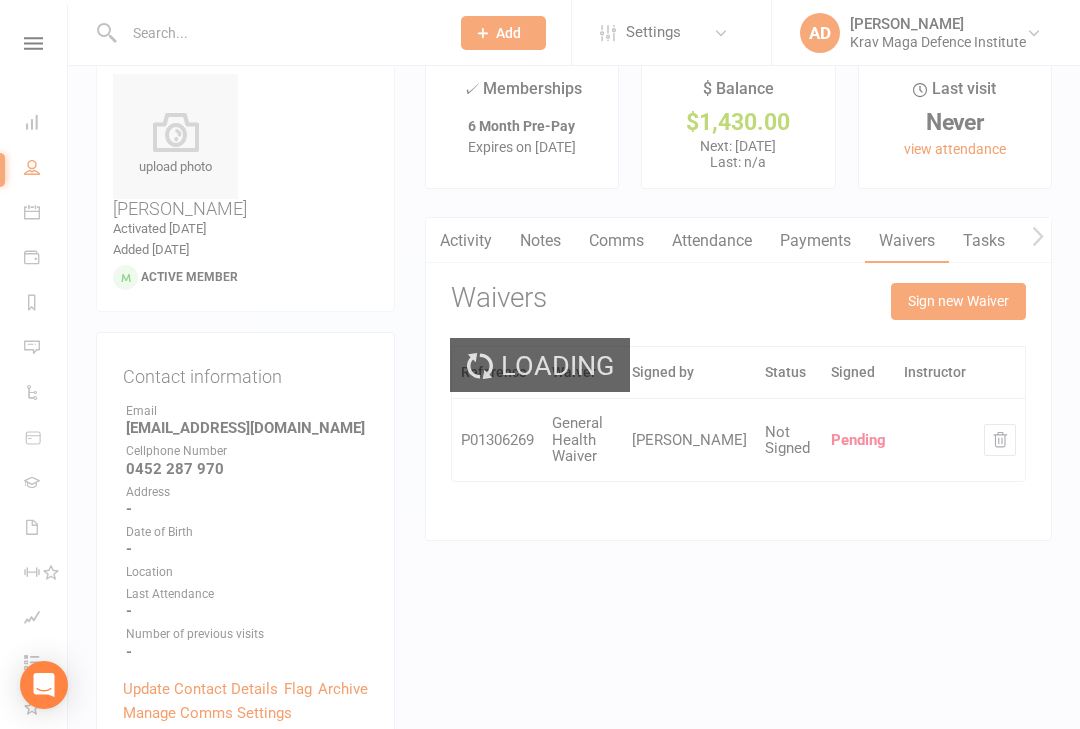 scroll, scrollTop: 0, scrollLeft: 0, axis: both 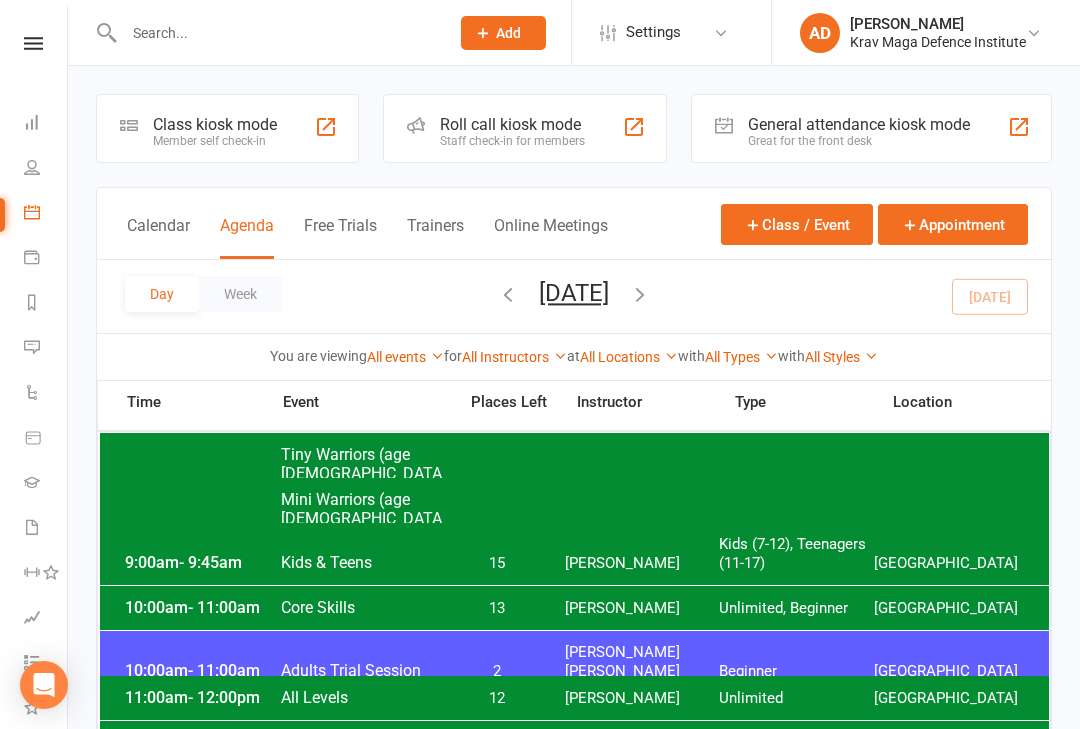 click on "Member self check-in" at bounding box center [215, 141] 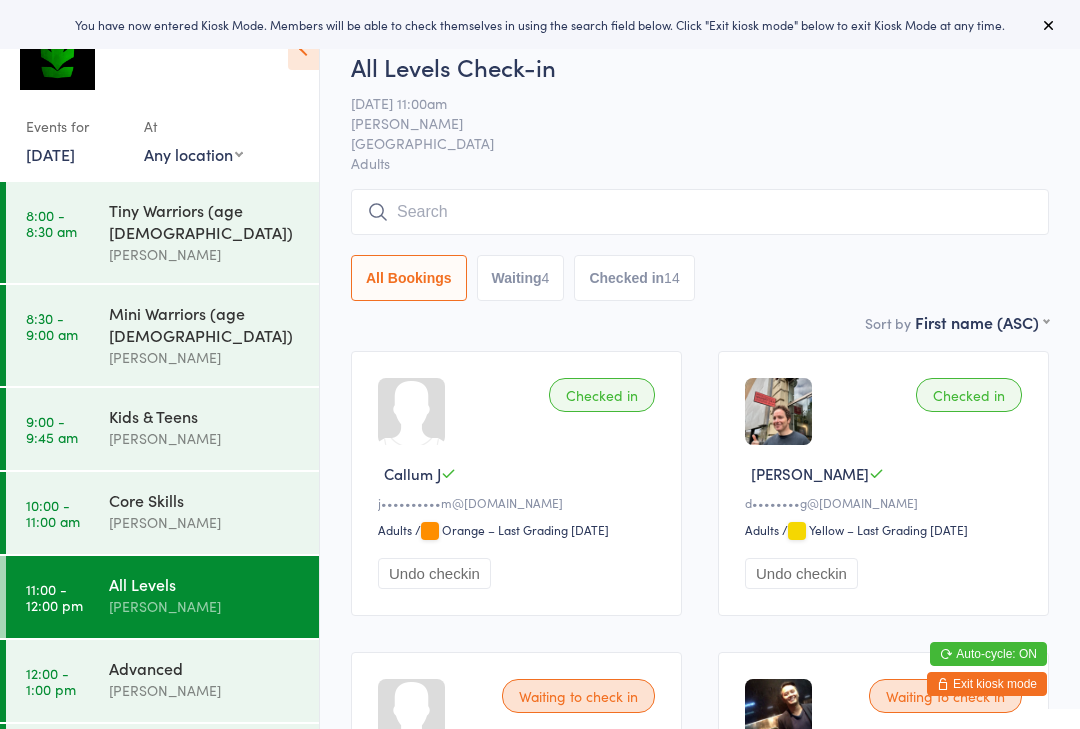 scroll, scrollTop: 0, scrollLeft: 0, axis: both 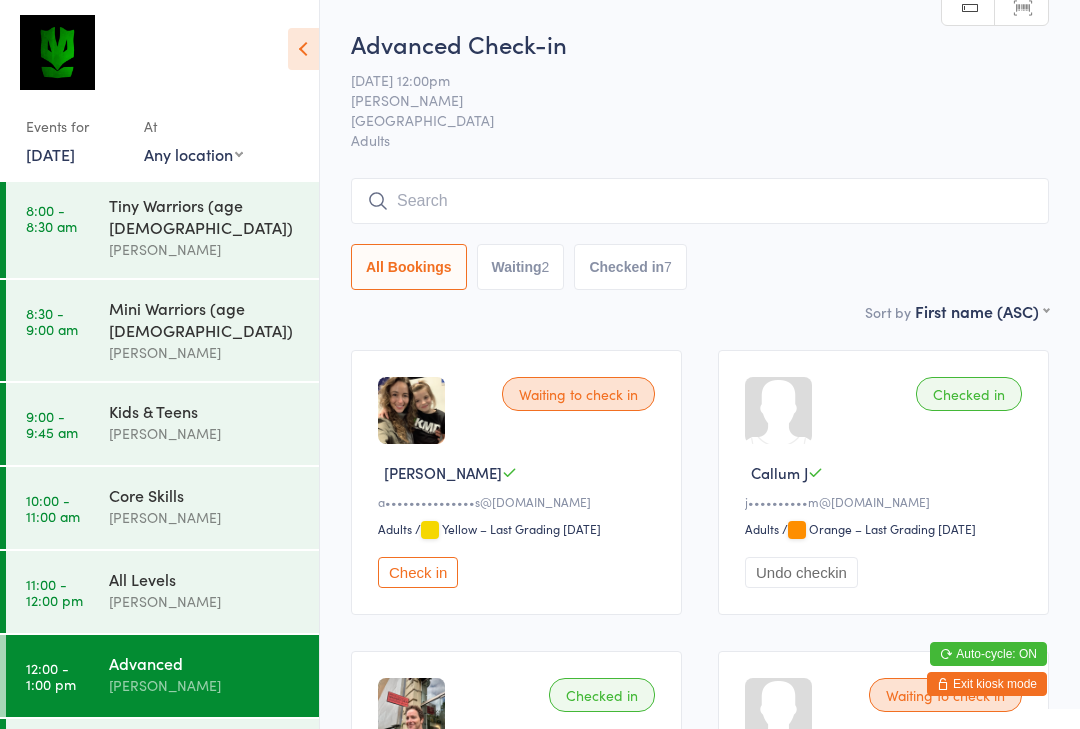 click on "10:00 - 11:00 am" at bounding box center (53, 508) 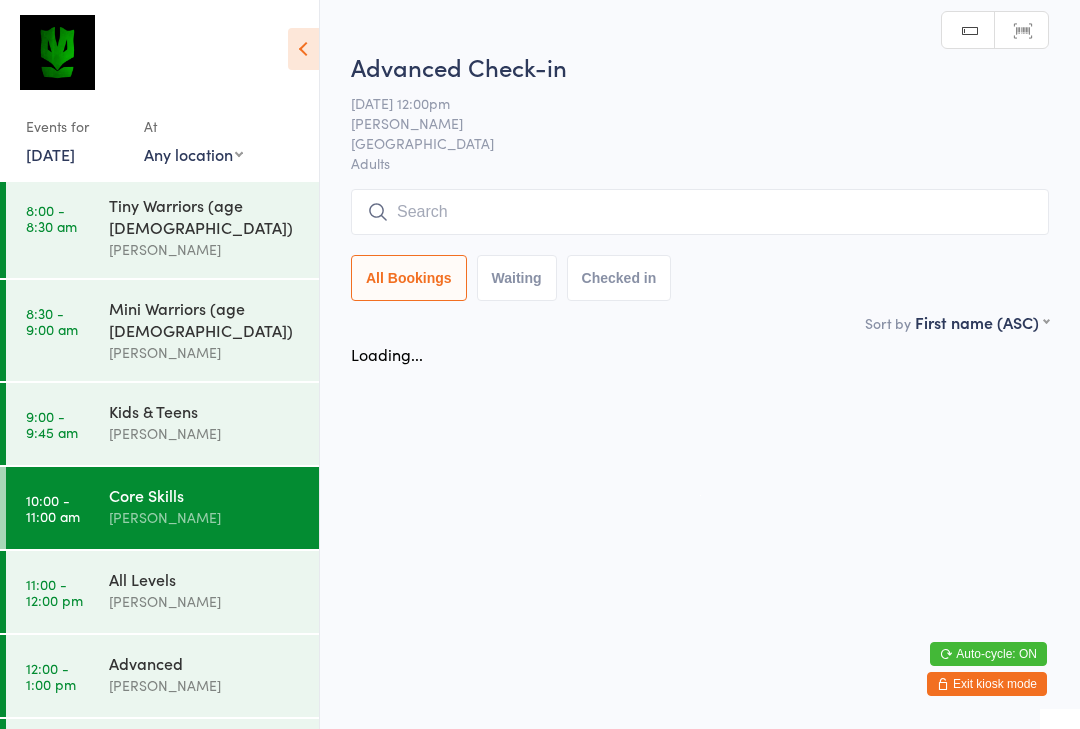 scroll, scrollTop: 0, scrollLeft: 0, axis: both 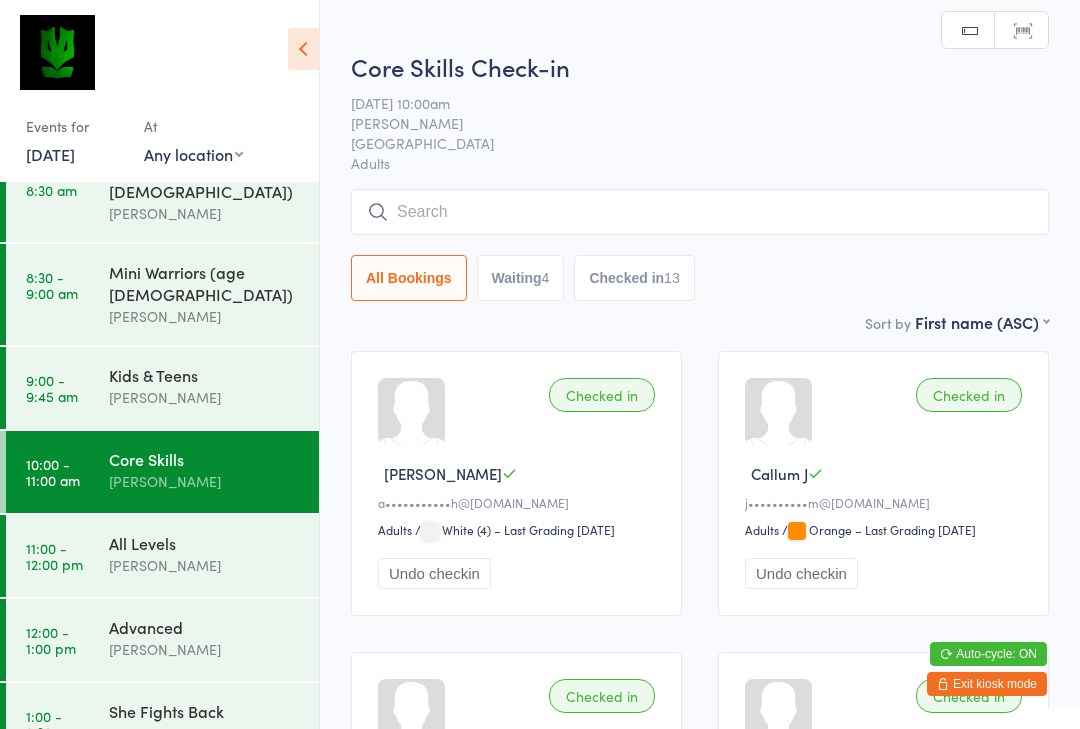 click on "11:00 - 12:00 pm" at bounding box center (54, 556) 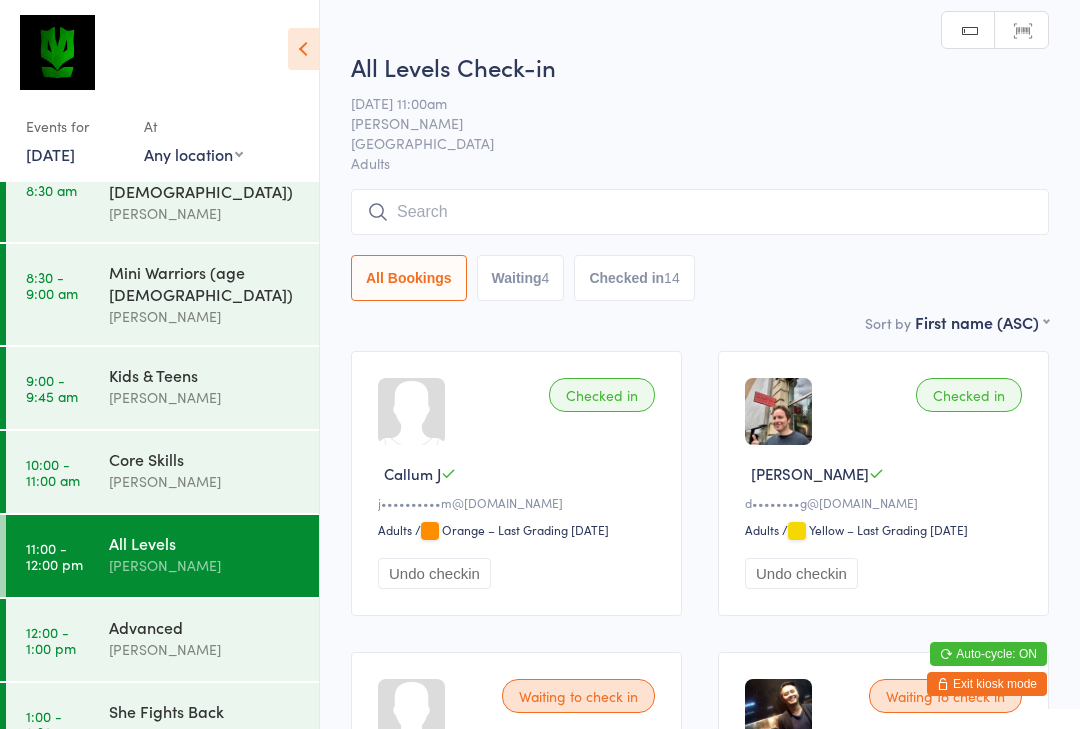 click on "12:00 - 1:00 pm Advanced [PERSON_NAME]" at bounding box center (162, 640) 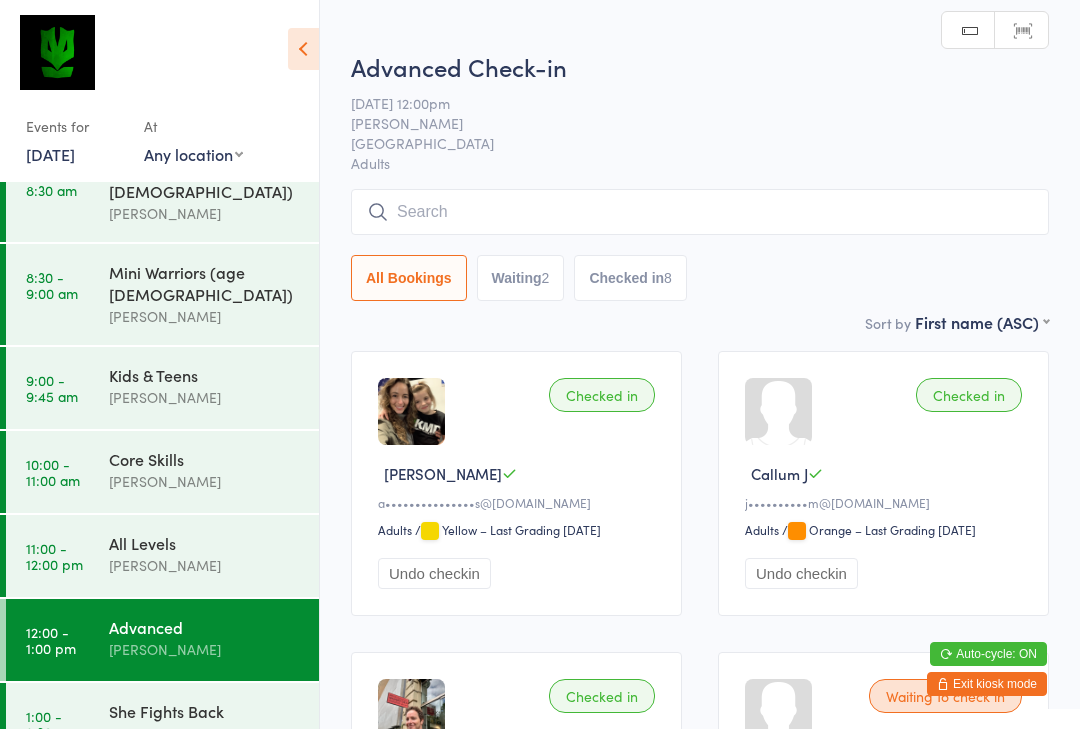 scroll, scrollTop: 325, scrollLeft: 0, axis: vertical 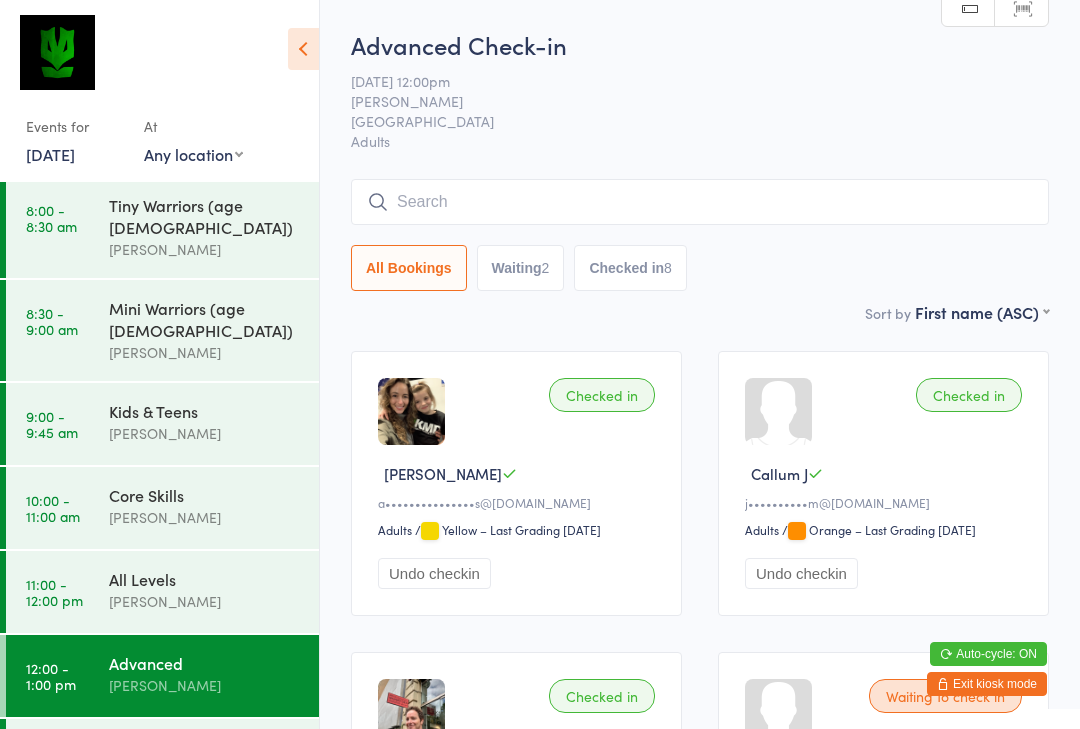 click at bounding box center [700, 202] 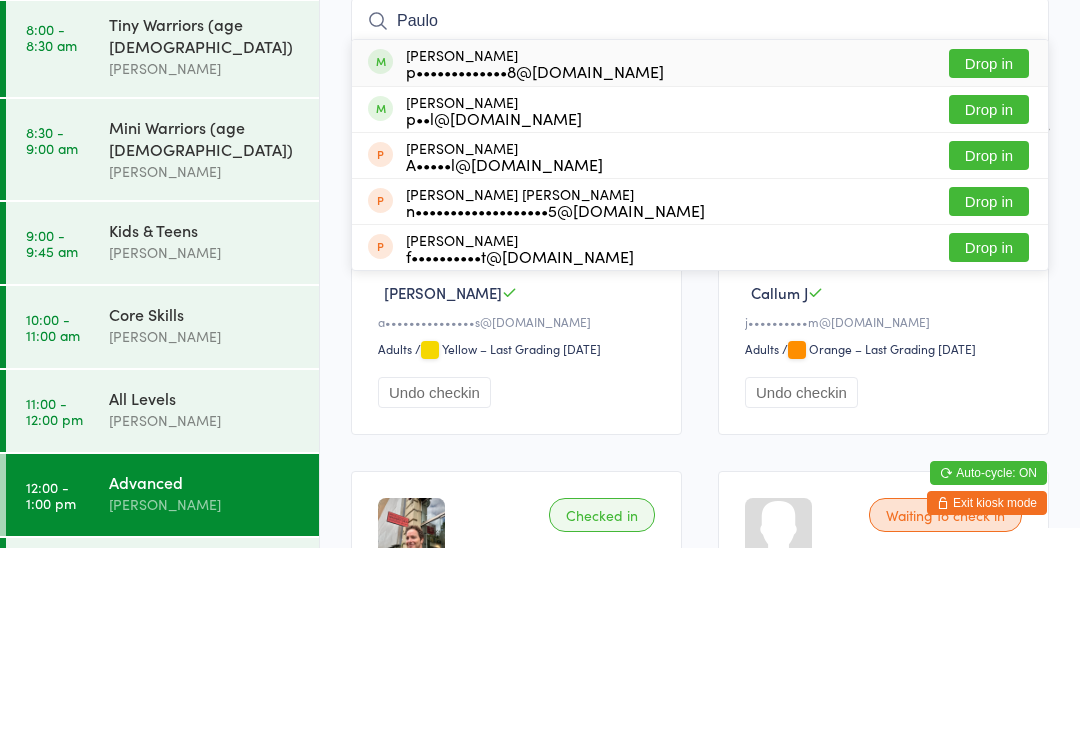type on "Paulo" 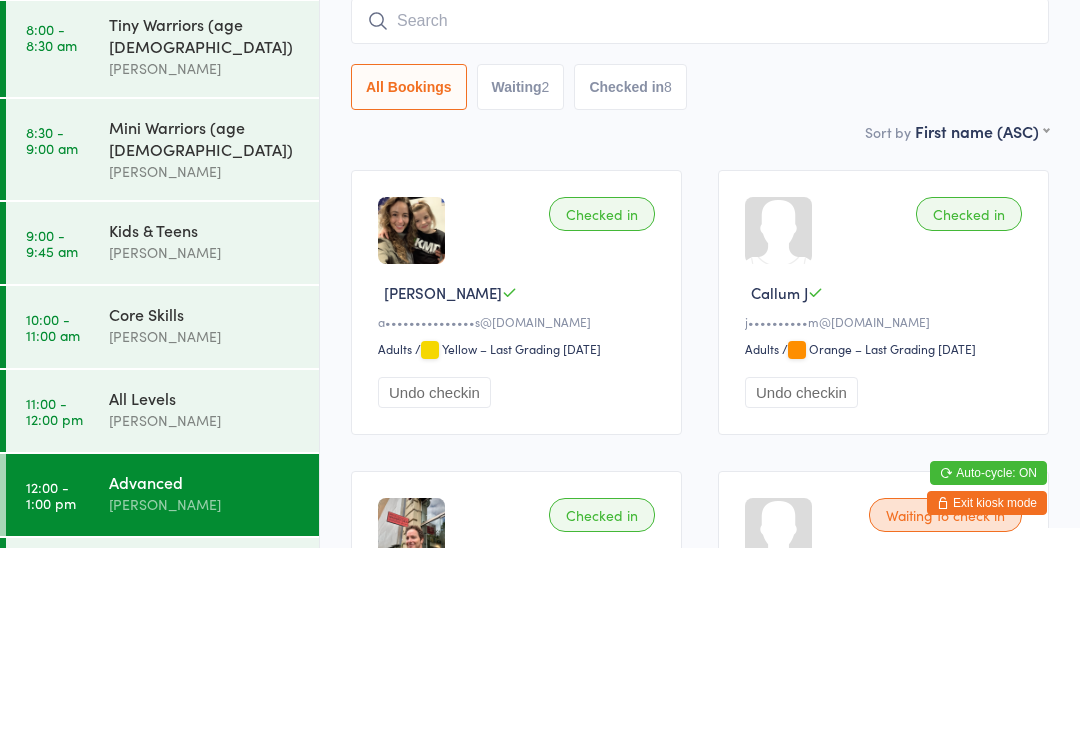 scroll, scrollTop: 181, scrollLeft: 0, axis: vertical 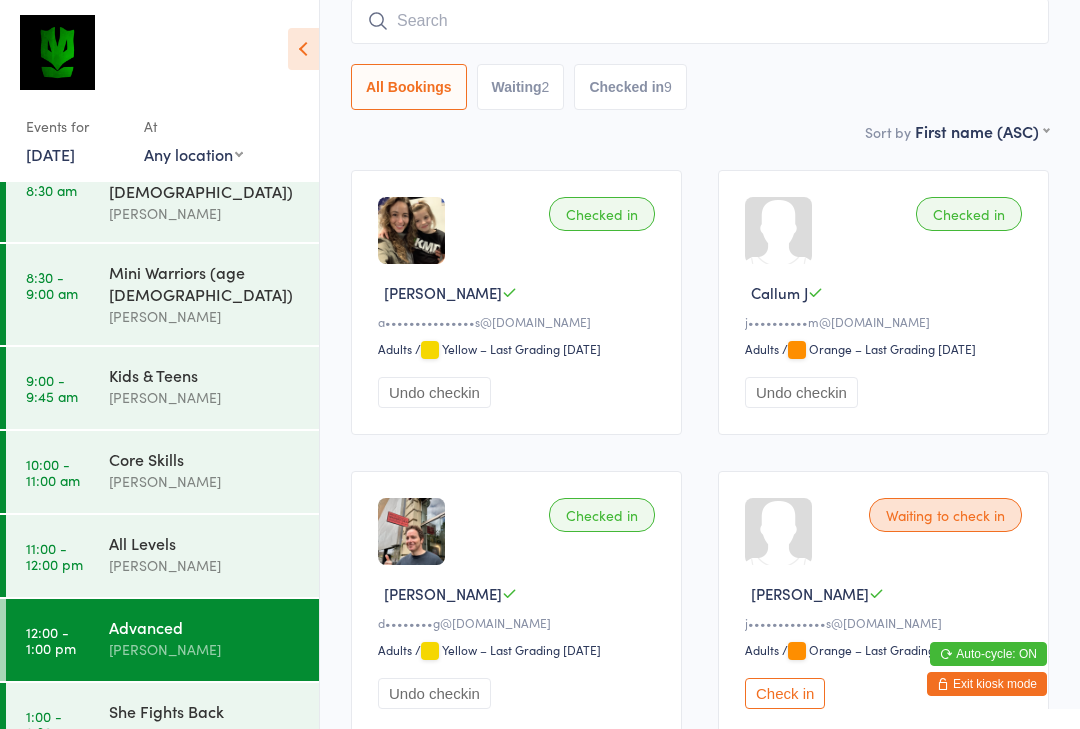 click at bounding box center [700, 21] 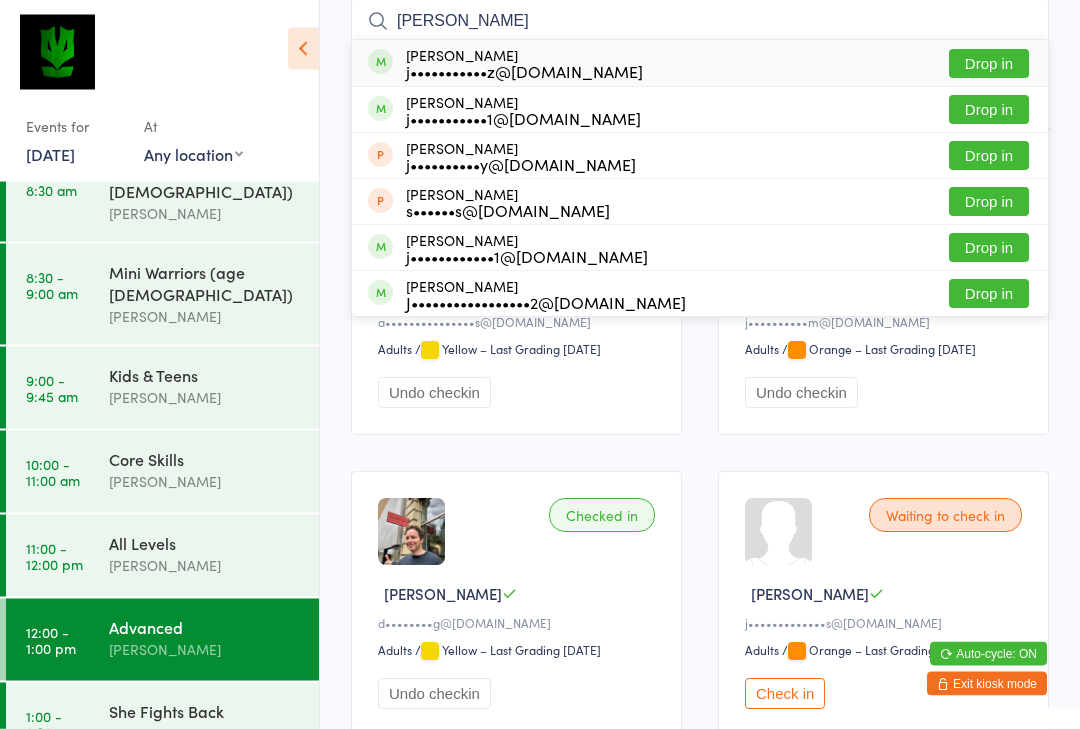 type on "James" 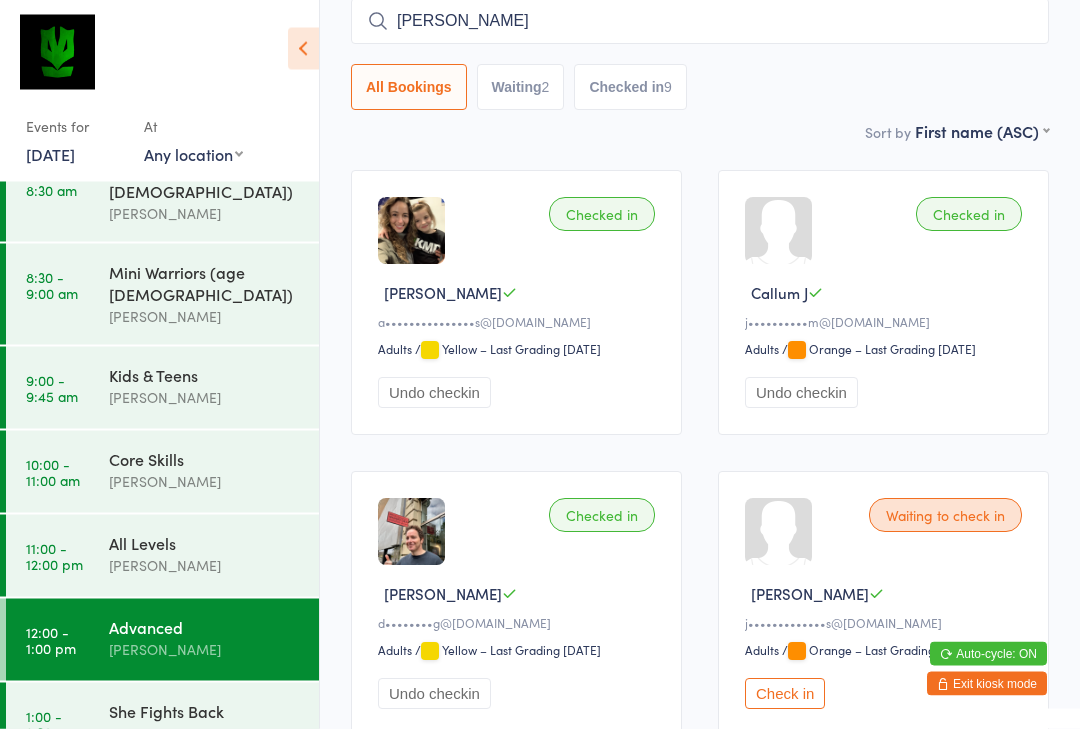 type 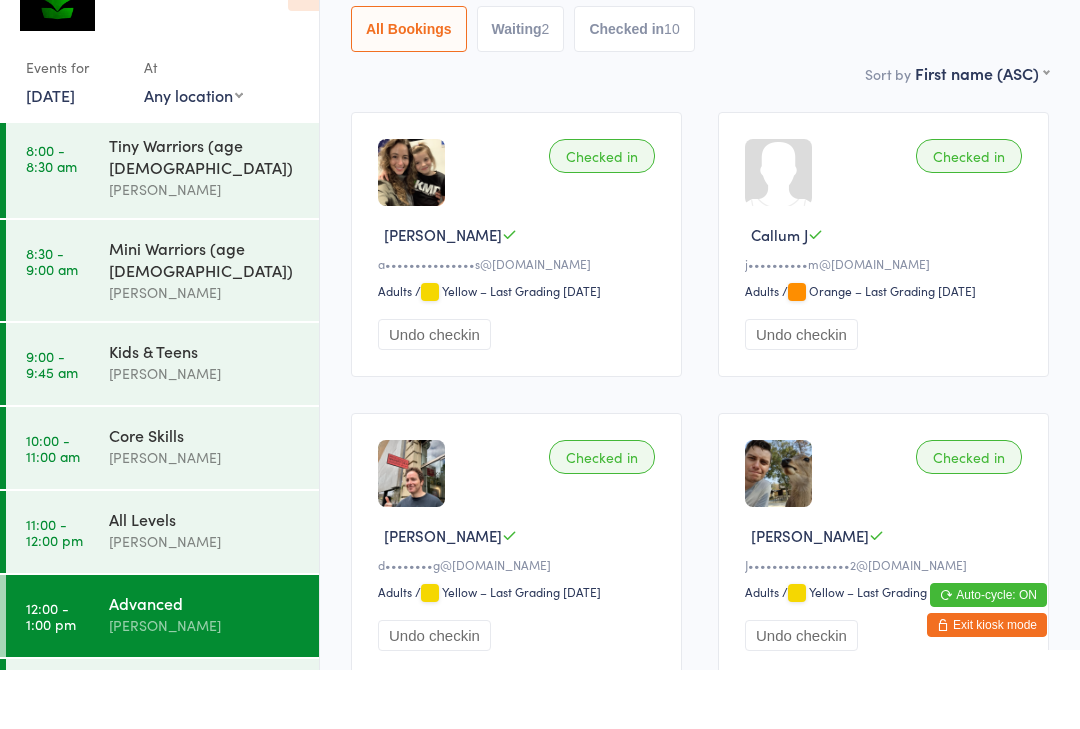 scroll, scrollTop: 5, scrollLeft: 0, axis: vertical 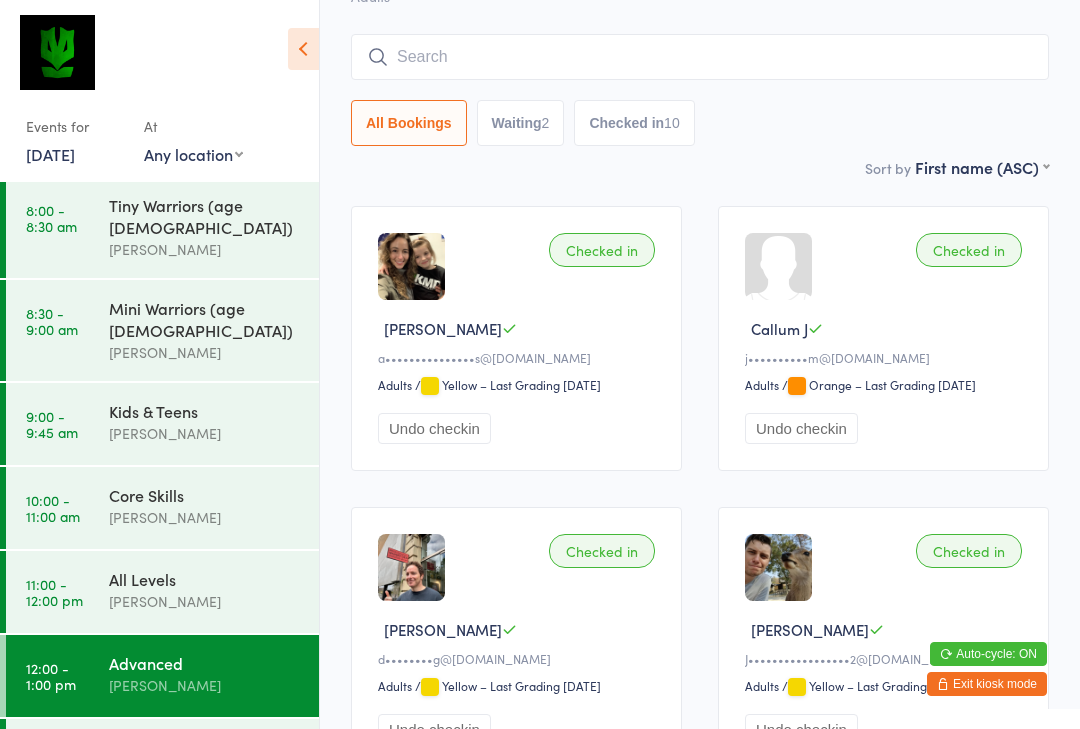 click on "11:00 - 12:00 pm All Levels [PERSON_NAME]" at bounding box center (162, 592) 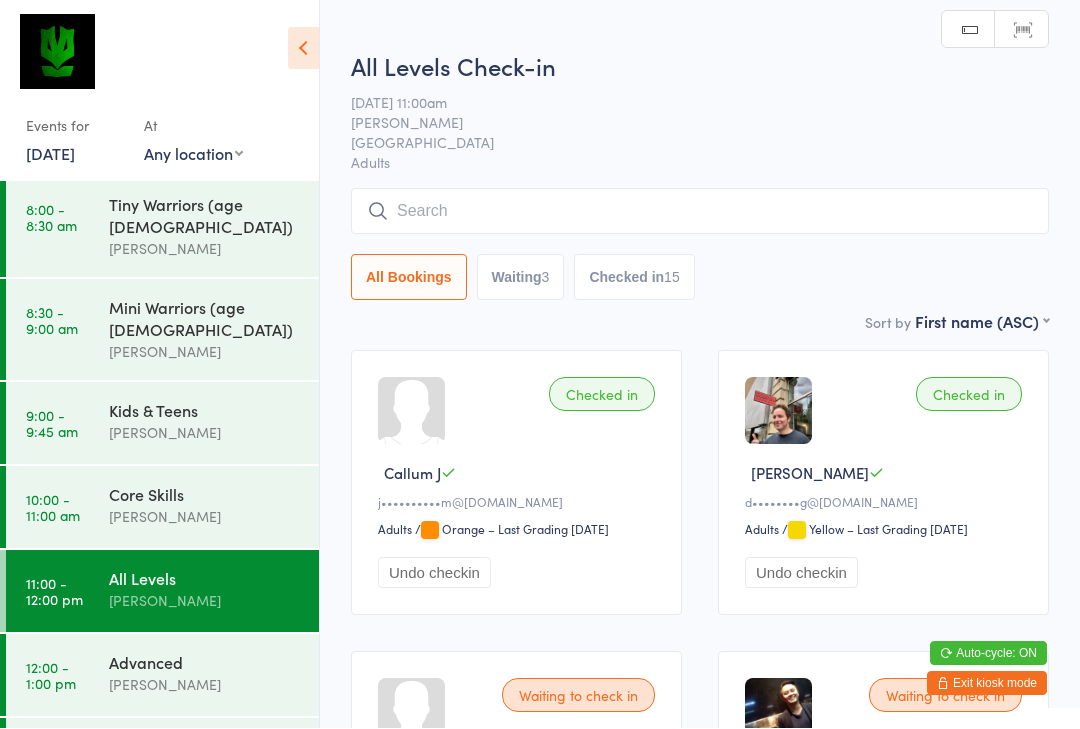 scroll, scrollTop: 1, scrollLeft: 0, axis: vertical 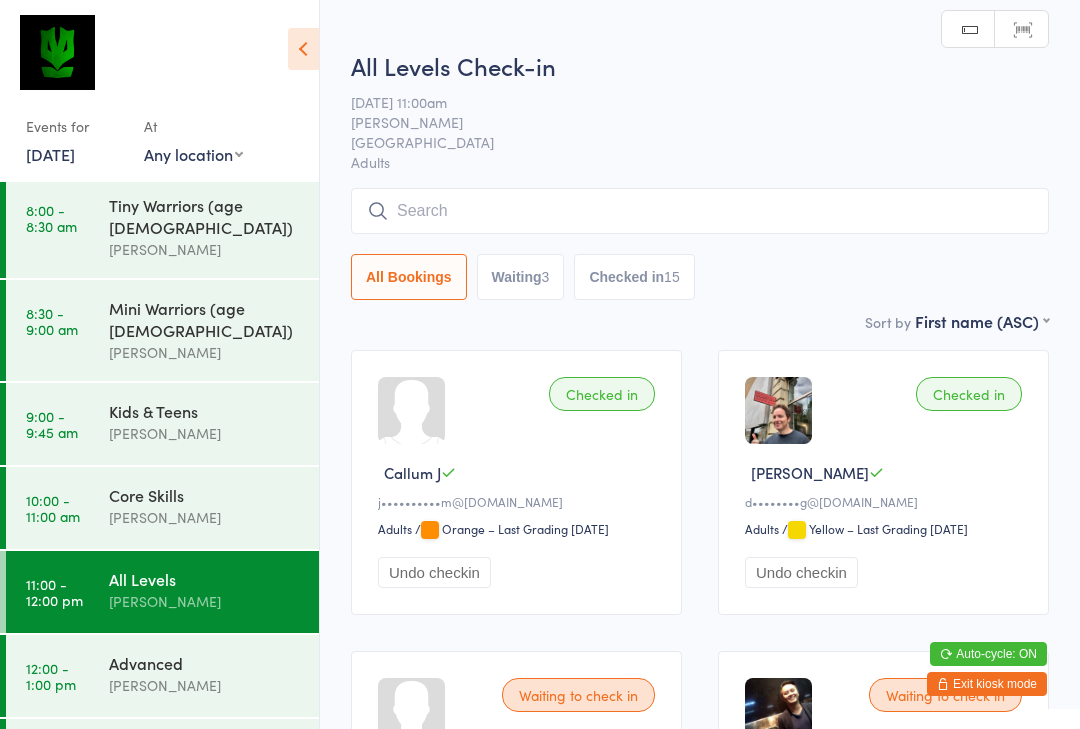 click at bounding box center (700, 211) 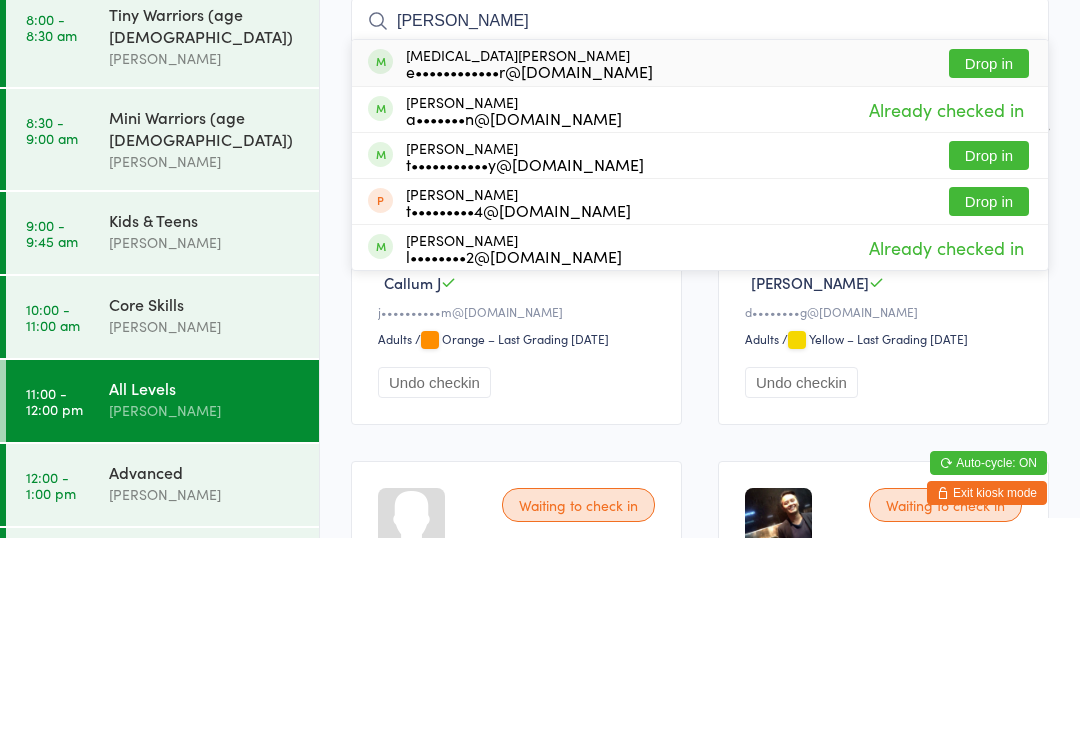 type on "Tao" 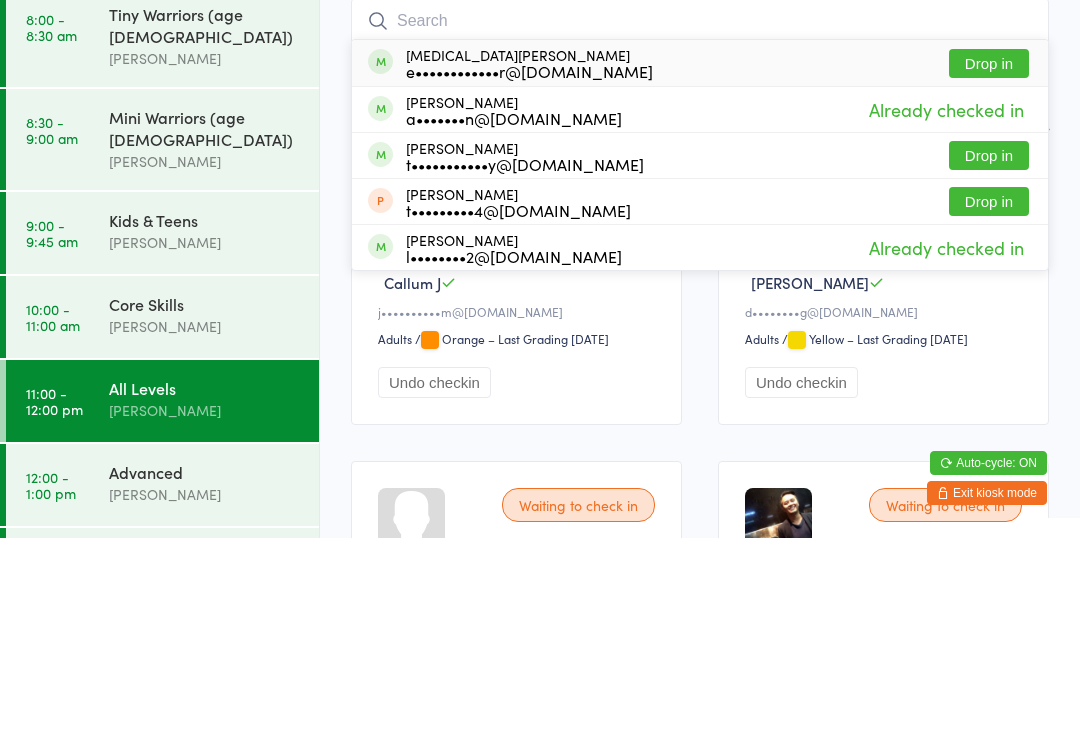 scroll, scrollTop: 191, scrollLeft: 0, axis: vertical 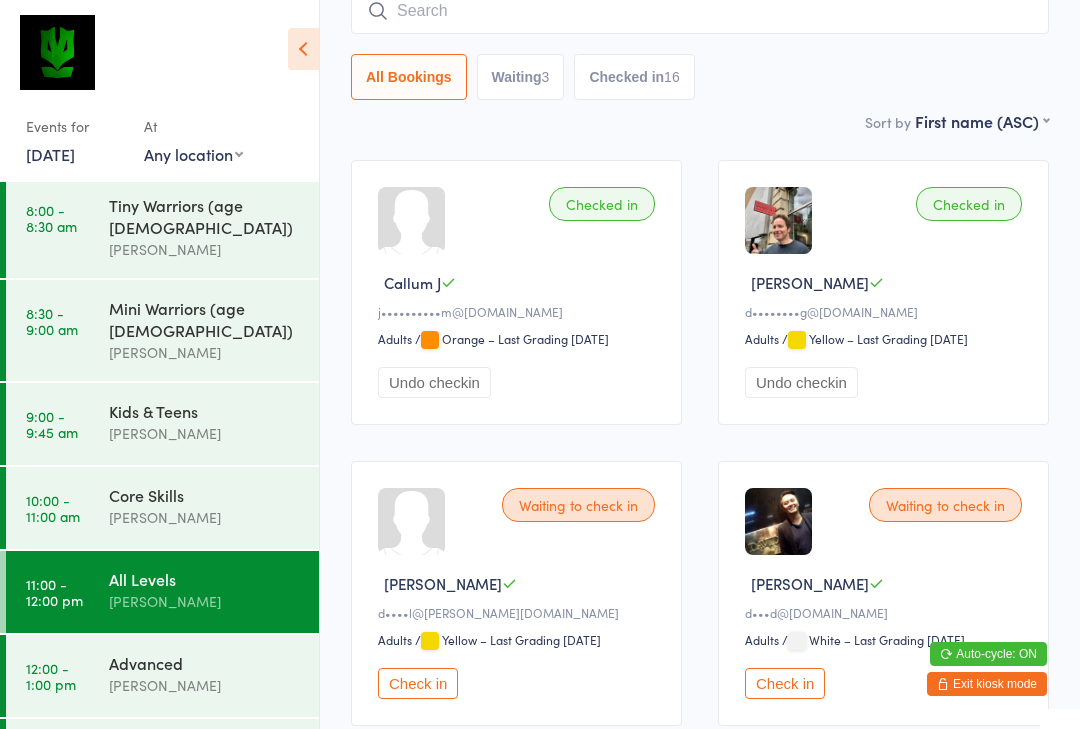 click at bounding box center [700, 11] 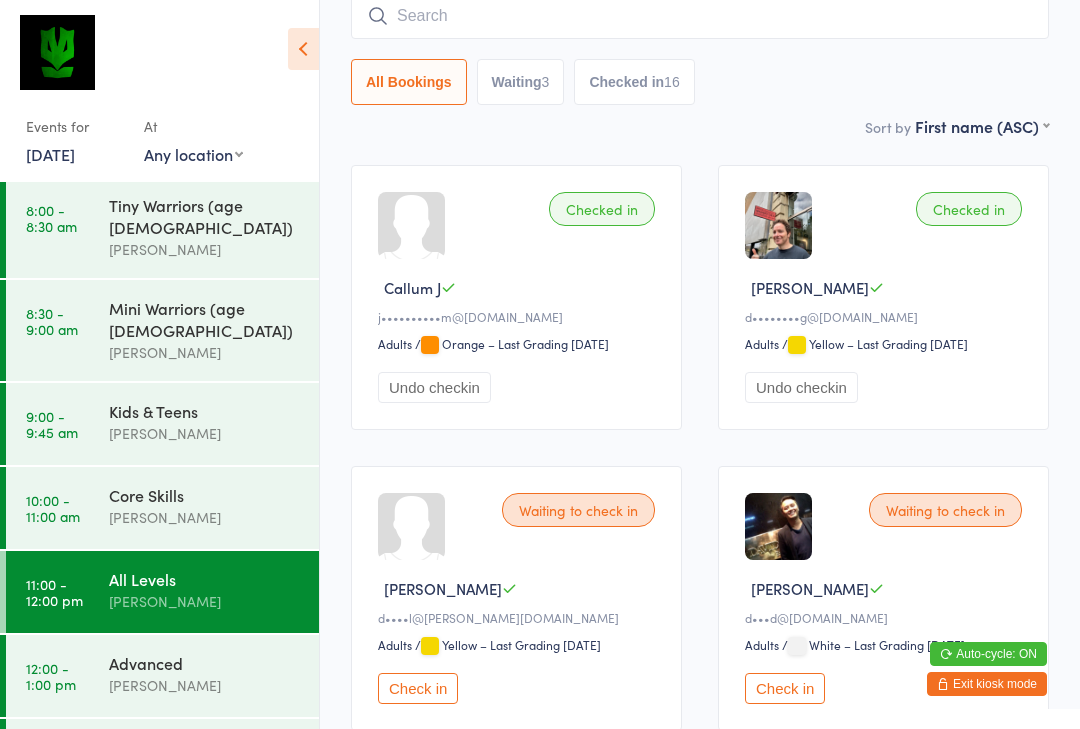 scroll, scrollTop: 181, scrollLeft: 0, axis: vertical 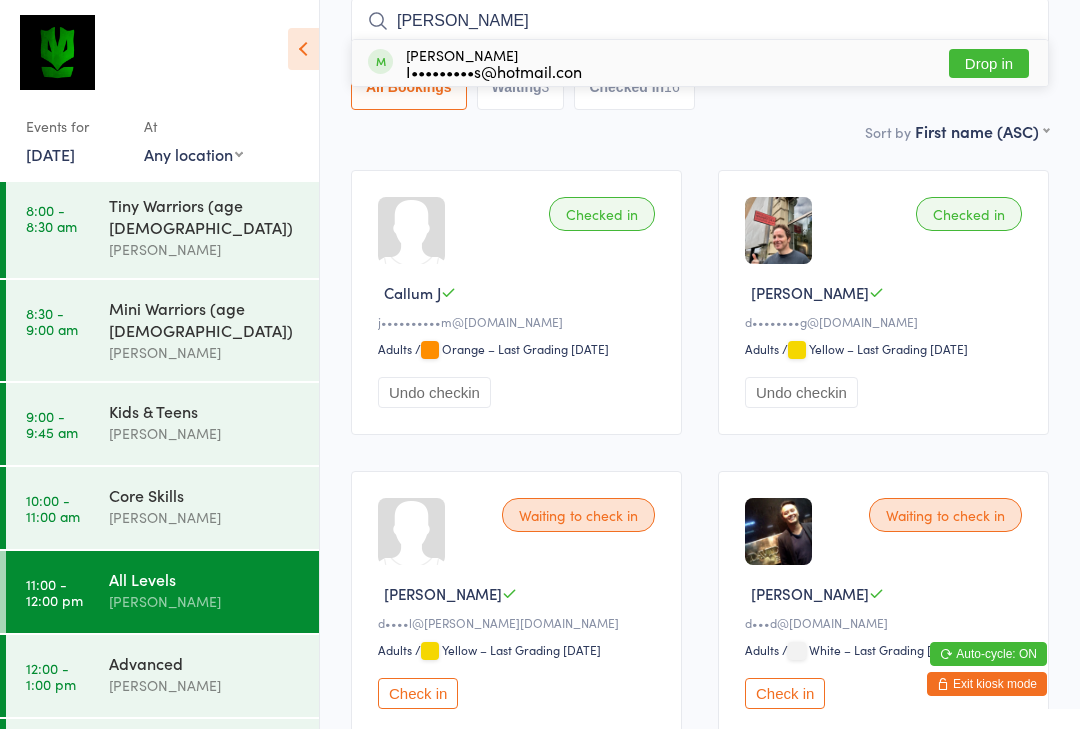 type on "Irene" 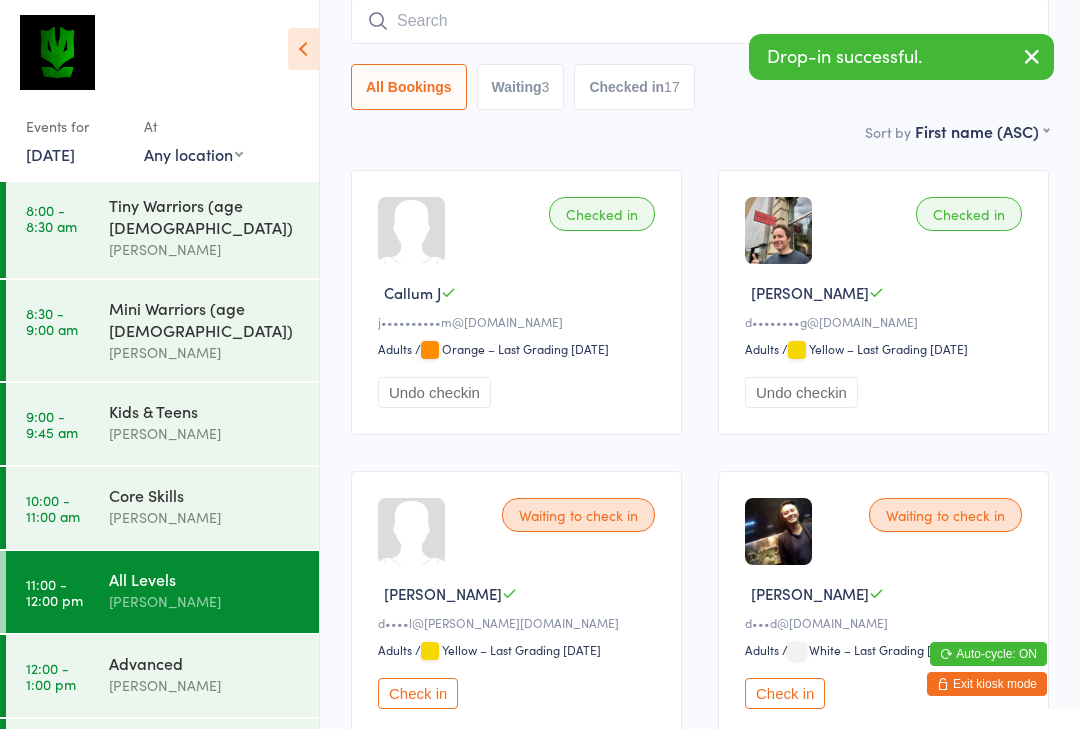 click on "Core Skills" at bounding box center [205, 495] 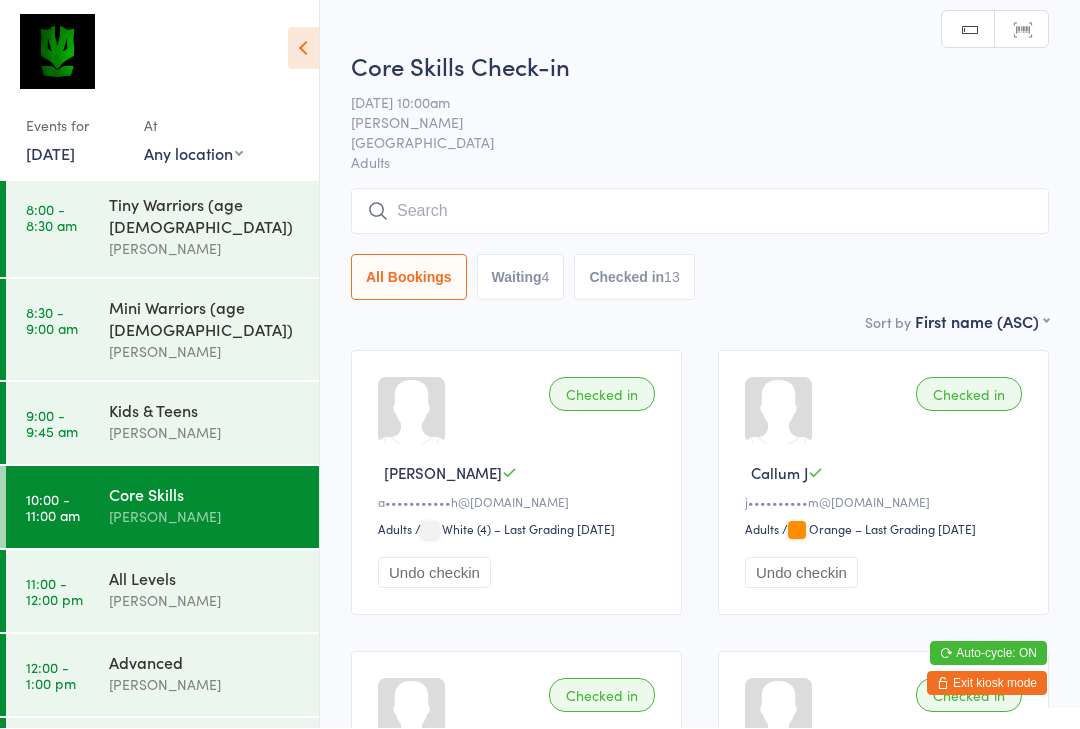 scroll, scrollTop: 1, scrollLeft: 0, axis: vertical 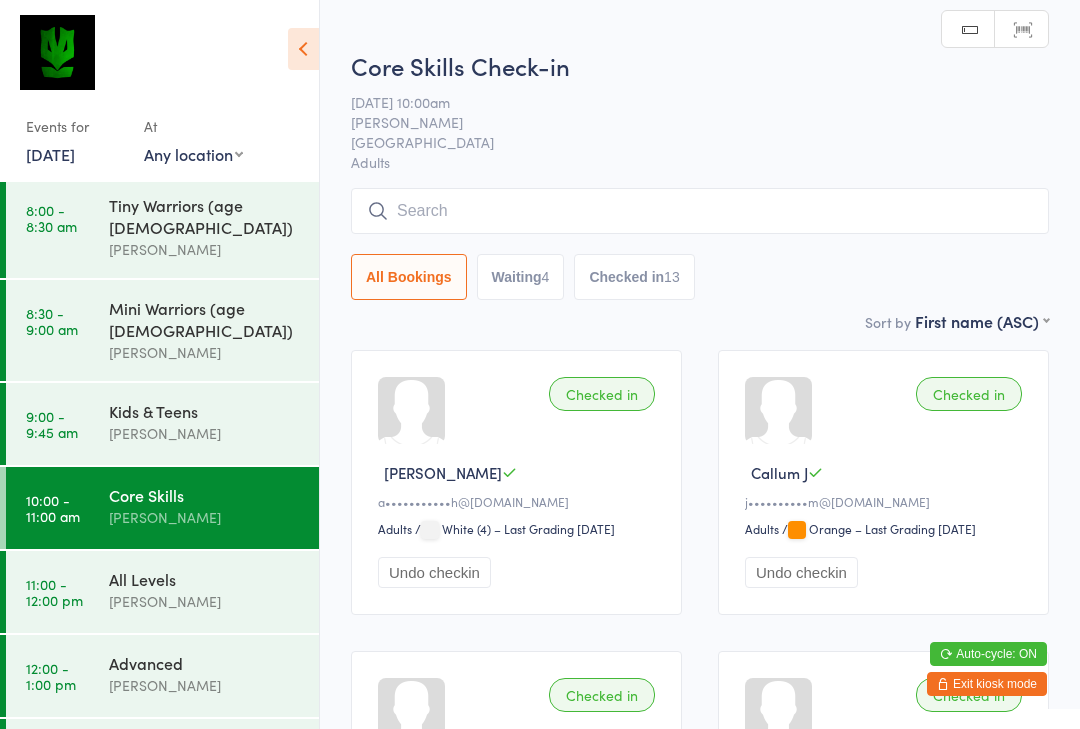 click at bounding box center [700, 211] 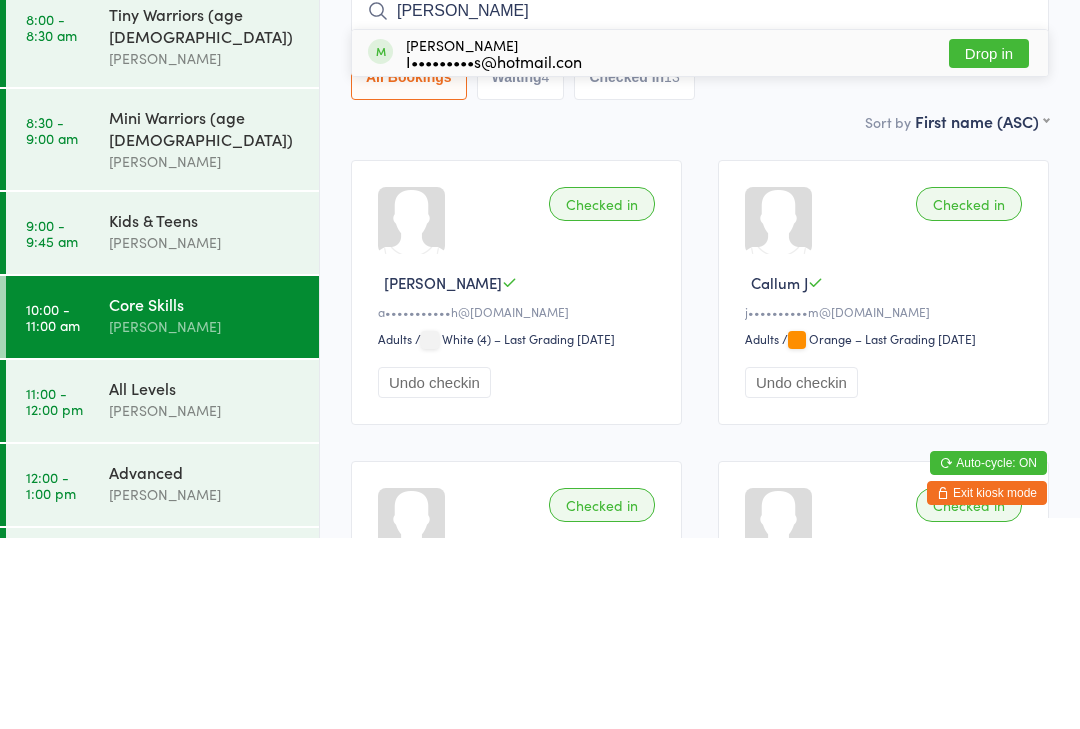 type on "Irene" 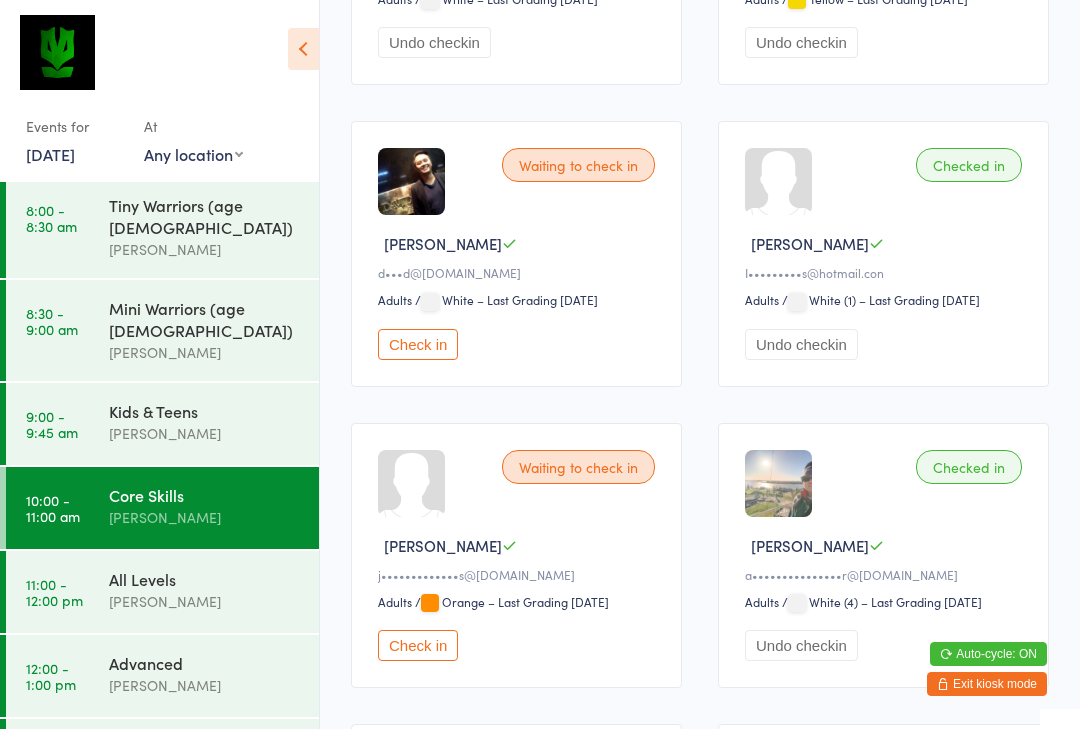 scroll, scrollTop: 833, scrollLeft: 0, axis: vertical 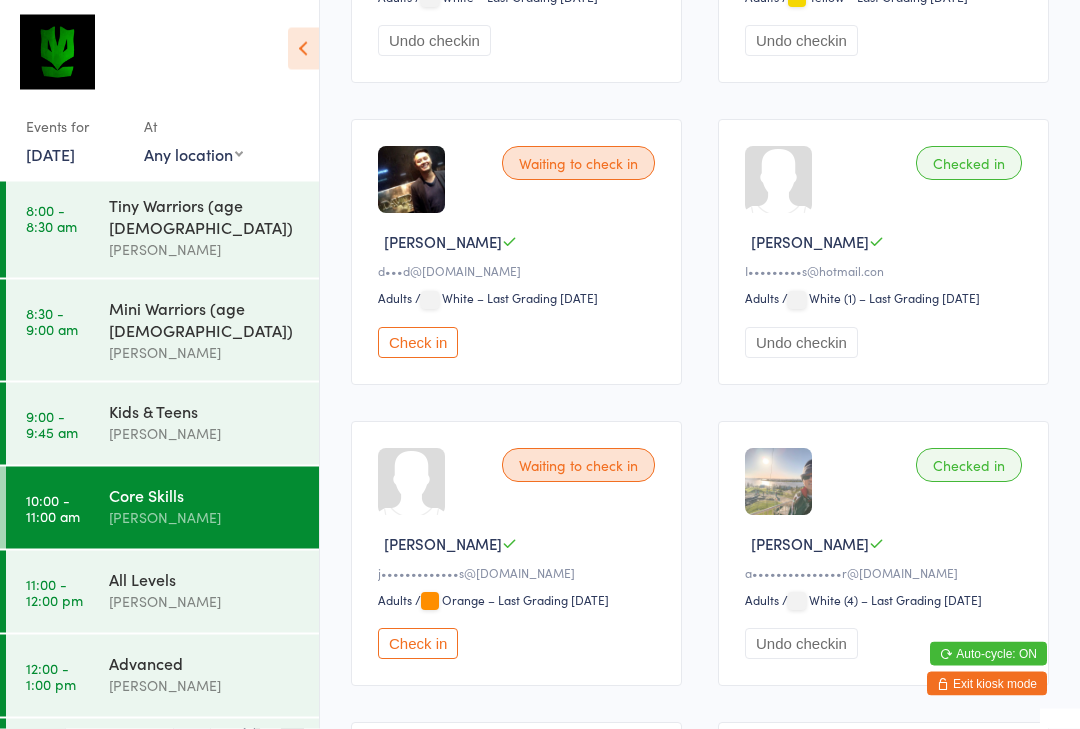 click on "[PERSON_NAME]" at bounding box center (205, 601) 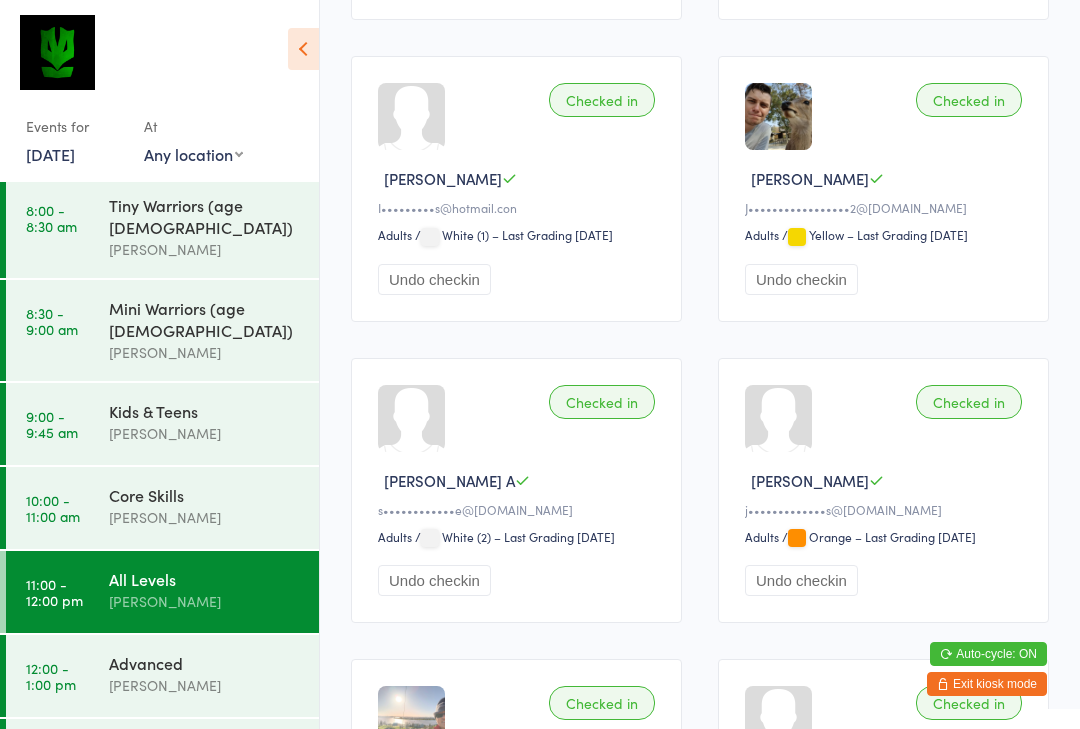scroll, scrollTop: 885, scrollLeft: 0, axis: vertical 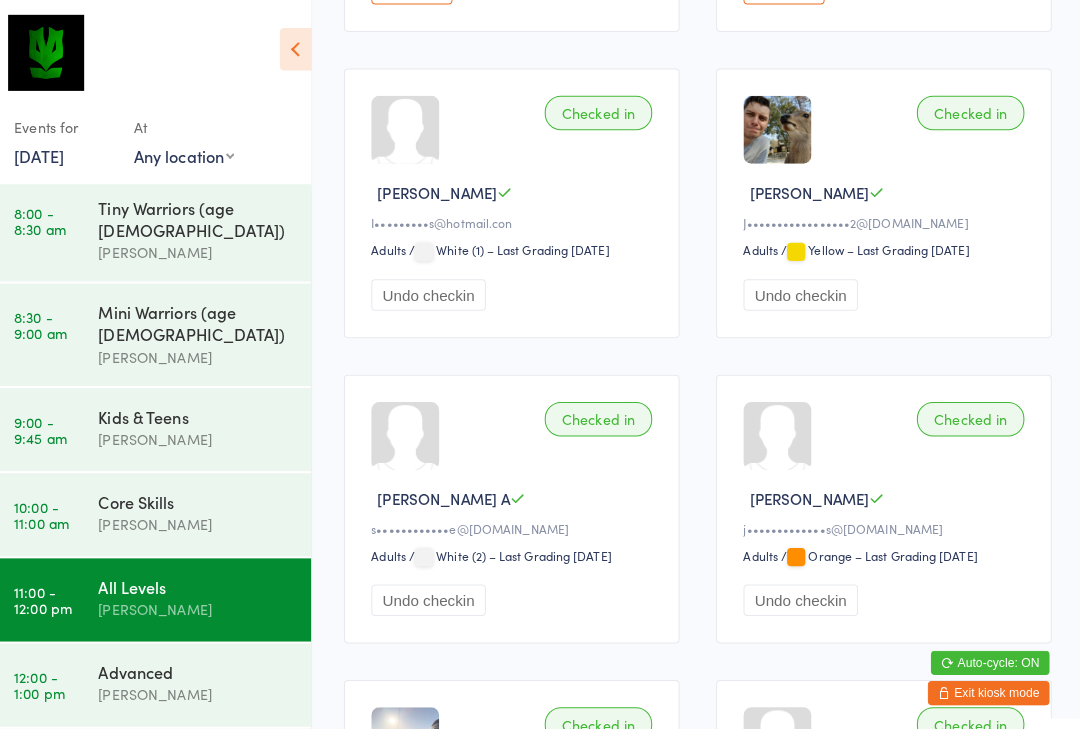 click on "Kids & Teens Alan Dennis" at bounding box center (214, 422) 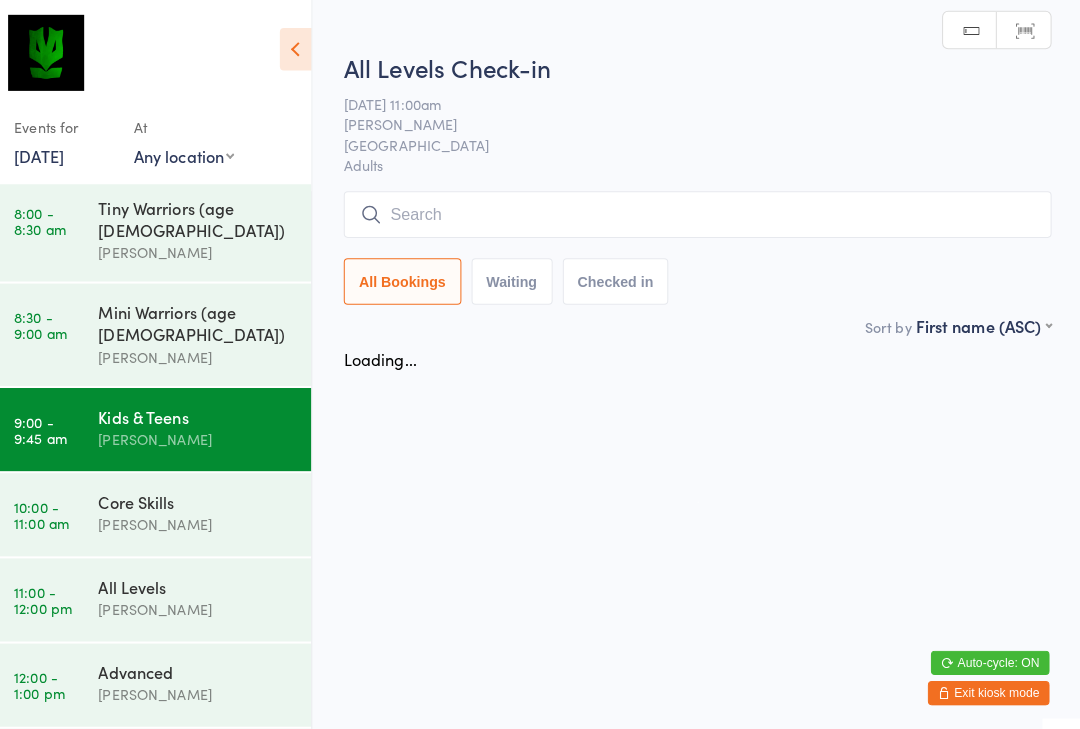 scroll, scrollTop: 0, scrollLeft: 0, axis: both 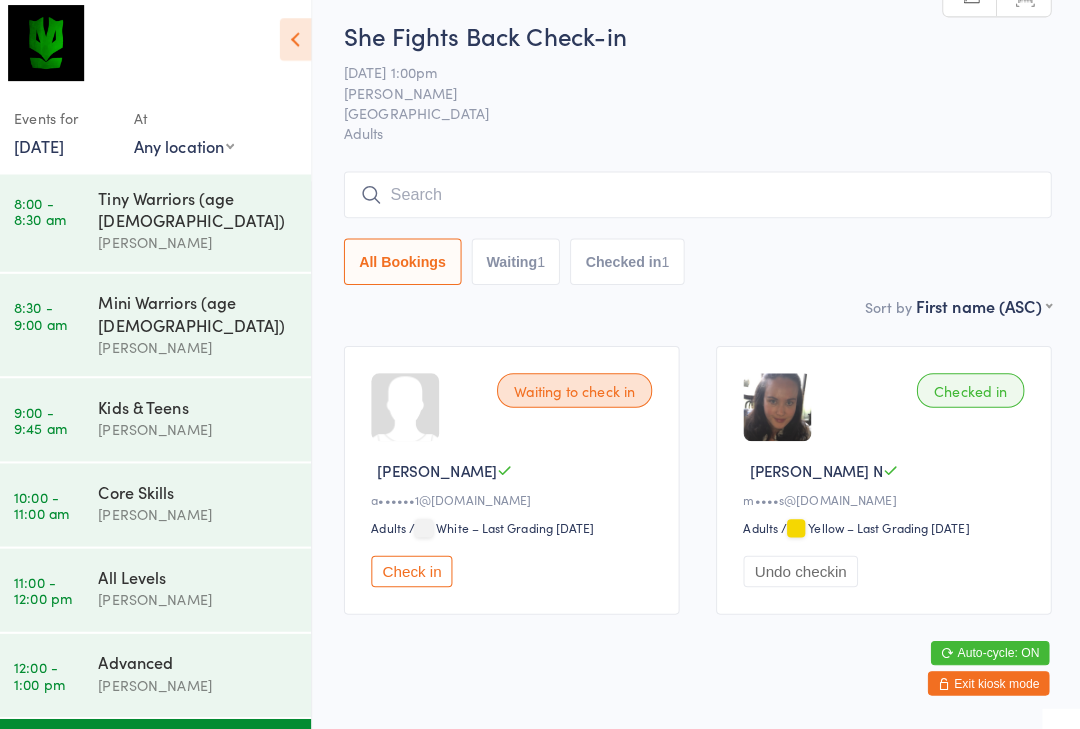 click at bounding box center [700, 202] 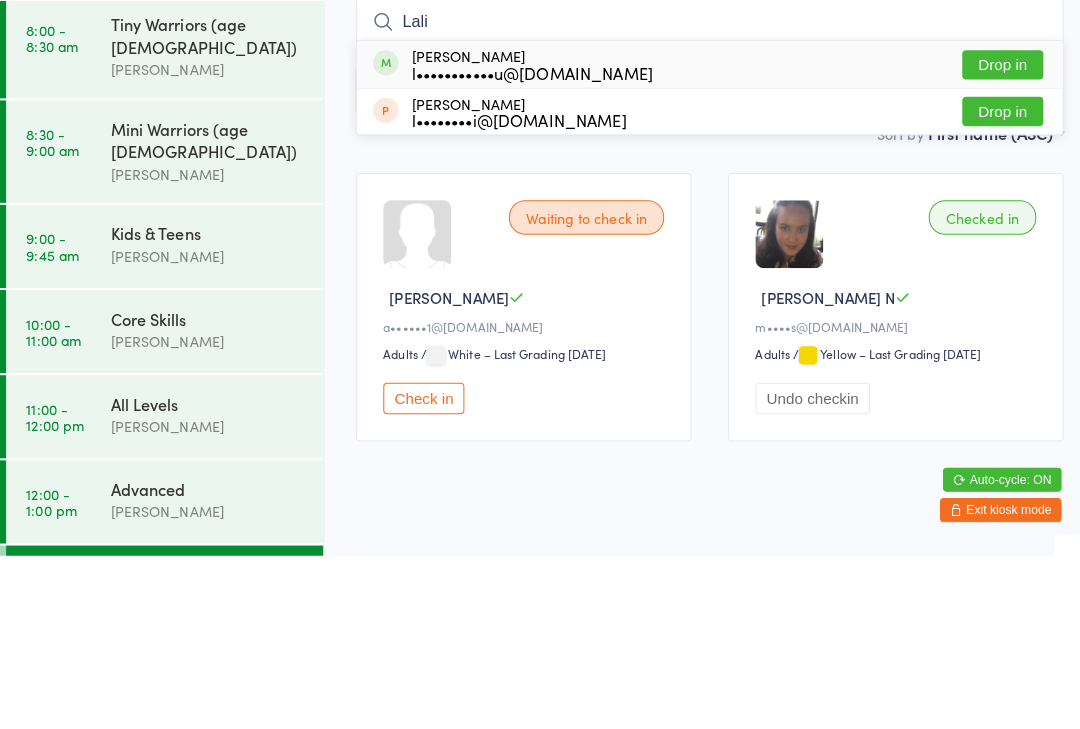 type on "Lali" 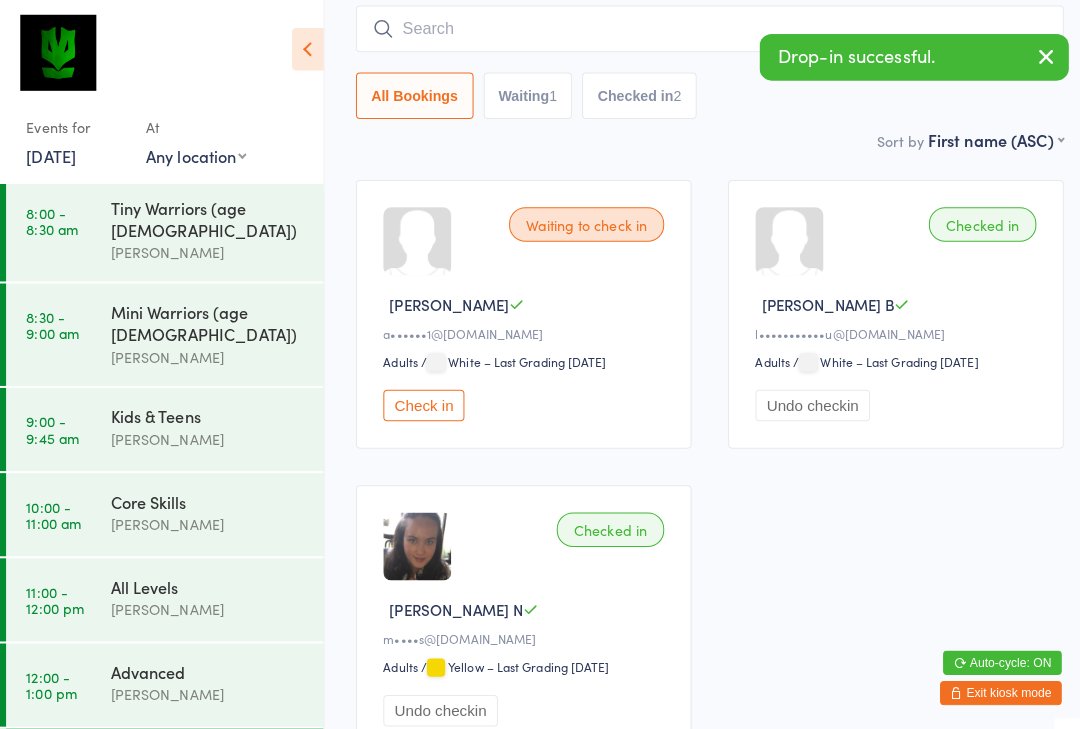 scroll, scrollTop: 171, scrollLeft: 0, axis: vertical 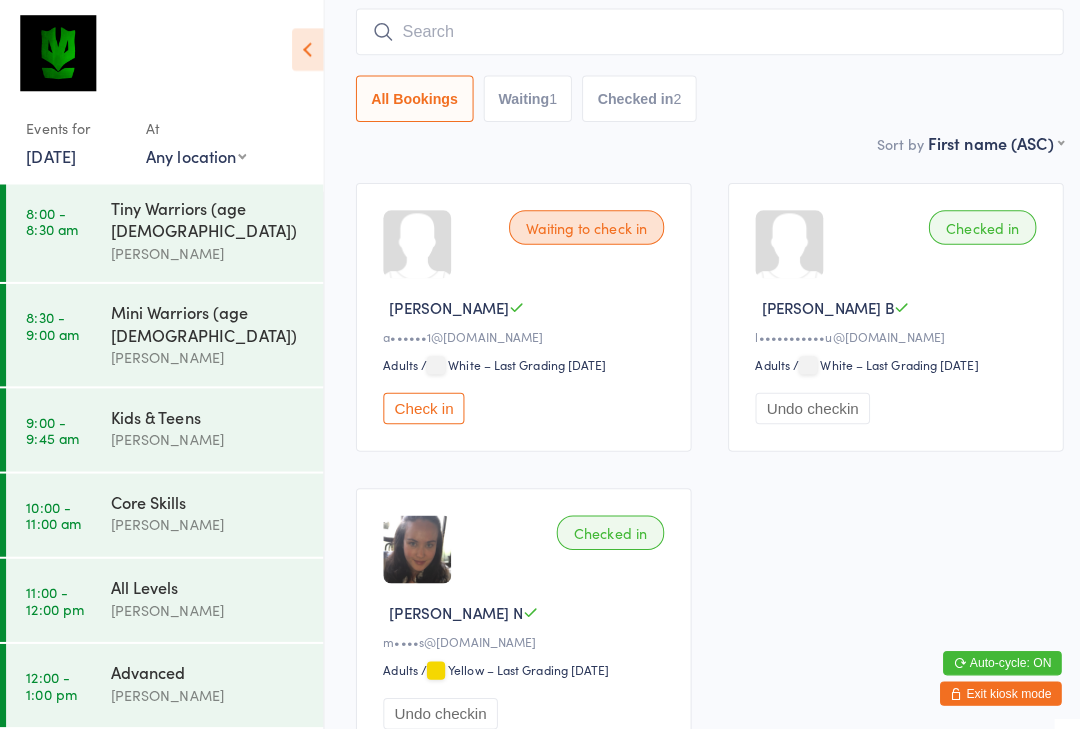 click on "Check in" at bounding box center (418, 402) 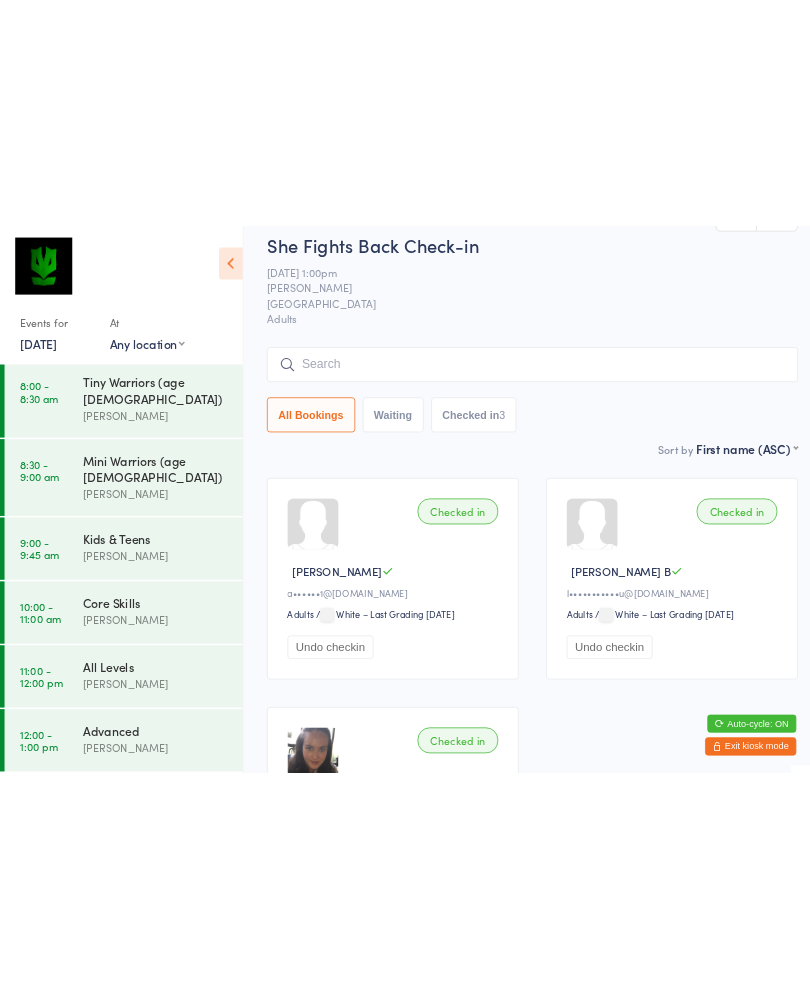 scroll, scrollTop: 0, scrollLeft: 0, axis: both 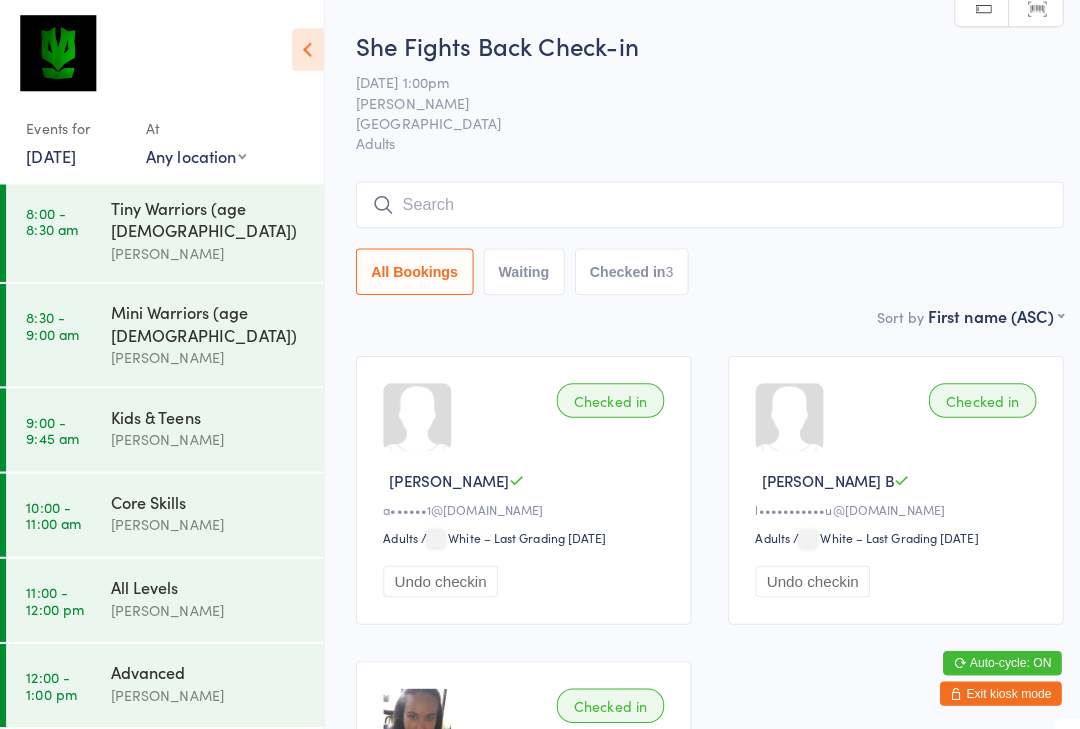 click at bounding box center (700, 202) 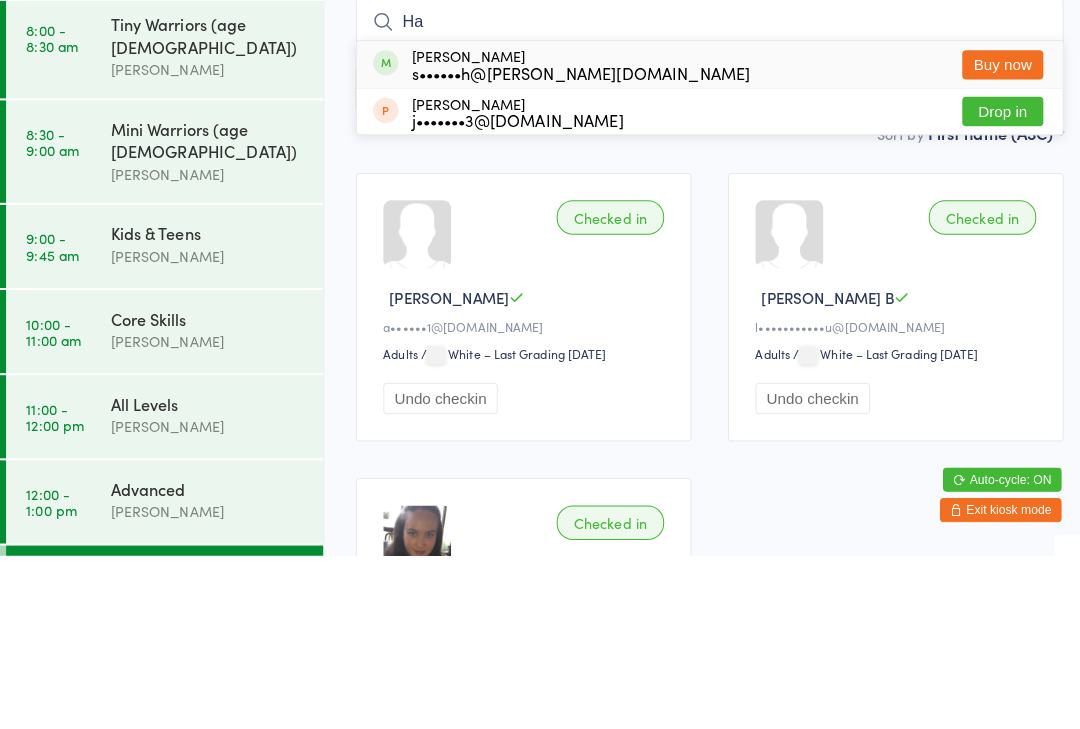 type on "H" 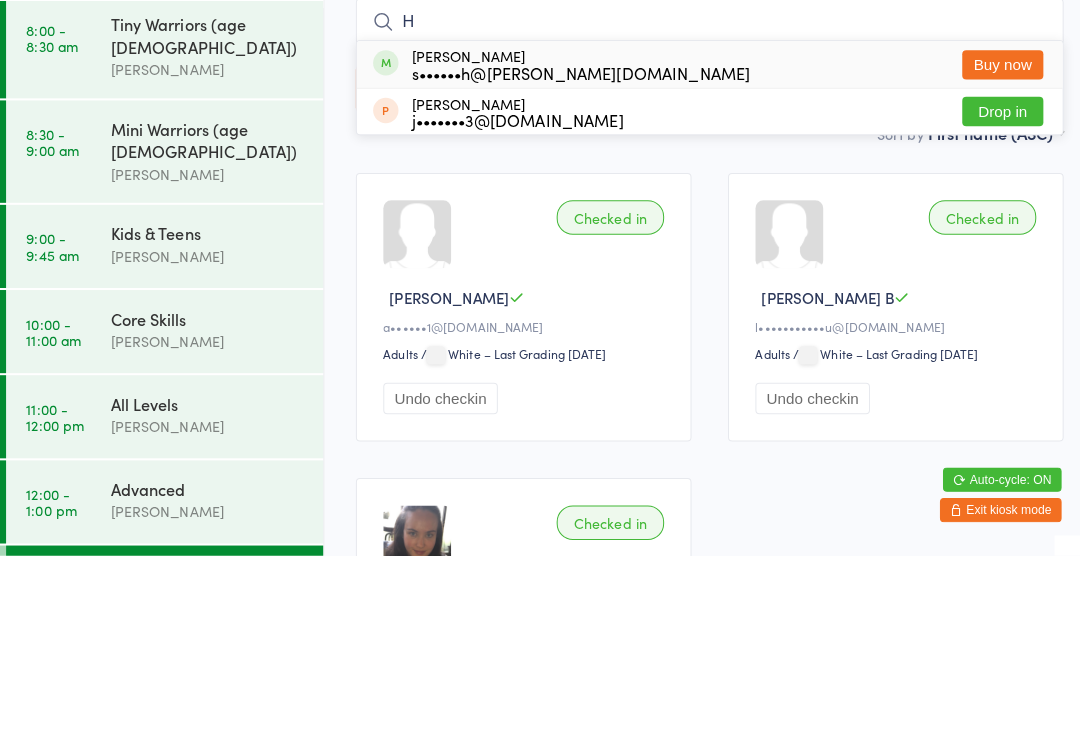 type 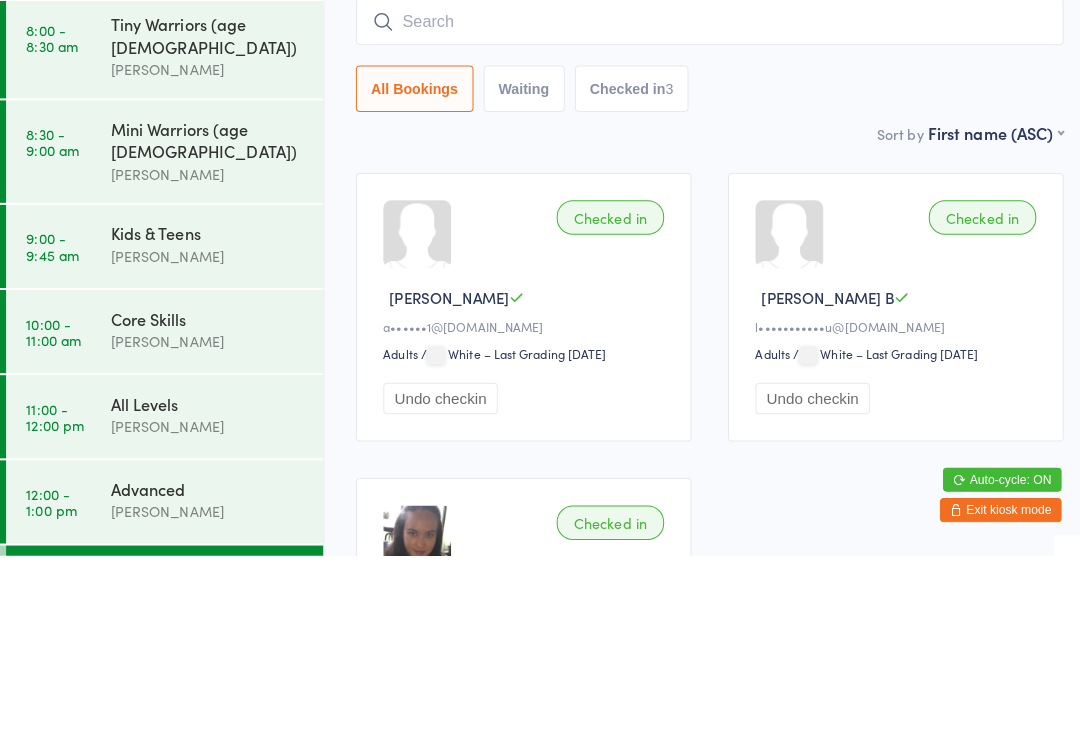 scroll, scrollTop: 0, scrollLeft: 0, axis: both 